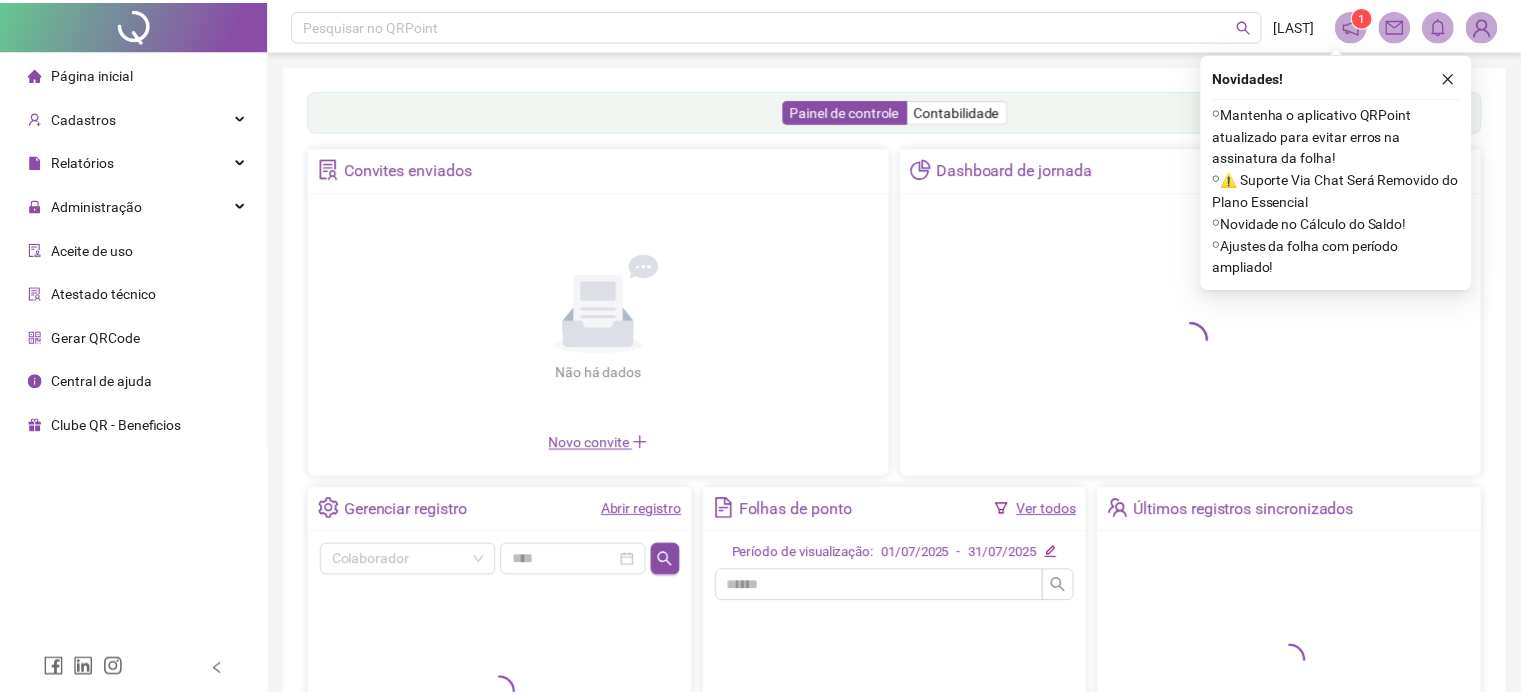 scroll, scrollTop: 0, scrollLeft: 0, axis: both 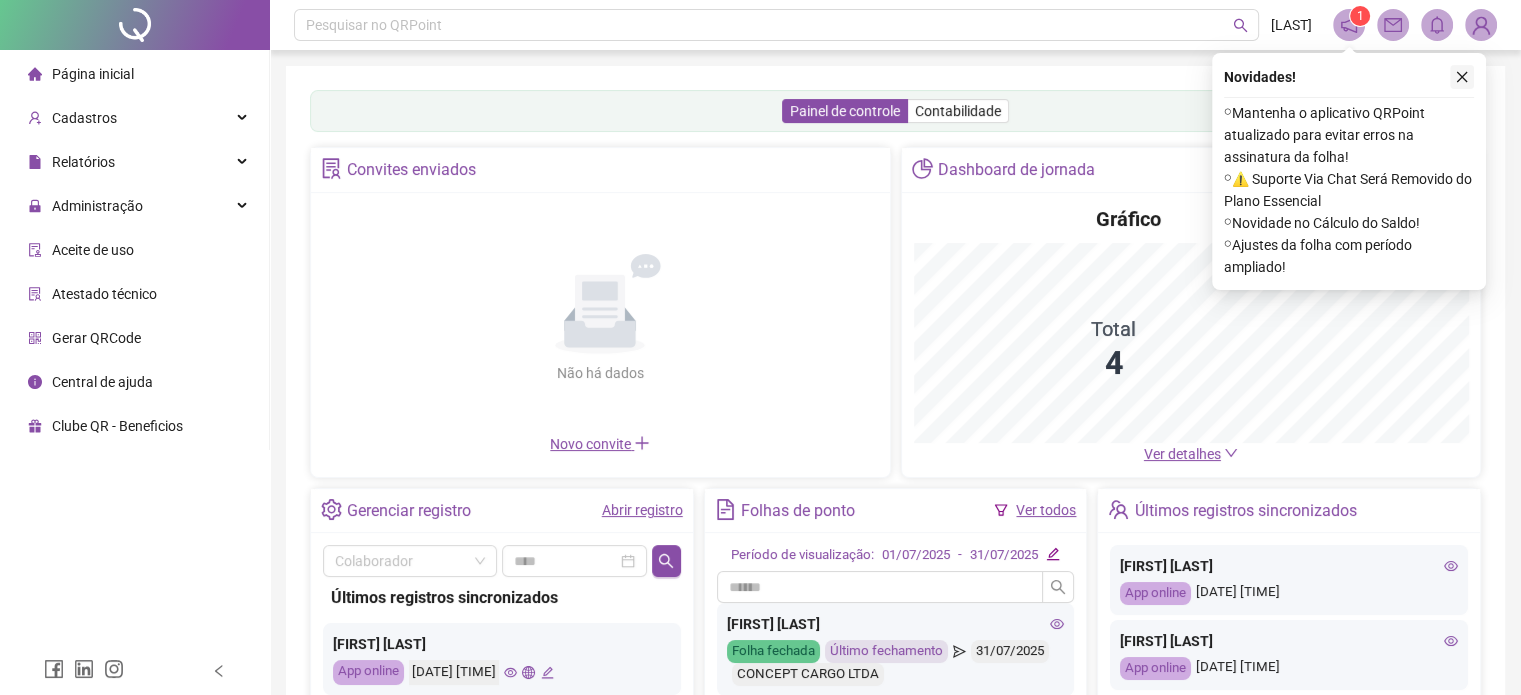 click 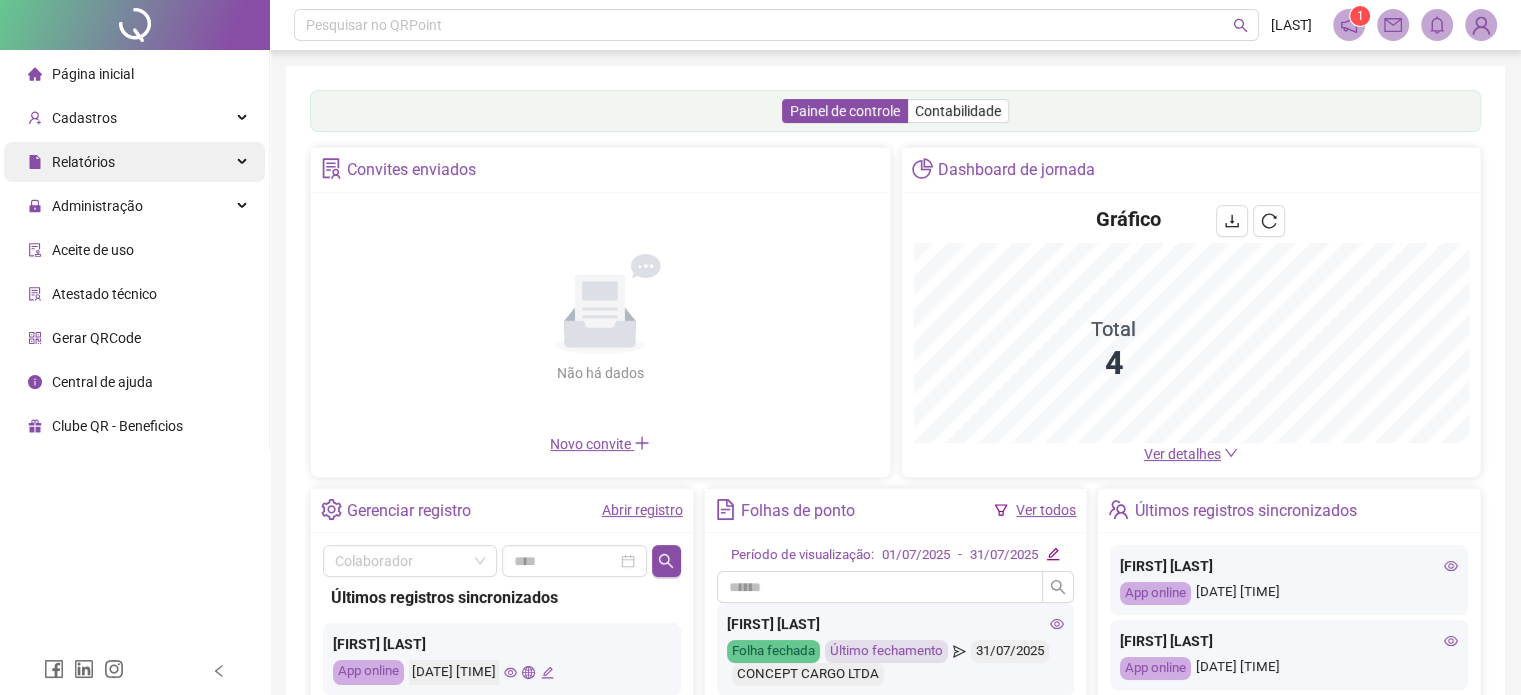 click on "Relatórios" at bounding box center (134, 162) 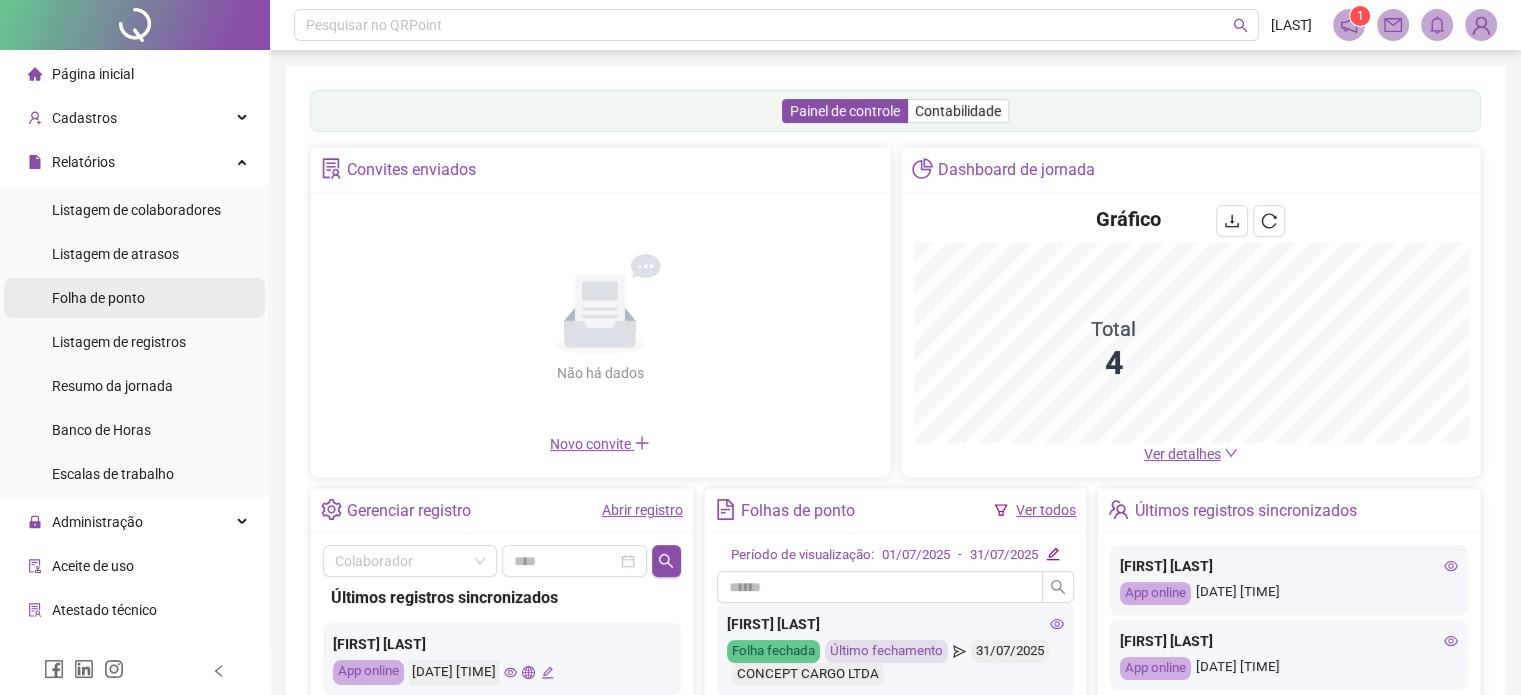 click on "Folha de ponto" at bounding box center (134, 298) 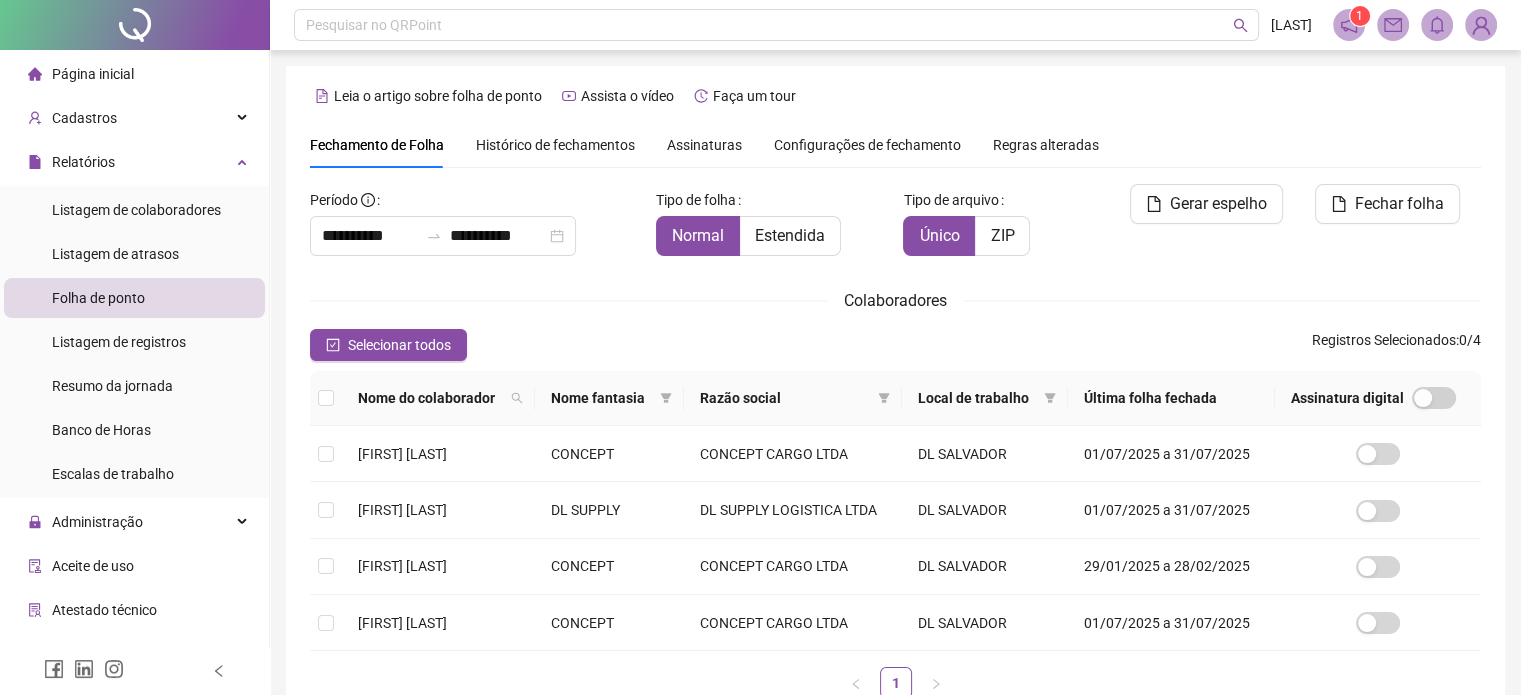 scroll, scrollTop: 136, scrollLeft: 0, axis: vertical 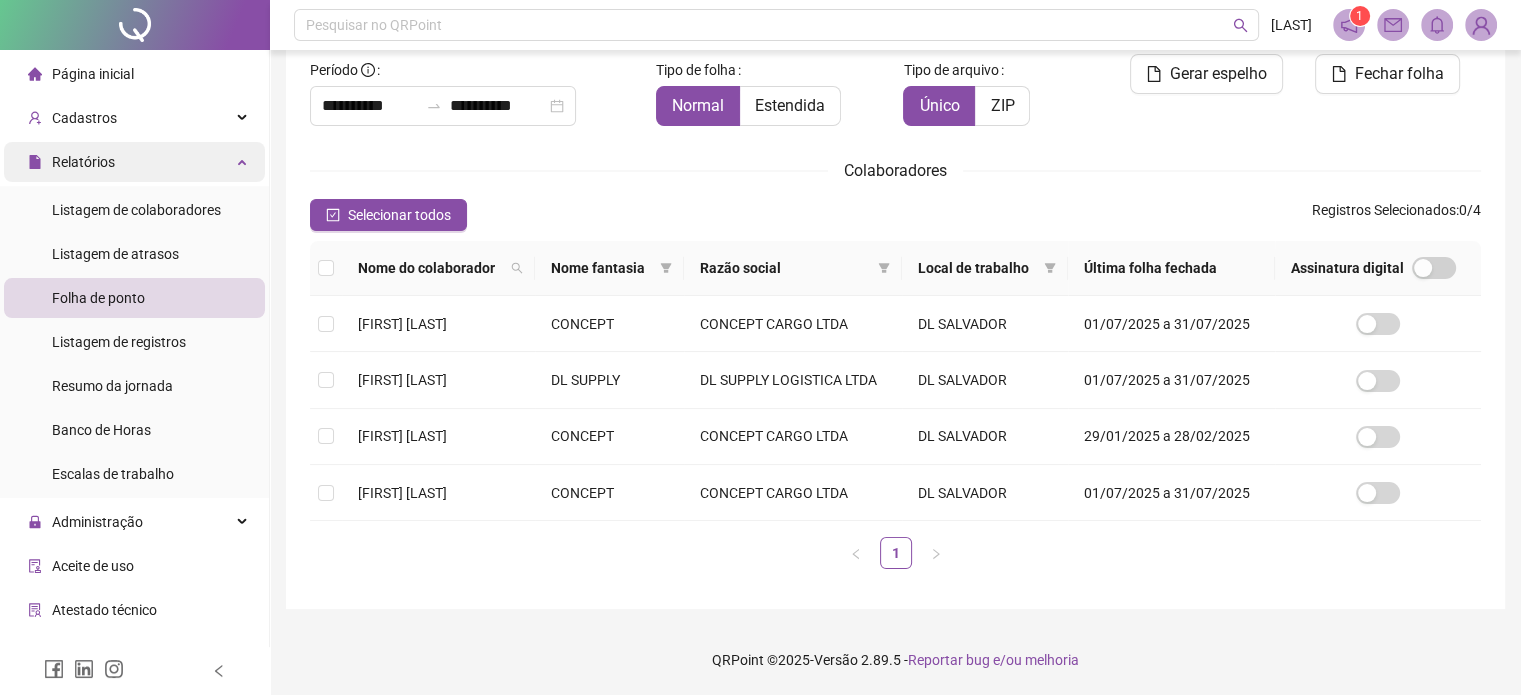 click on "Relatórios" at bounding box center (134, 162) 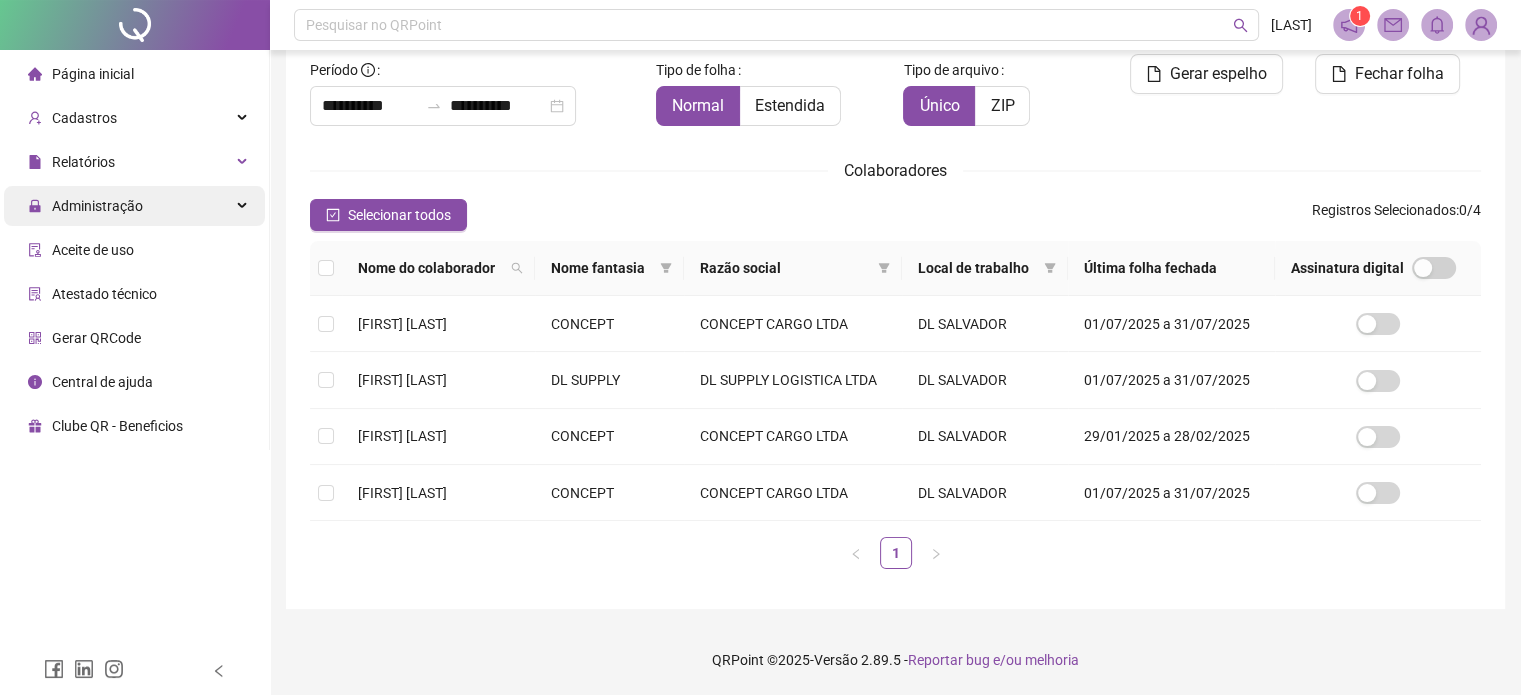 click on "Administração" at bounding box center [134, 206] 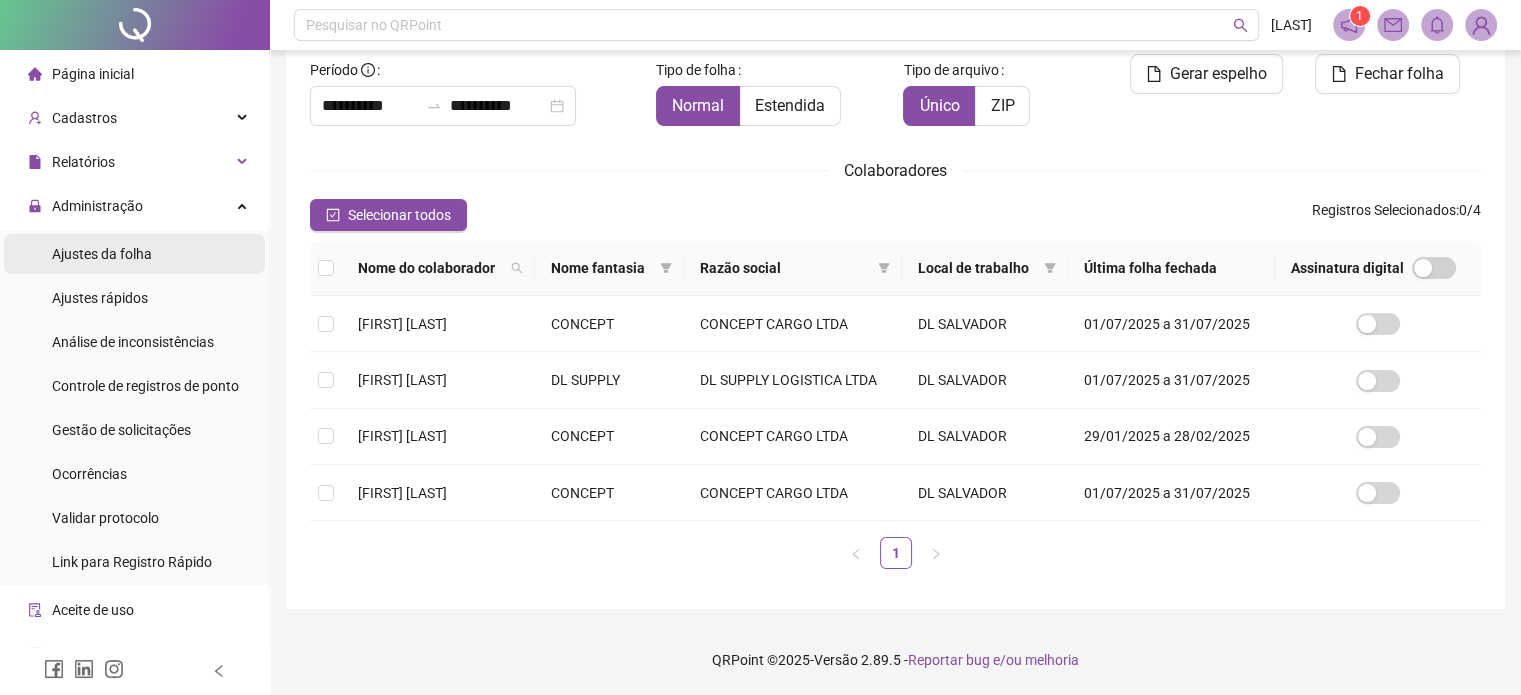 click on "Ajustes da folha" at bounding box center [134, 254] 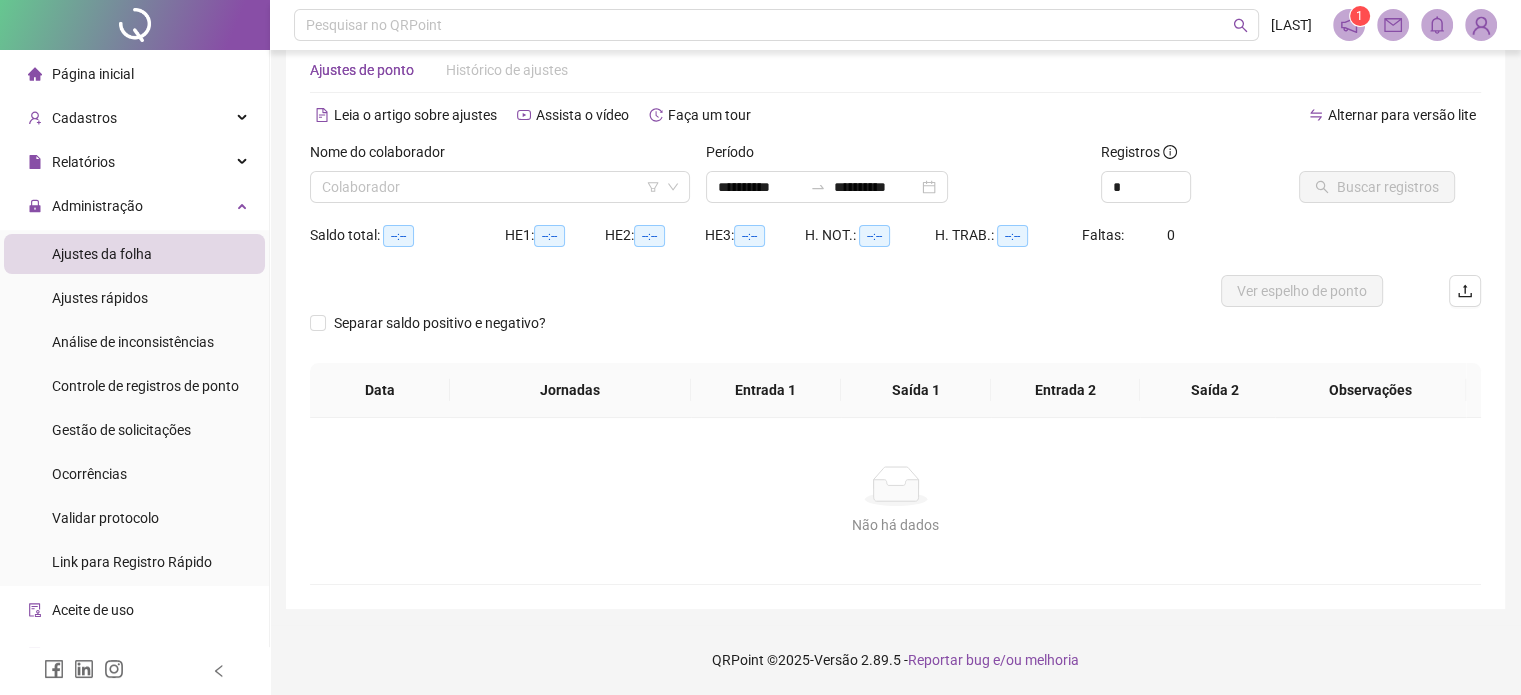 scroll, scrollTop: 42, scrollLeft: 0, axis: vertical 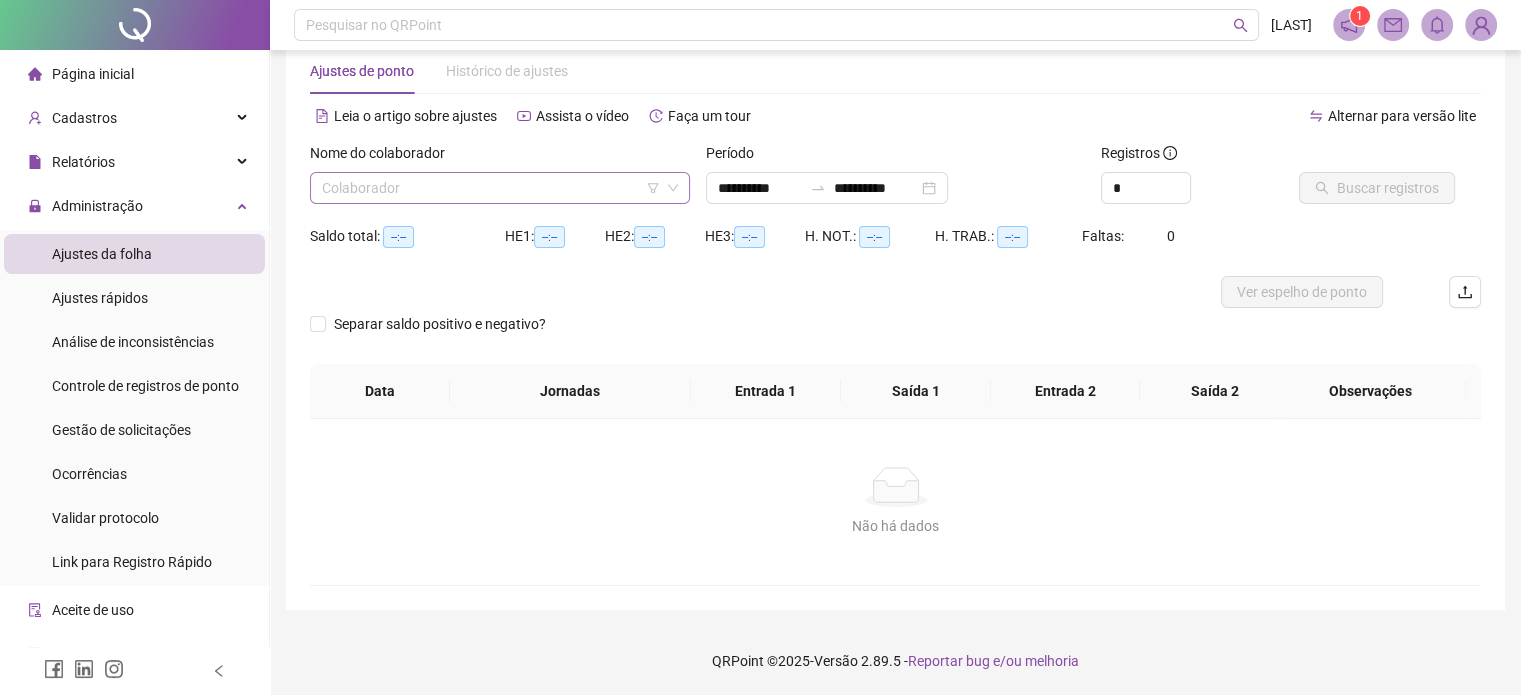 click 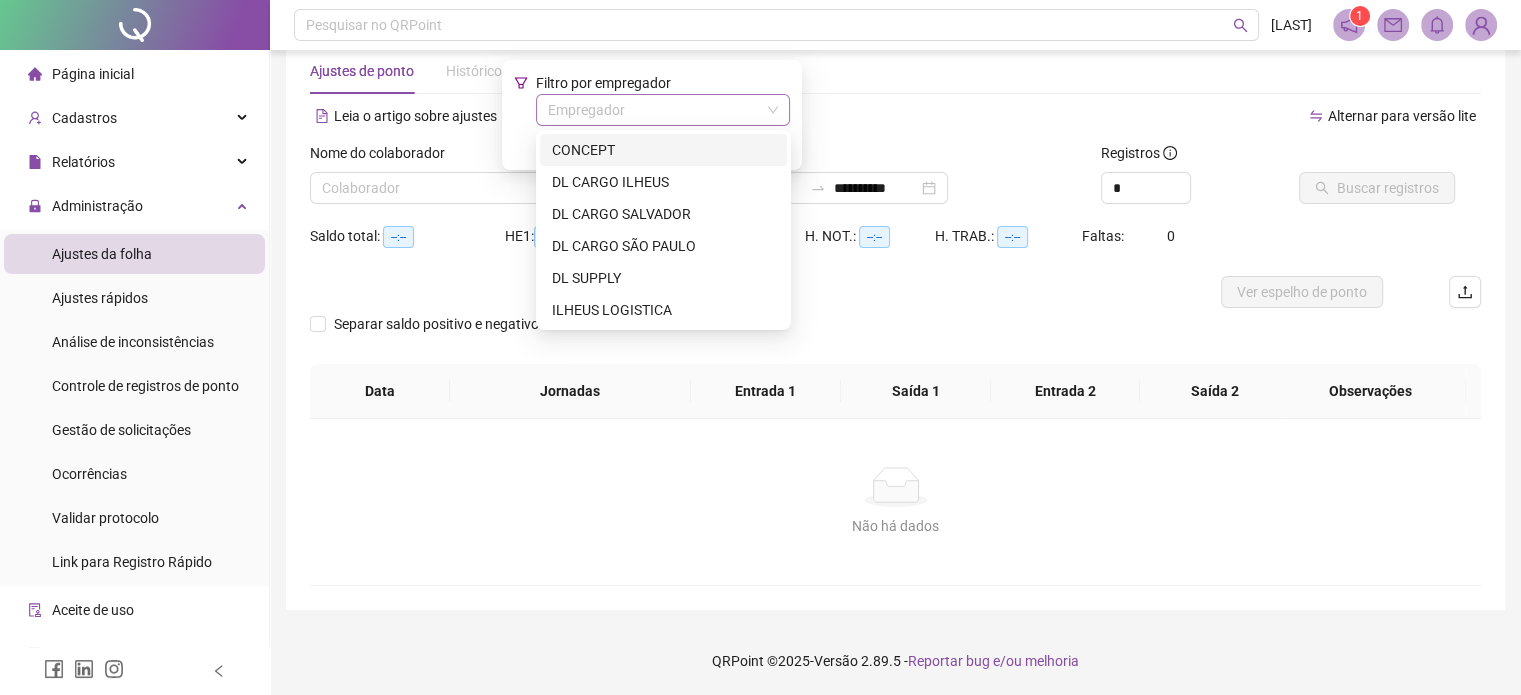 click at bounding box center [654, 110] 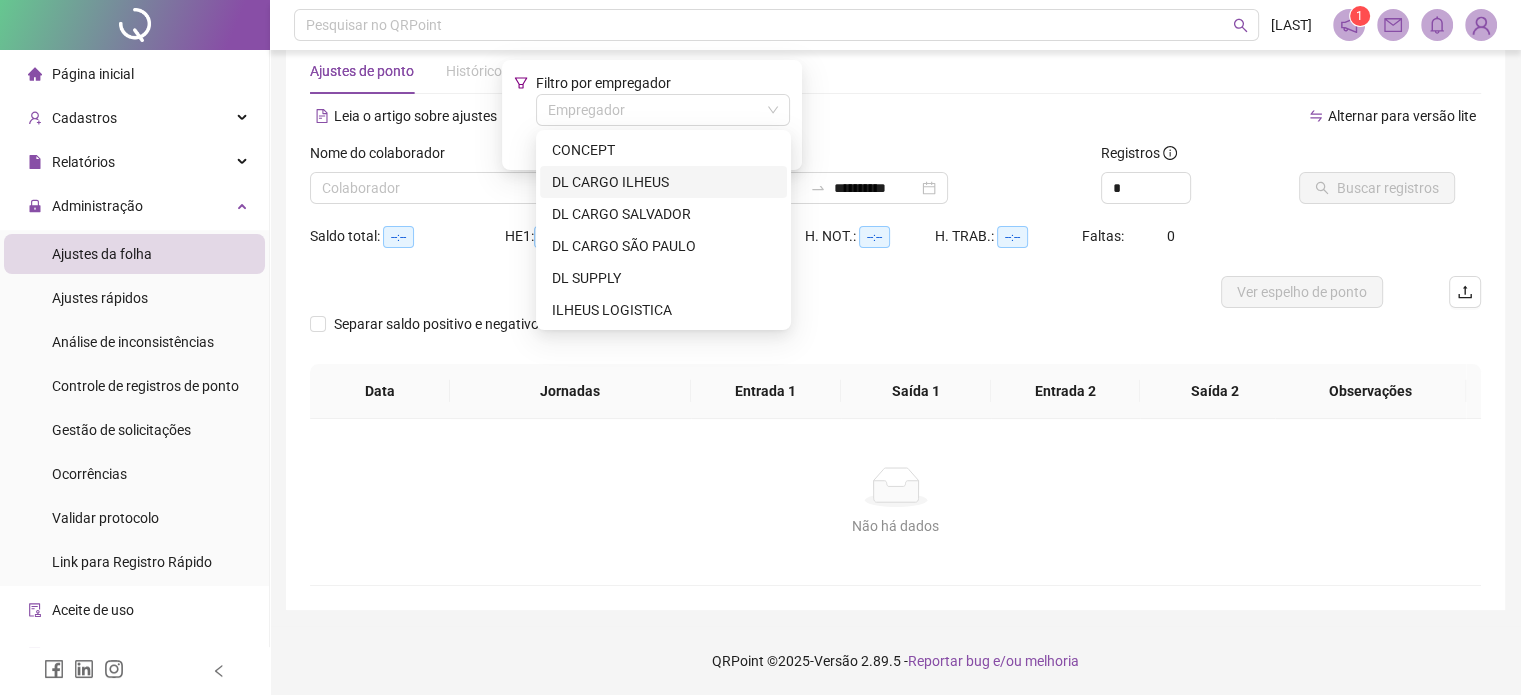 click on "Alternar para versão lite" at bounding box center [1189, 116] 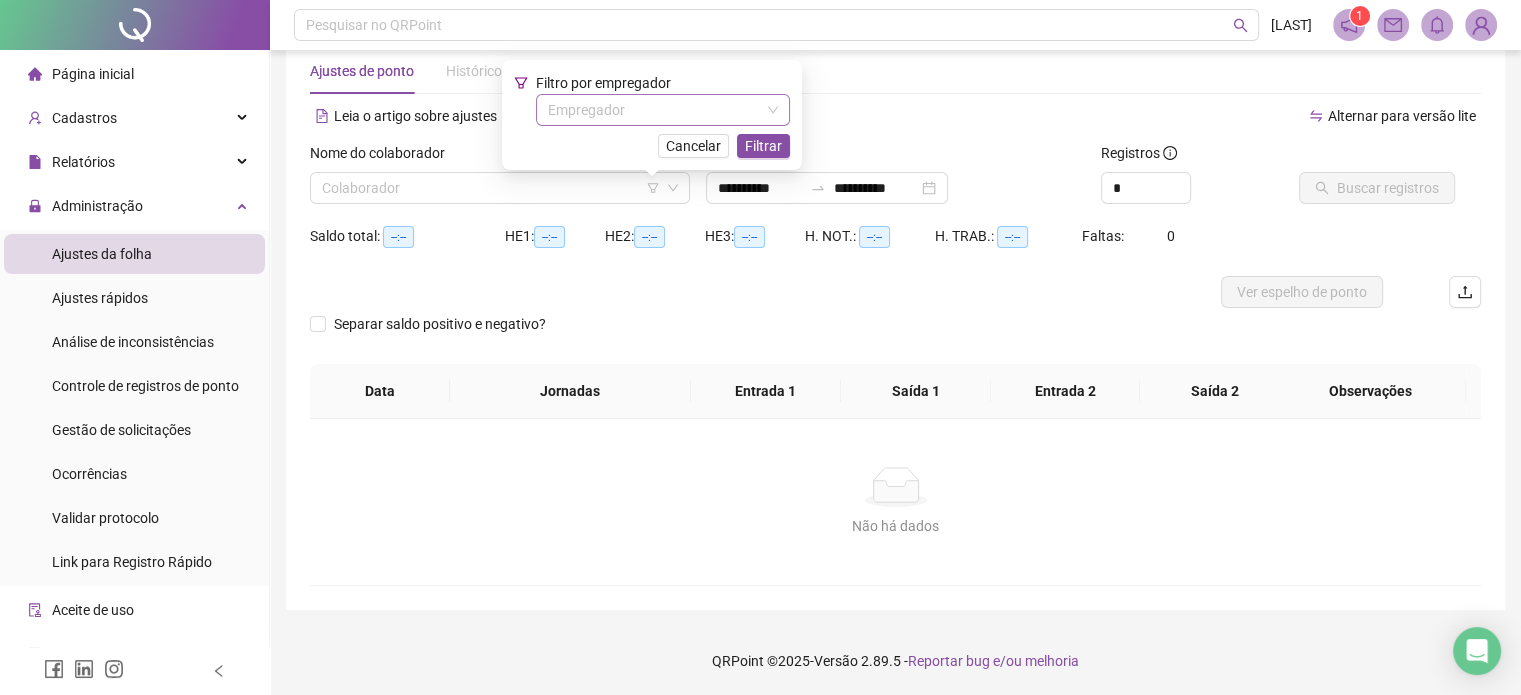 click at bounding box center (654, 110) 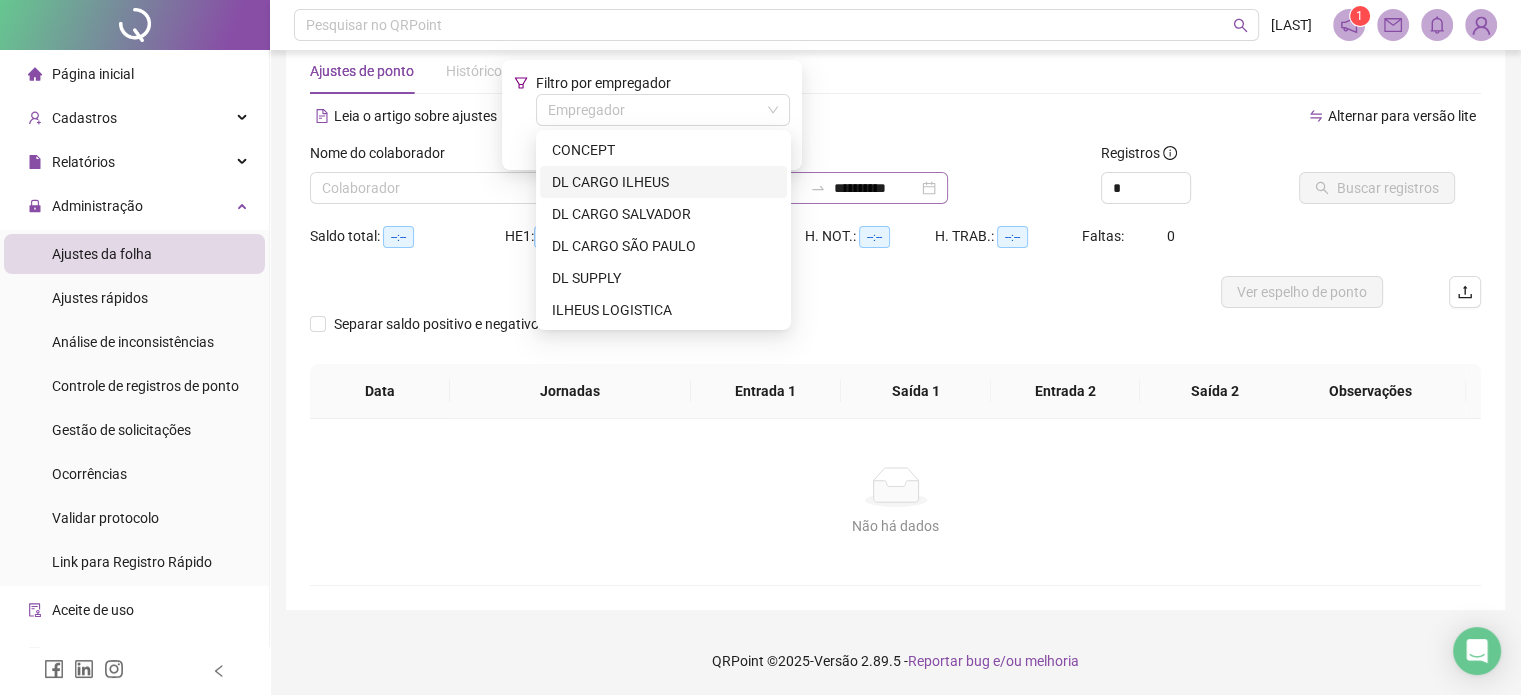 click on "CONCEPT" at bounding box center (663, 150) 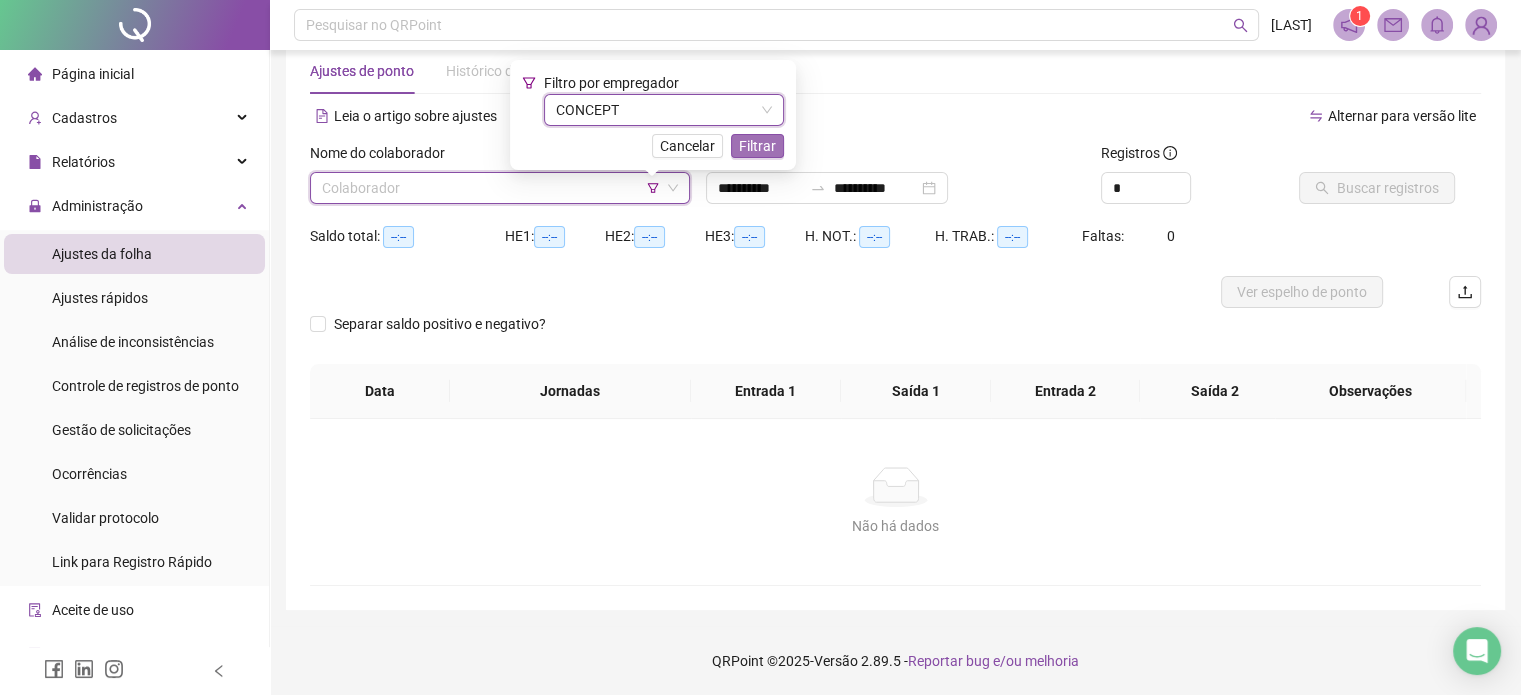 click on "Filtrar" at bounding box center (757, 146) 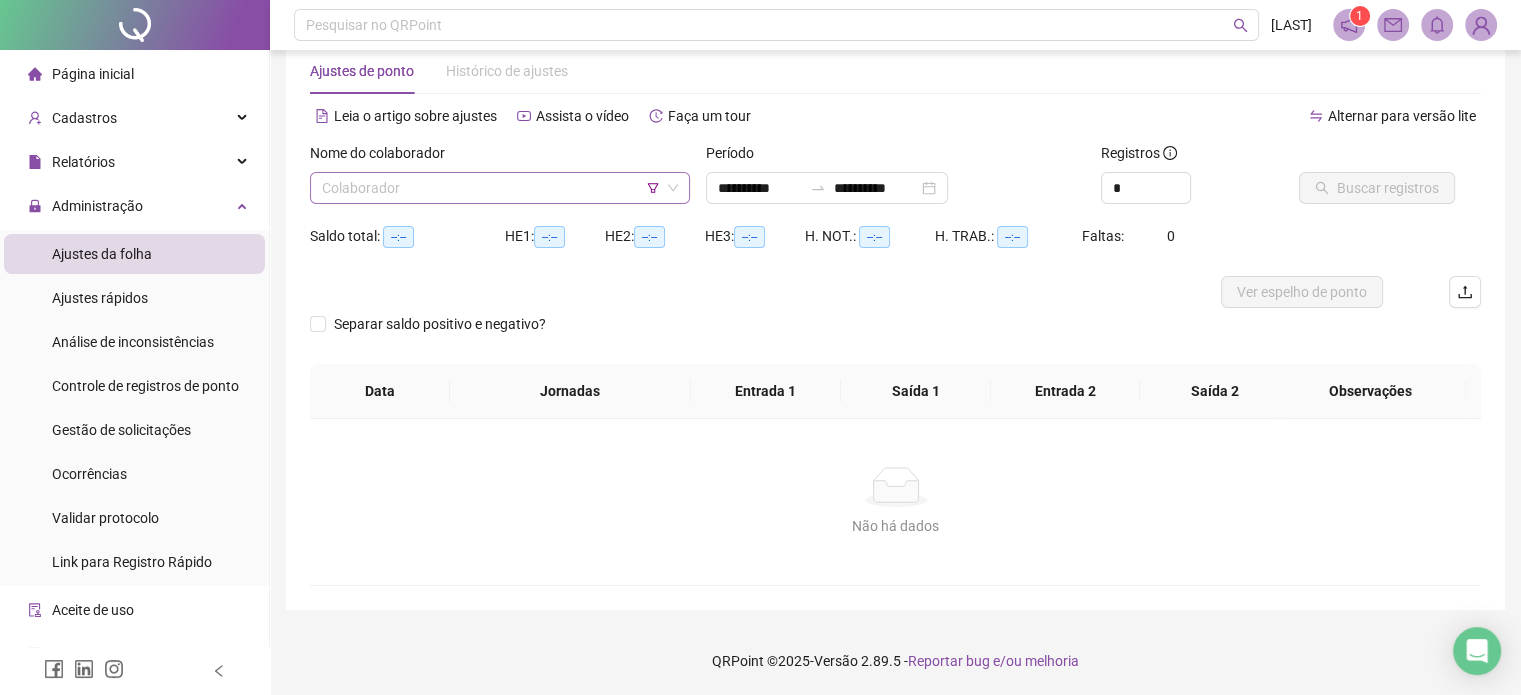 click at bounding box center [491, 188] 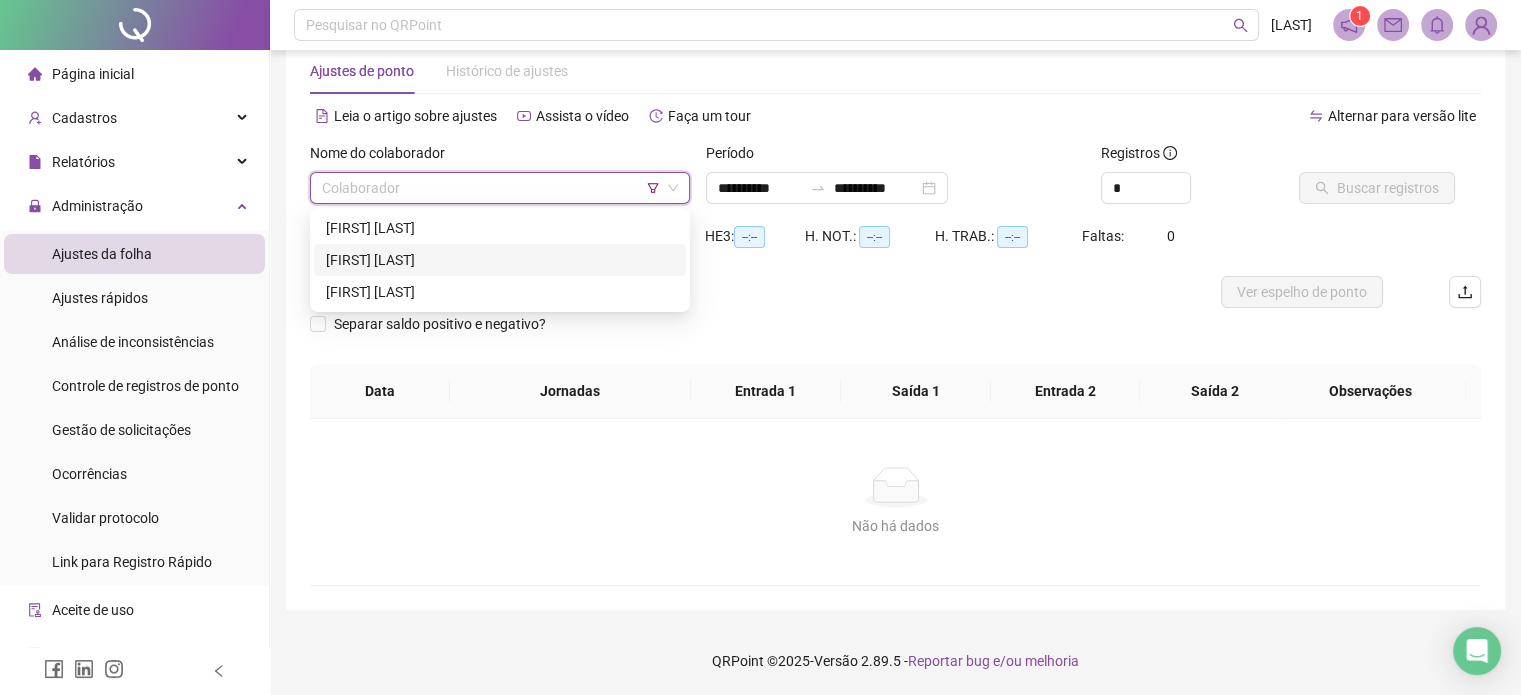 click on "[FIRST] [LAST]" at bounding box center (500, 260) 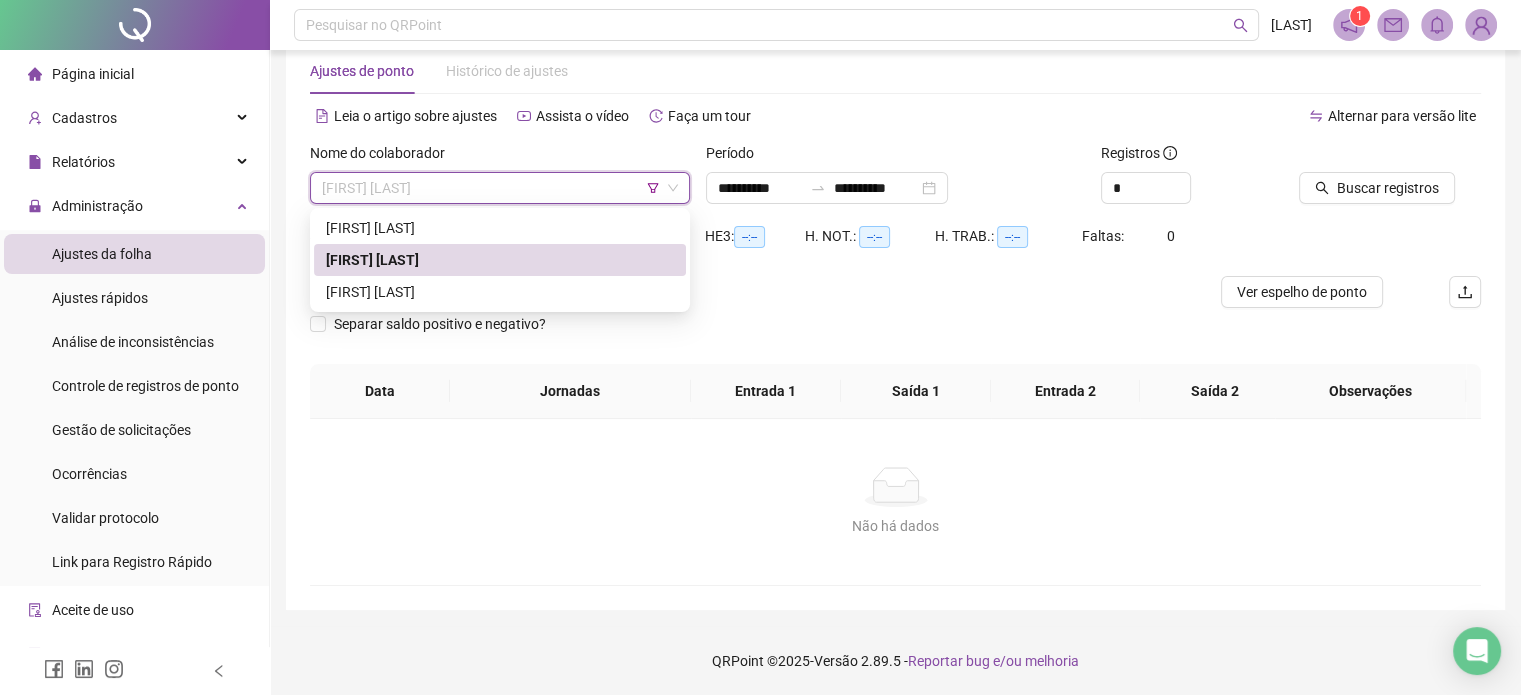 click on "[FIRST] [LAST]" at bounding box center [500, 260] 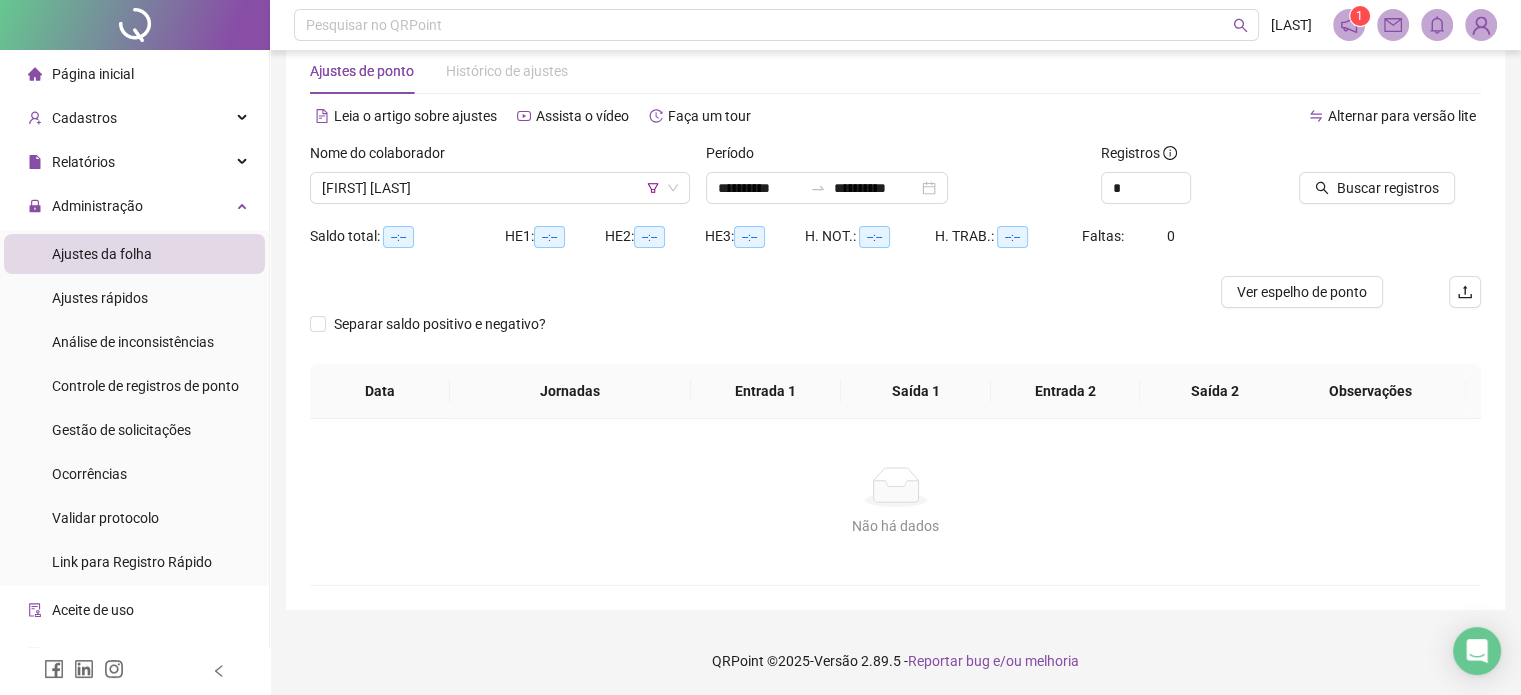 click at bounding box center [749, 292] 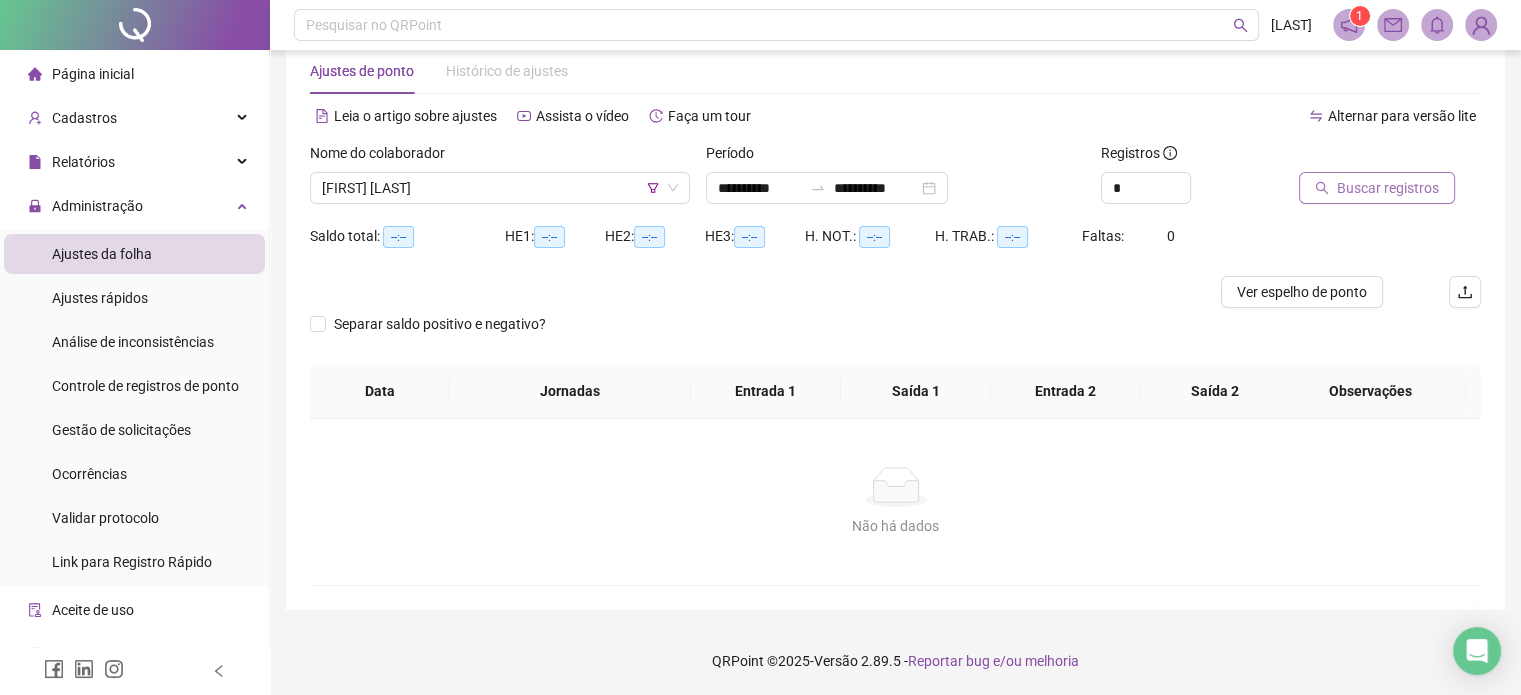 click on "Buscar registros" at bounding box center (1377, 188) 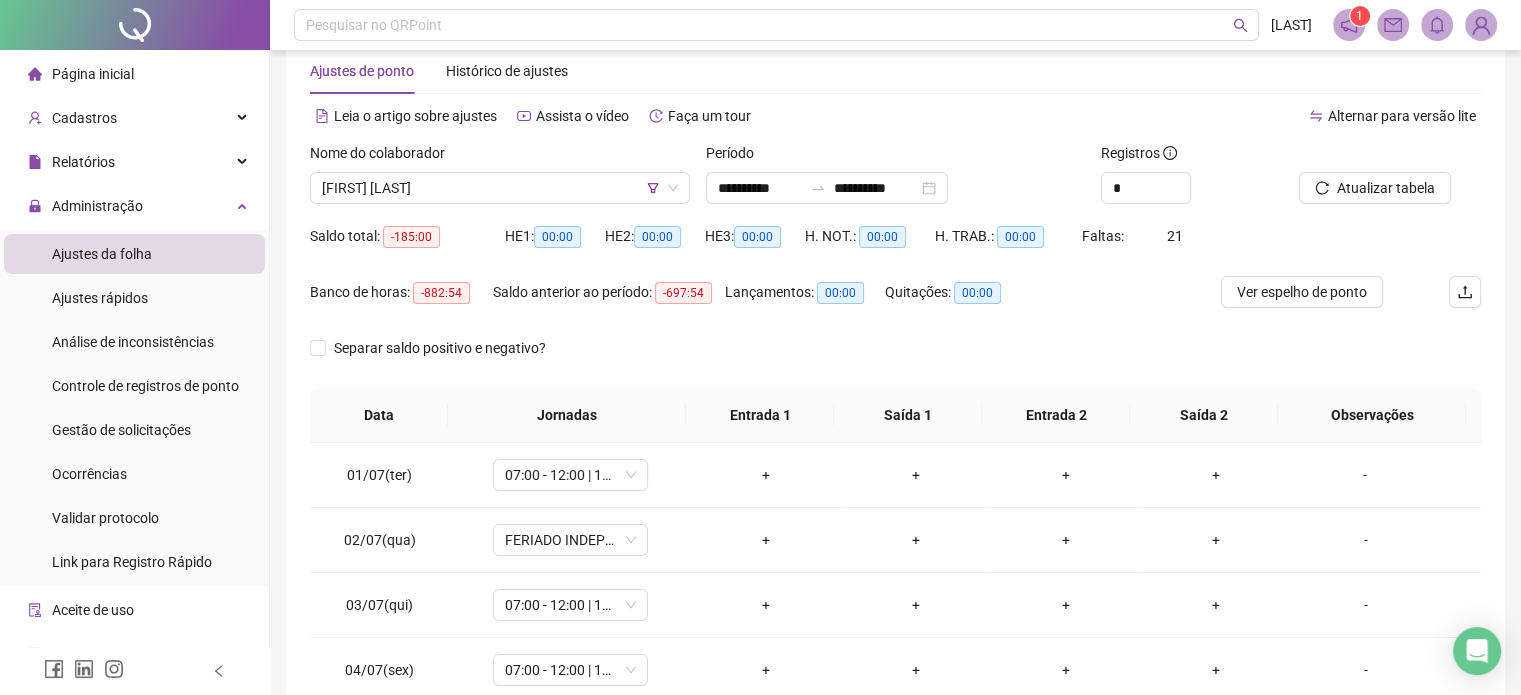 scroll, scrollTop: 242, scrollLeft: 0, axis: vertical 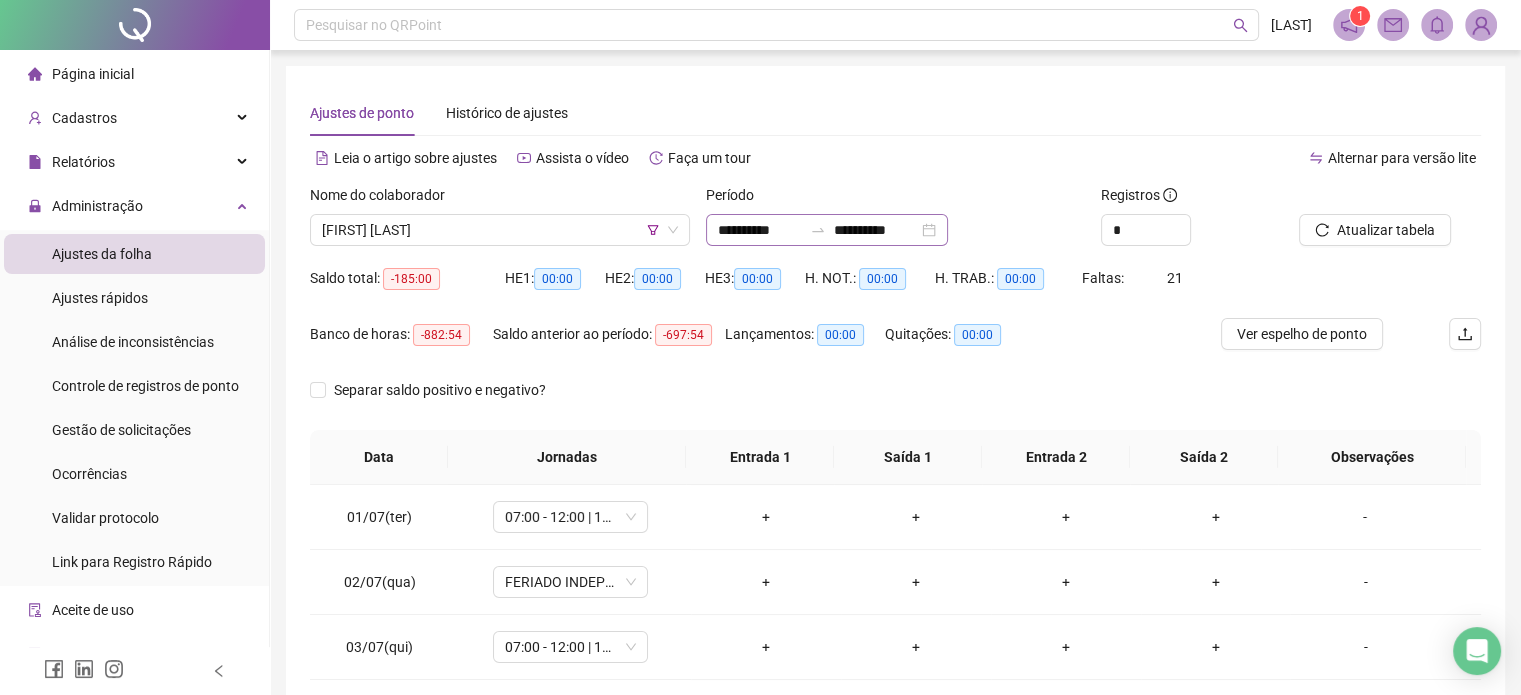 click on "**********" at bounding box center (827, 230) 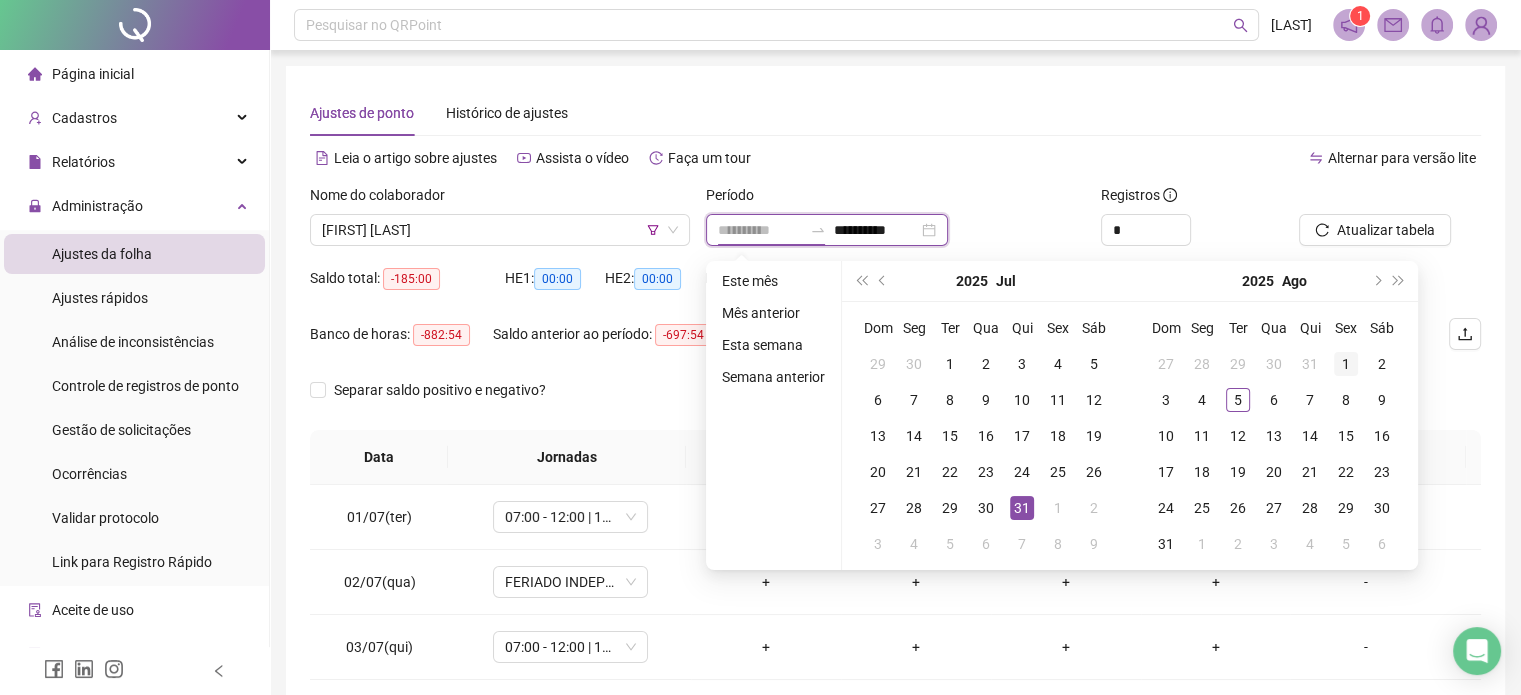 type on "**********" 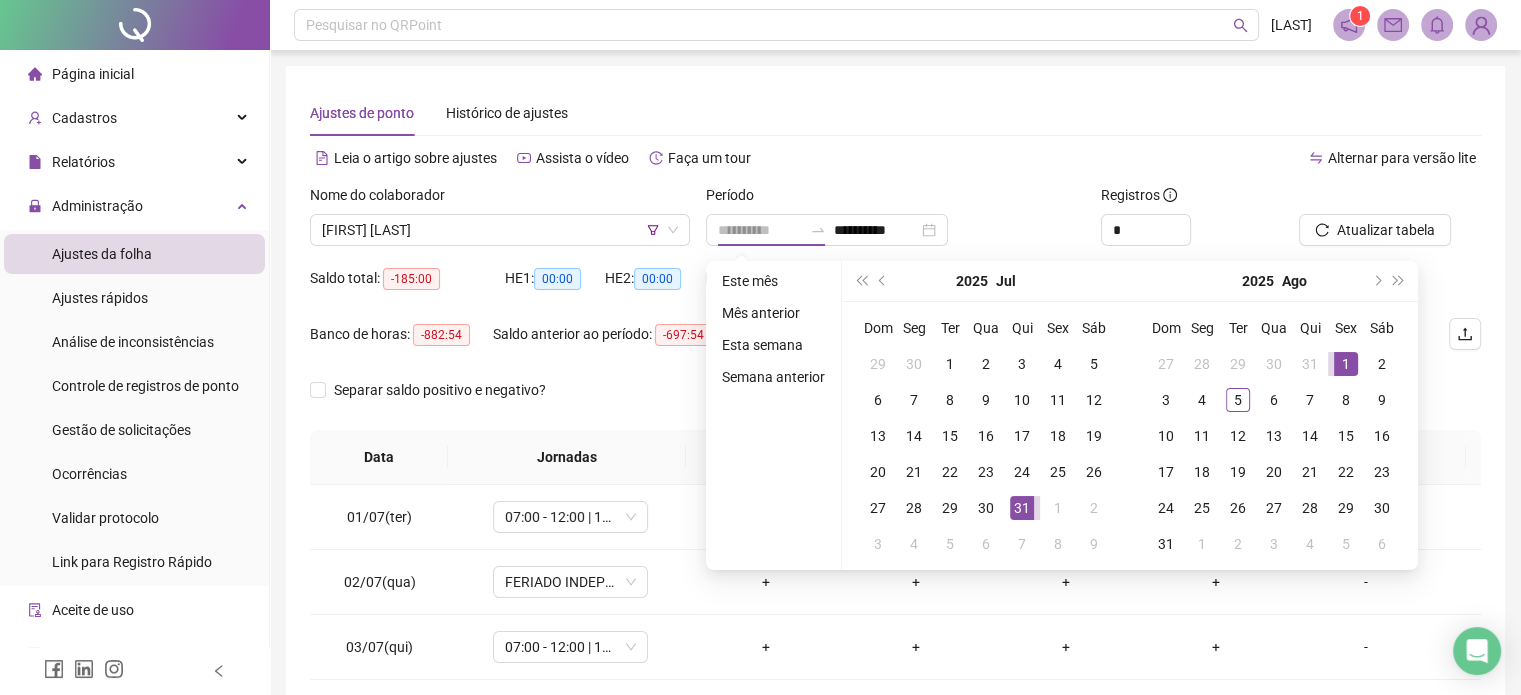 click on "1" at bounding box center (1346, 364) 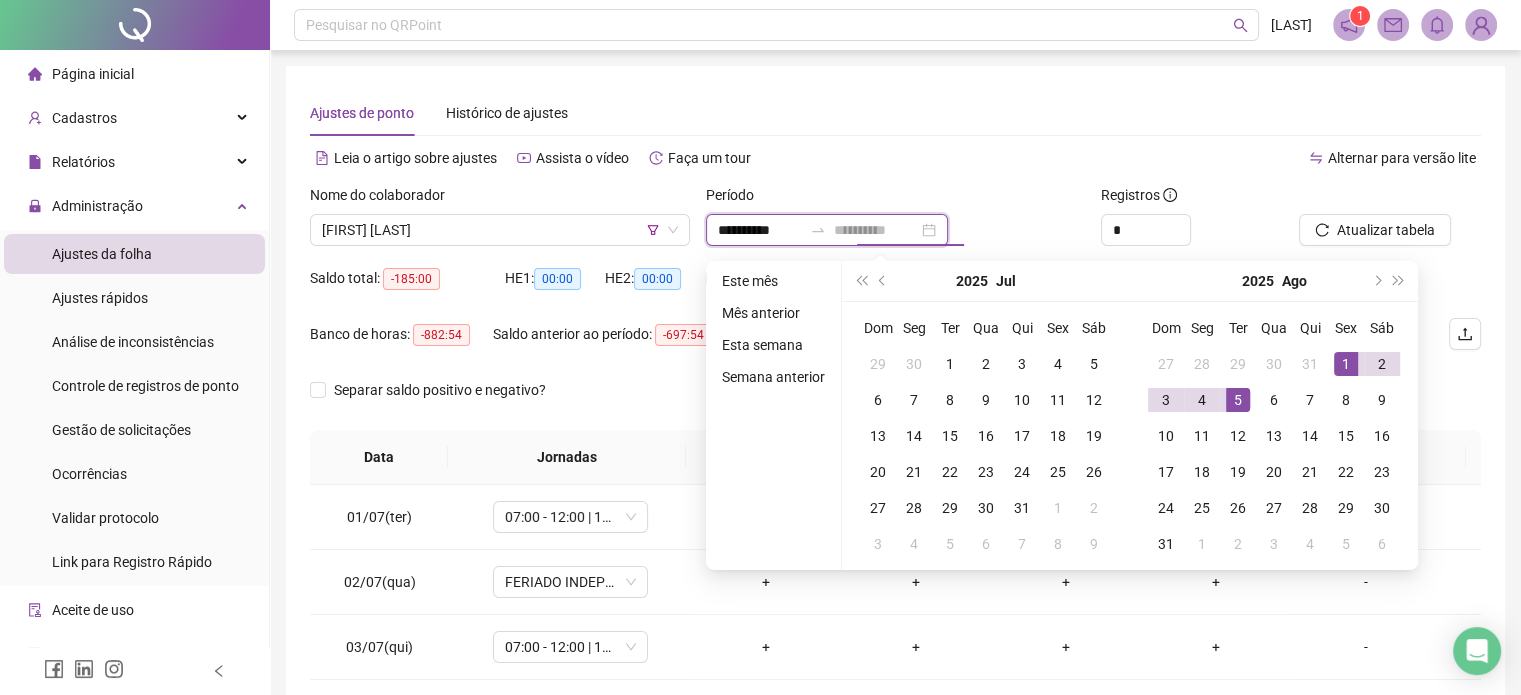 type on "**********" 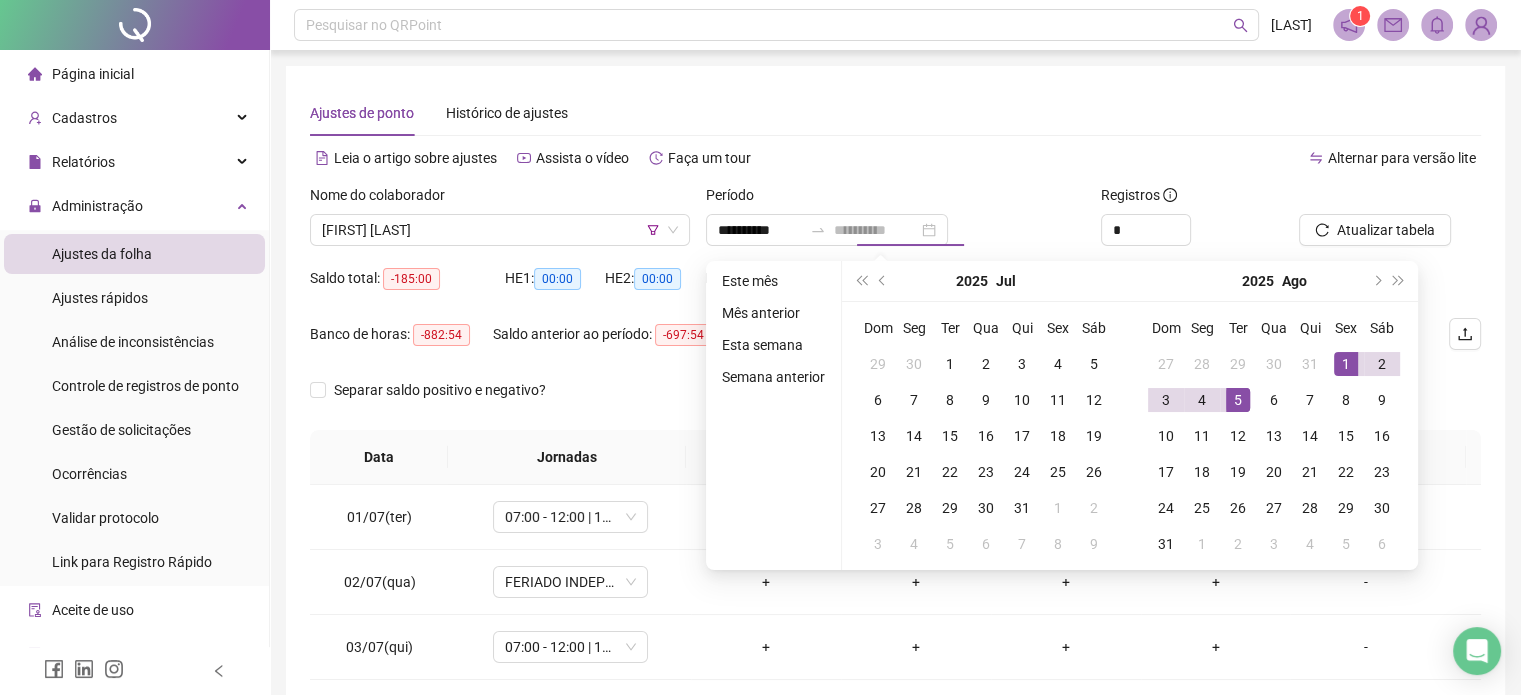 click on "5" at bounding box center (1238, 400) 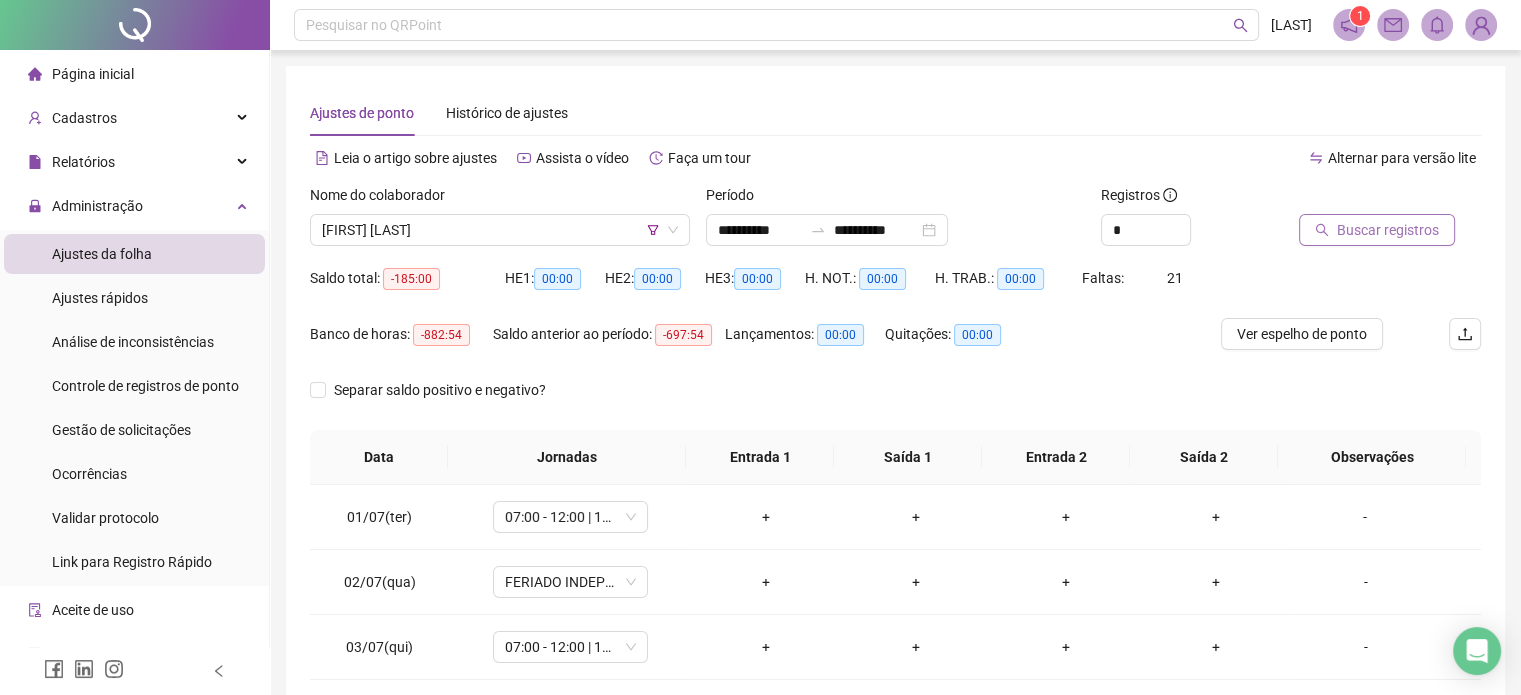 click on "Buscar registros" at bounding box center [1388, 230] 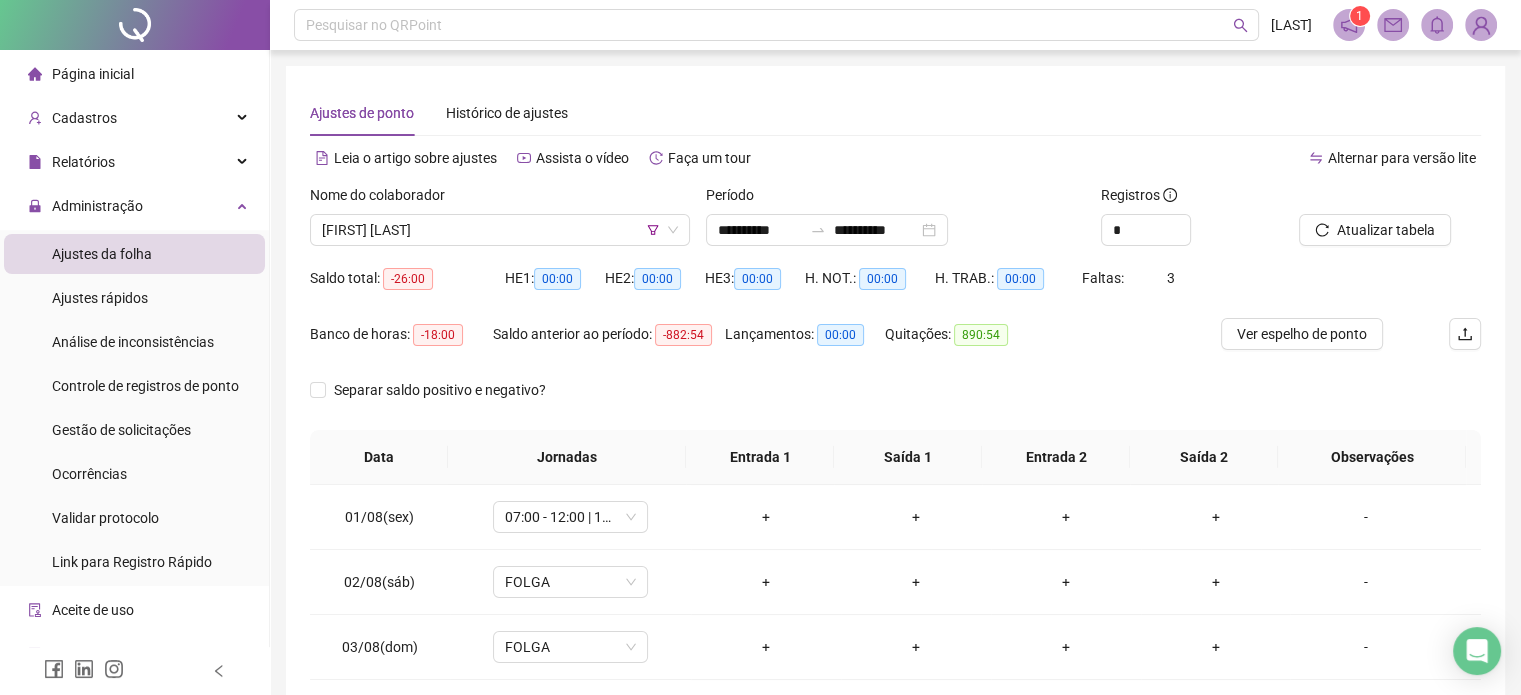 scroll, scrollTop: 200, scrollLeft: 0, axis: vertical 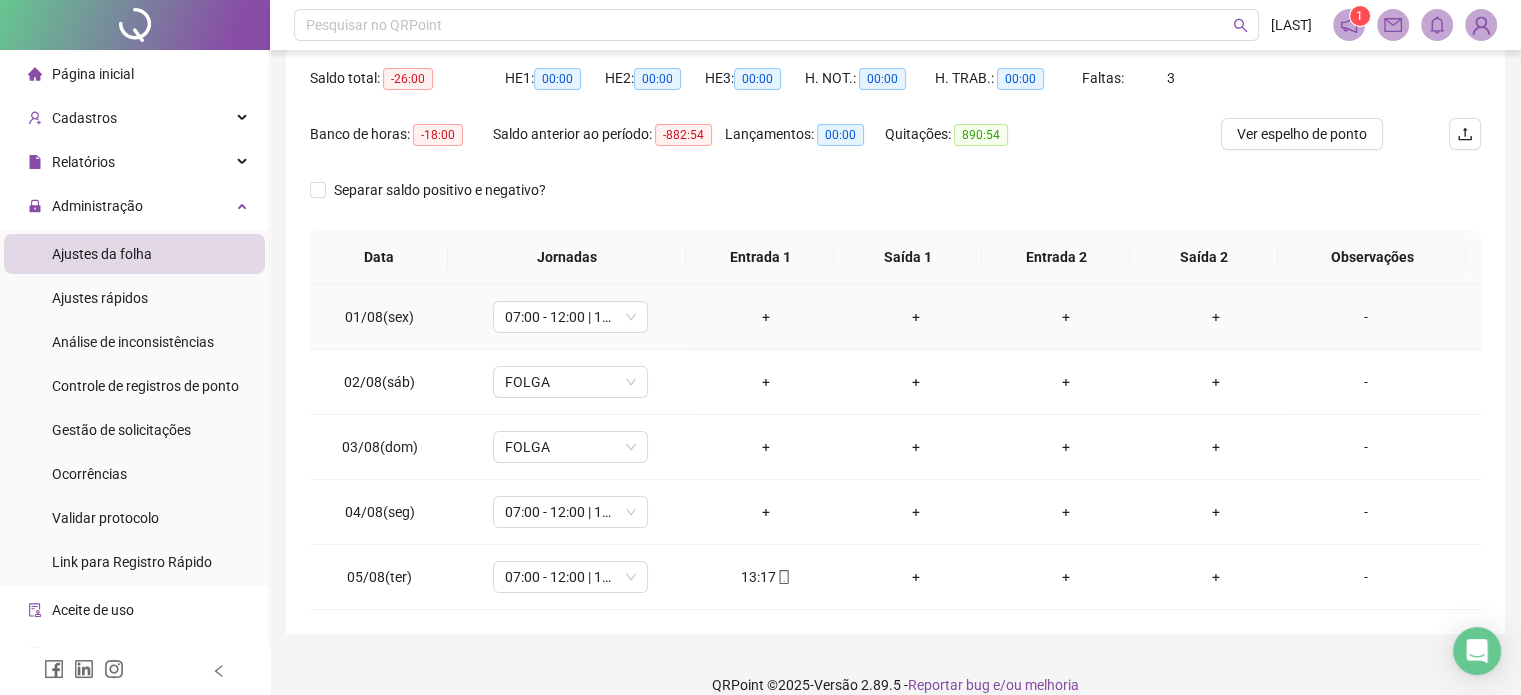 click on "+" at bounding box center (766, 317) 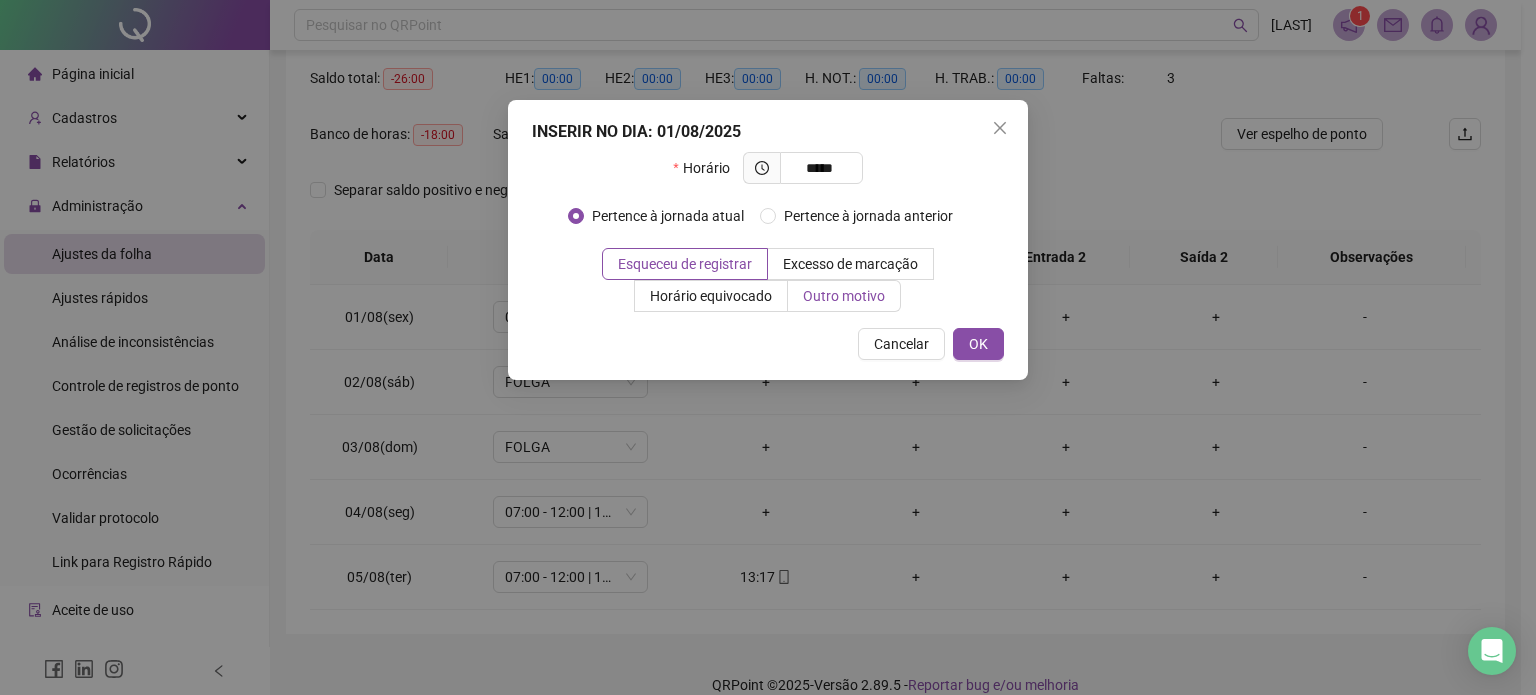 type on "*****" 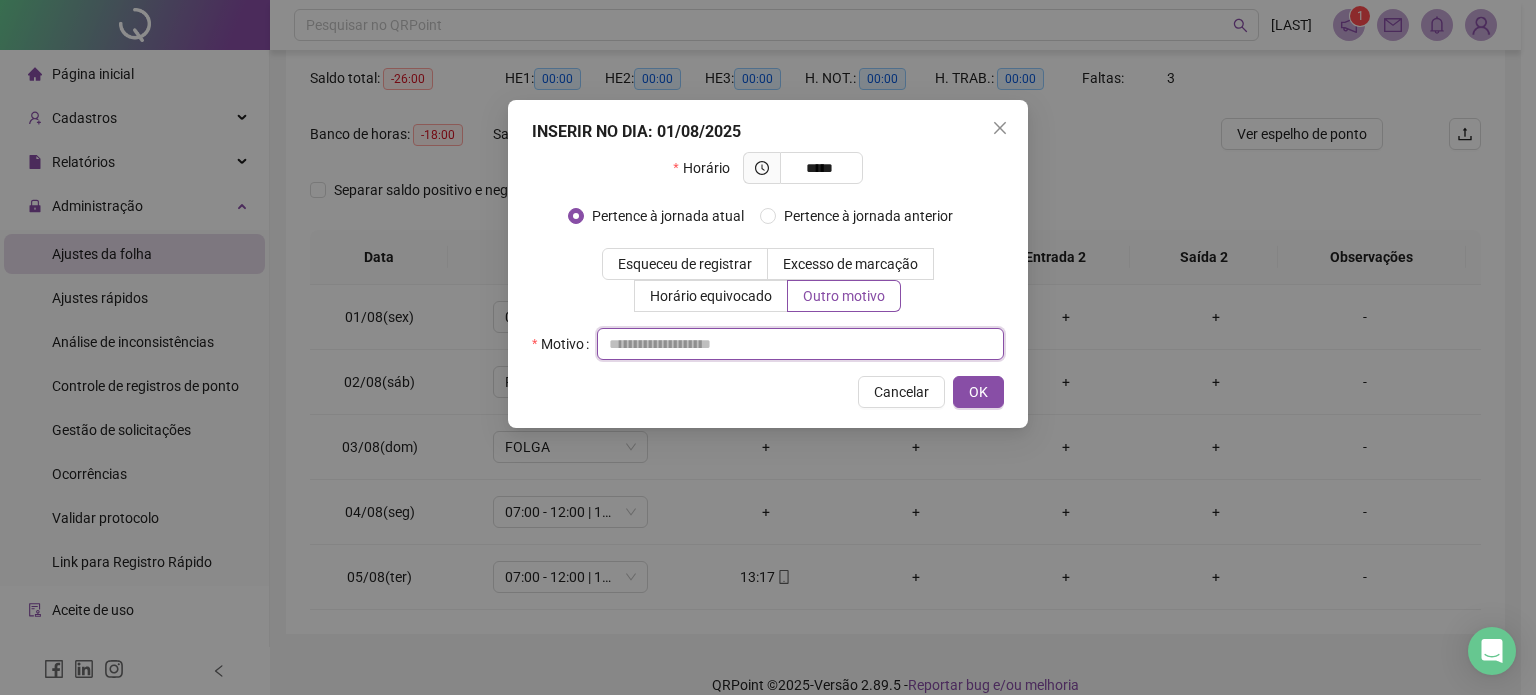 click at bounding box center (800, 344) 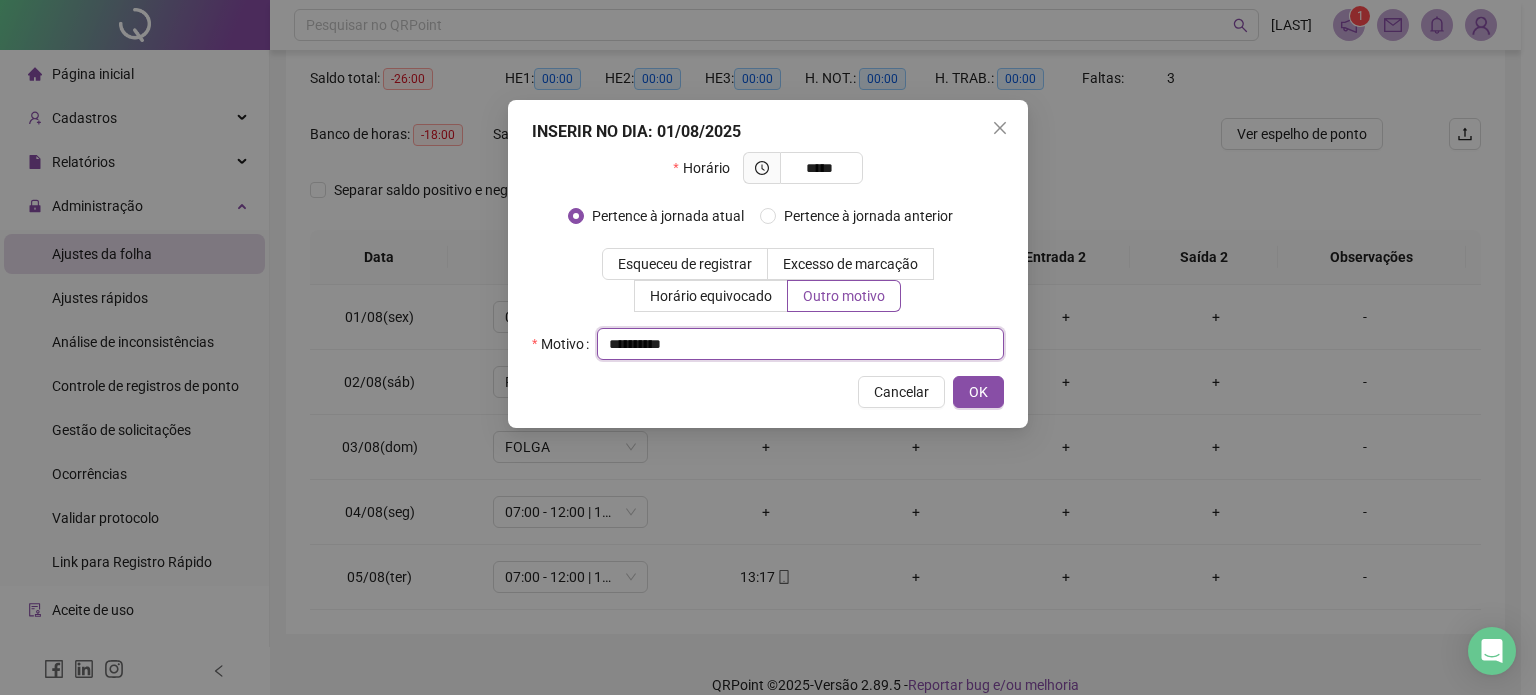 drag, startPoint x: 593, startPoint y: 339, endPoint x: 453, endPoint y: 339, distance: 140 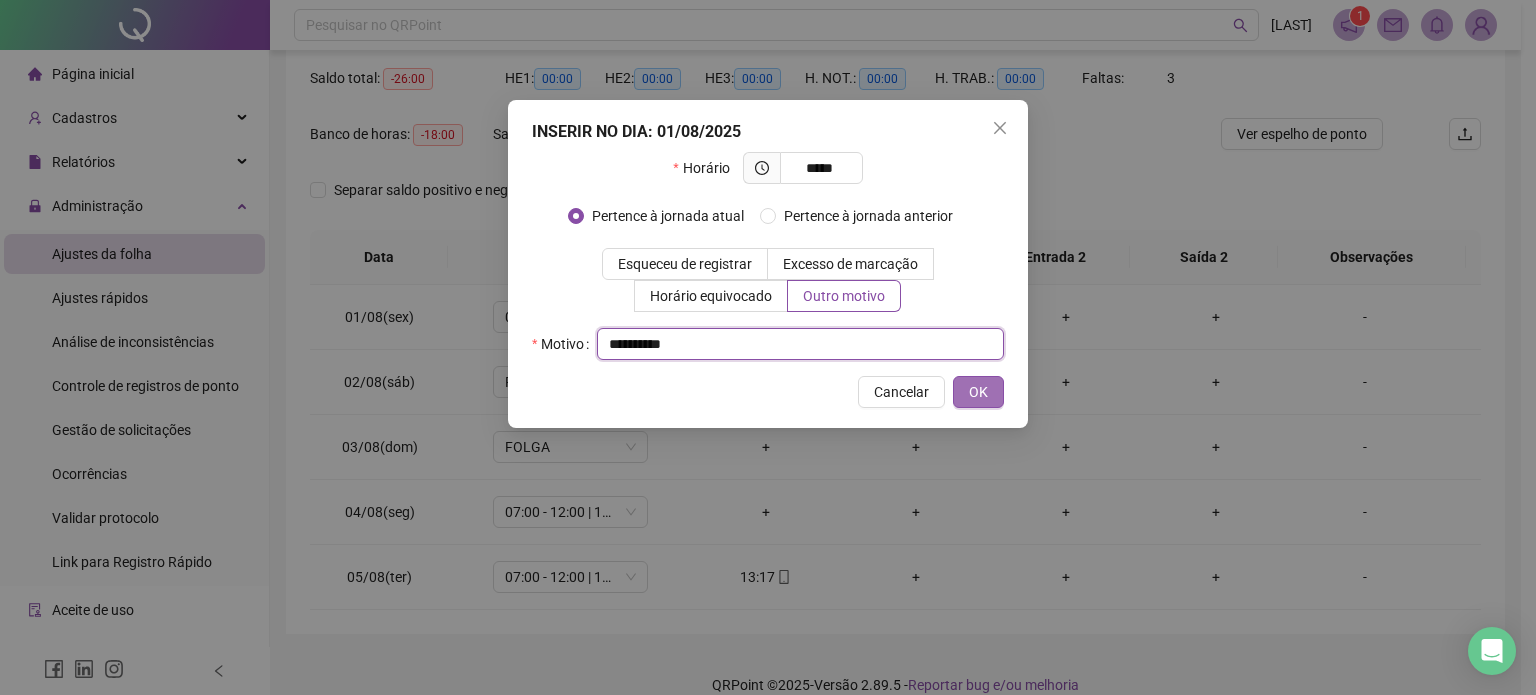 type on "**********" 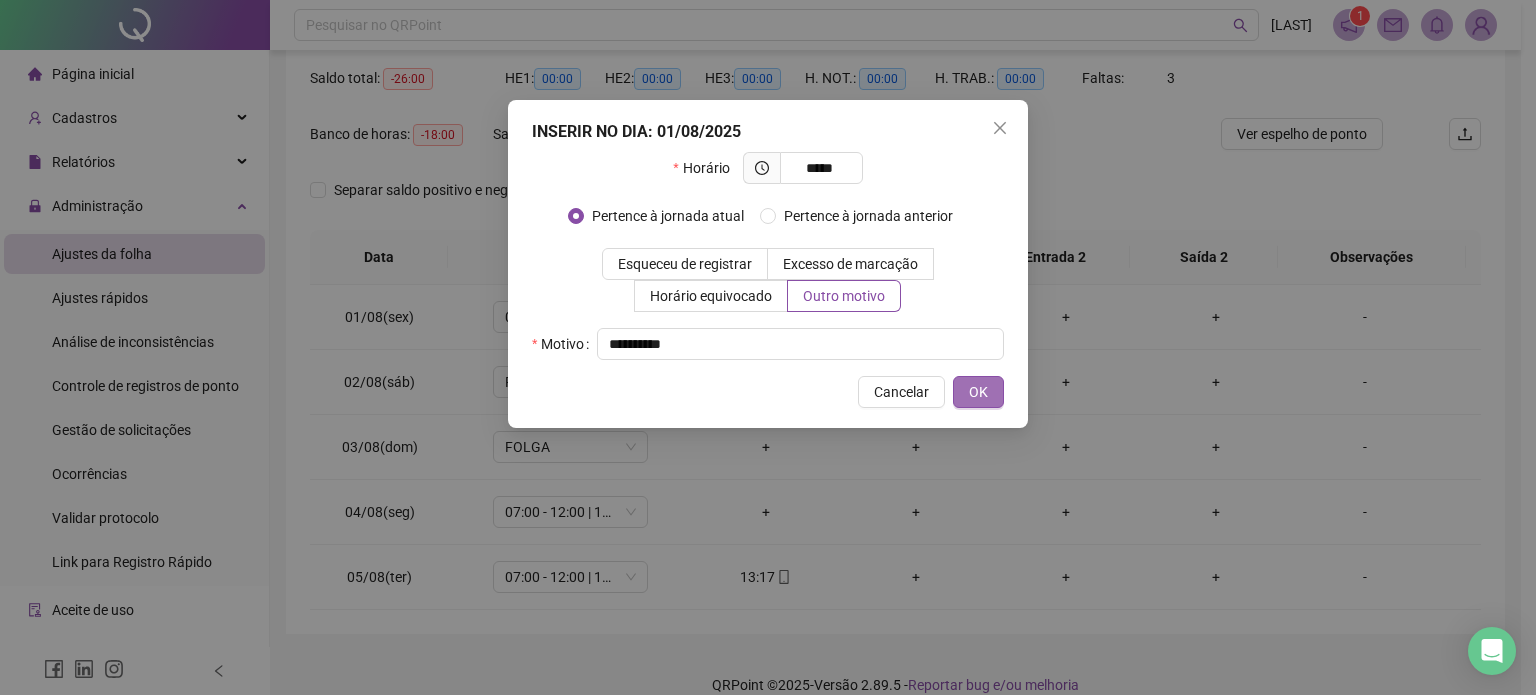 click on "OK" at bounding box center (978, 392) 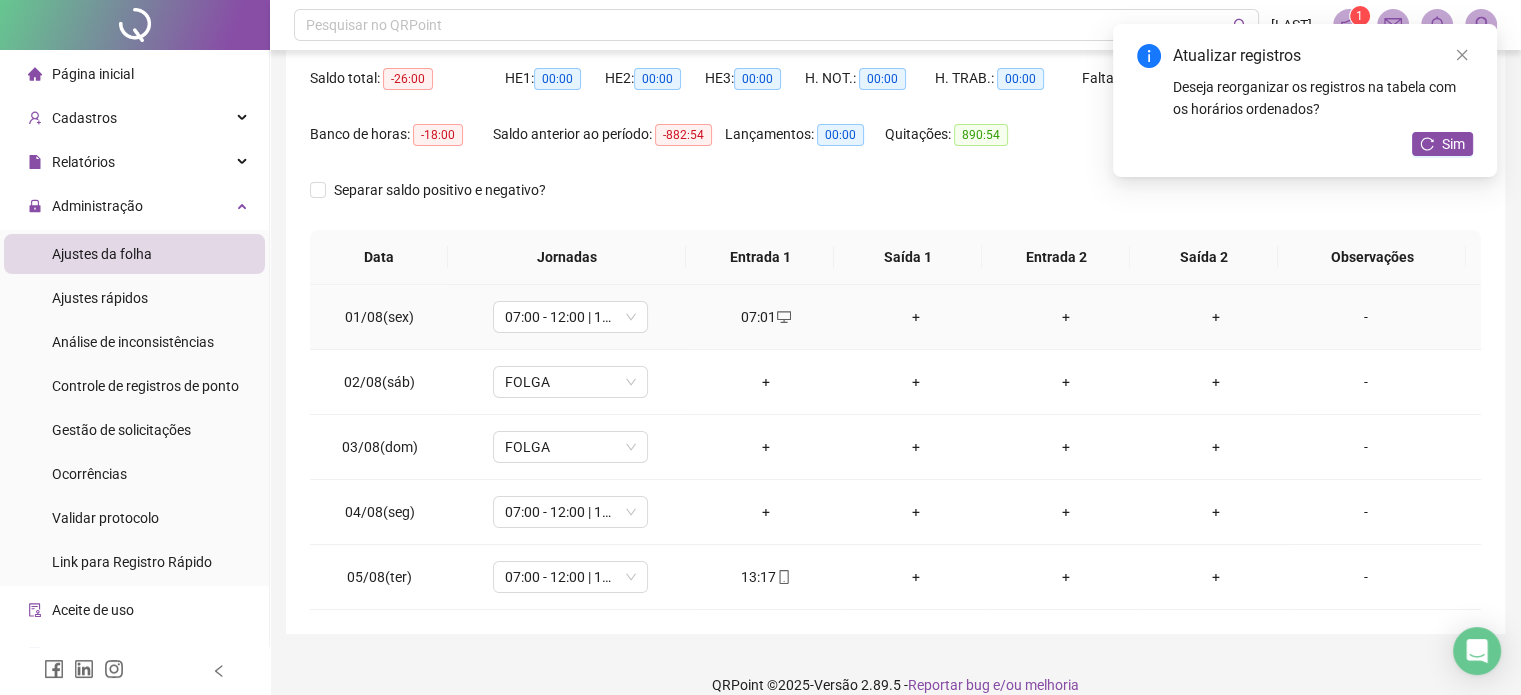 click on "+" at bounding box center (916, 317) 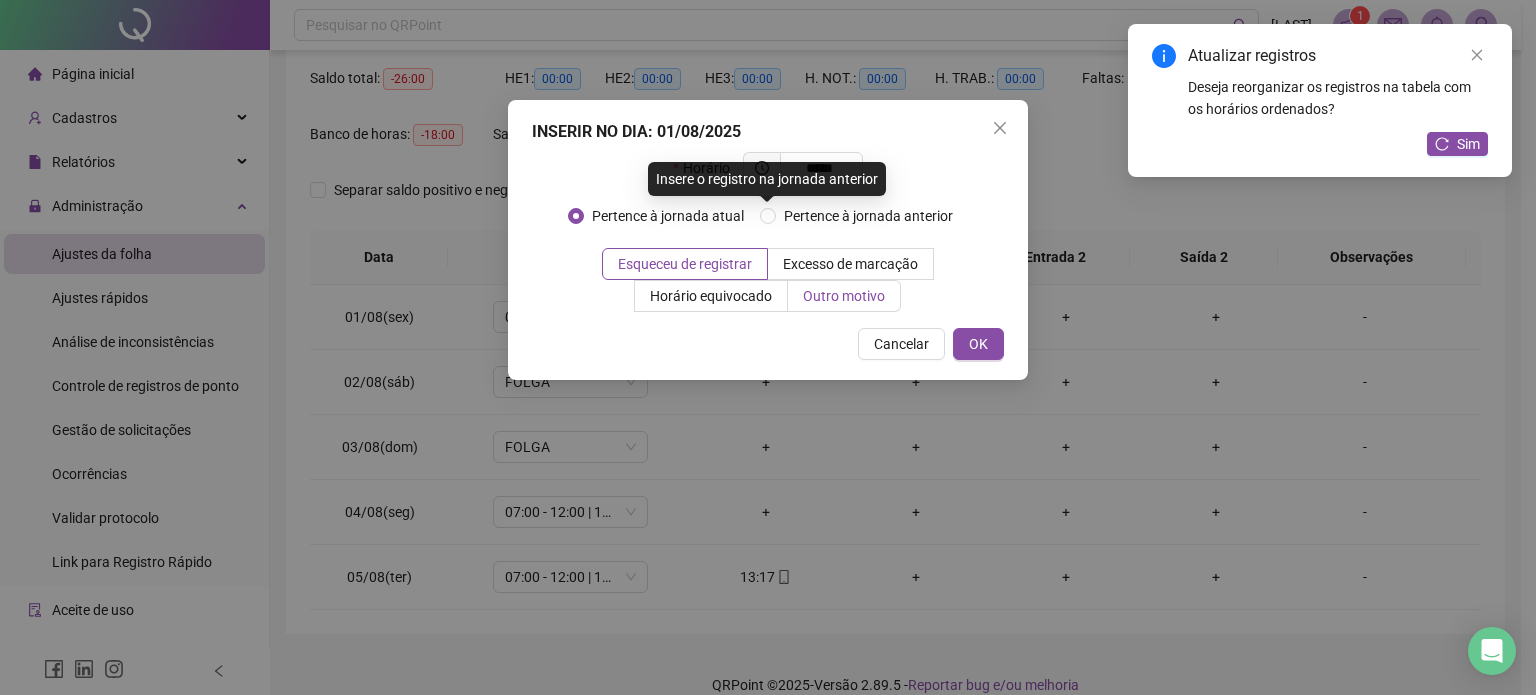 type on "*****" 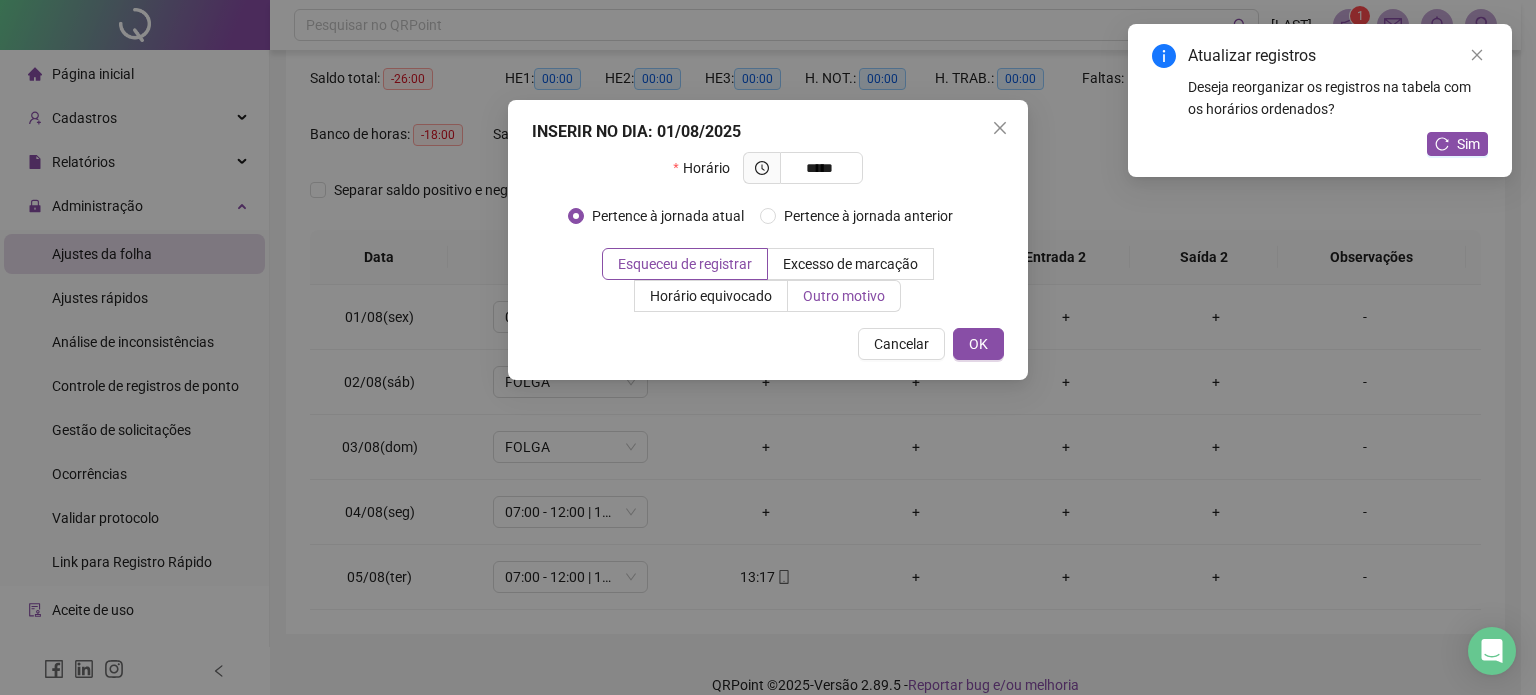 click on "Outro motivo" at bounding box center (844, 296) 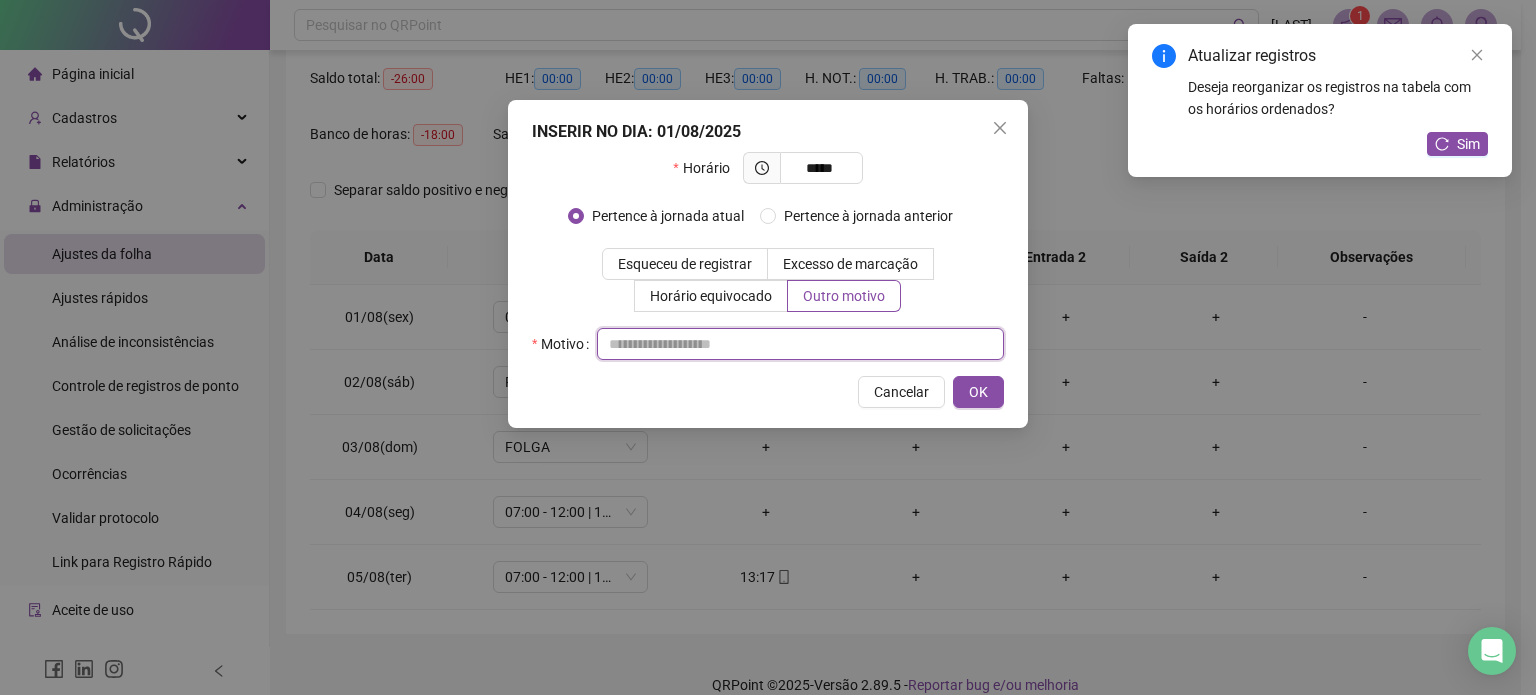 click at bounding box center [800, 344] 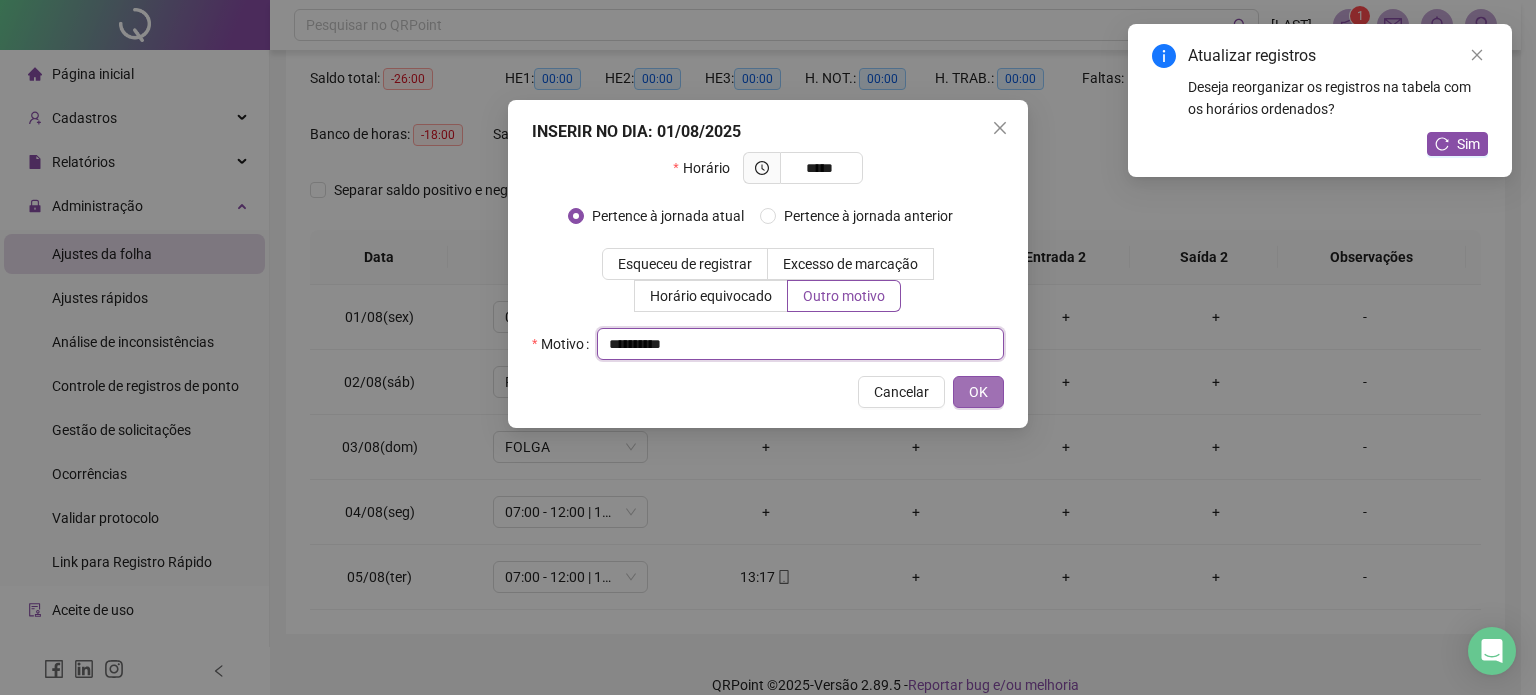 type on "**********" 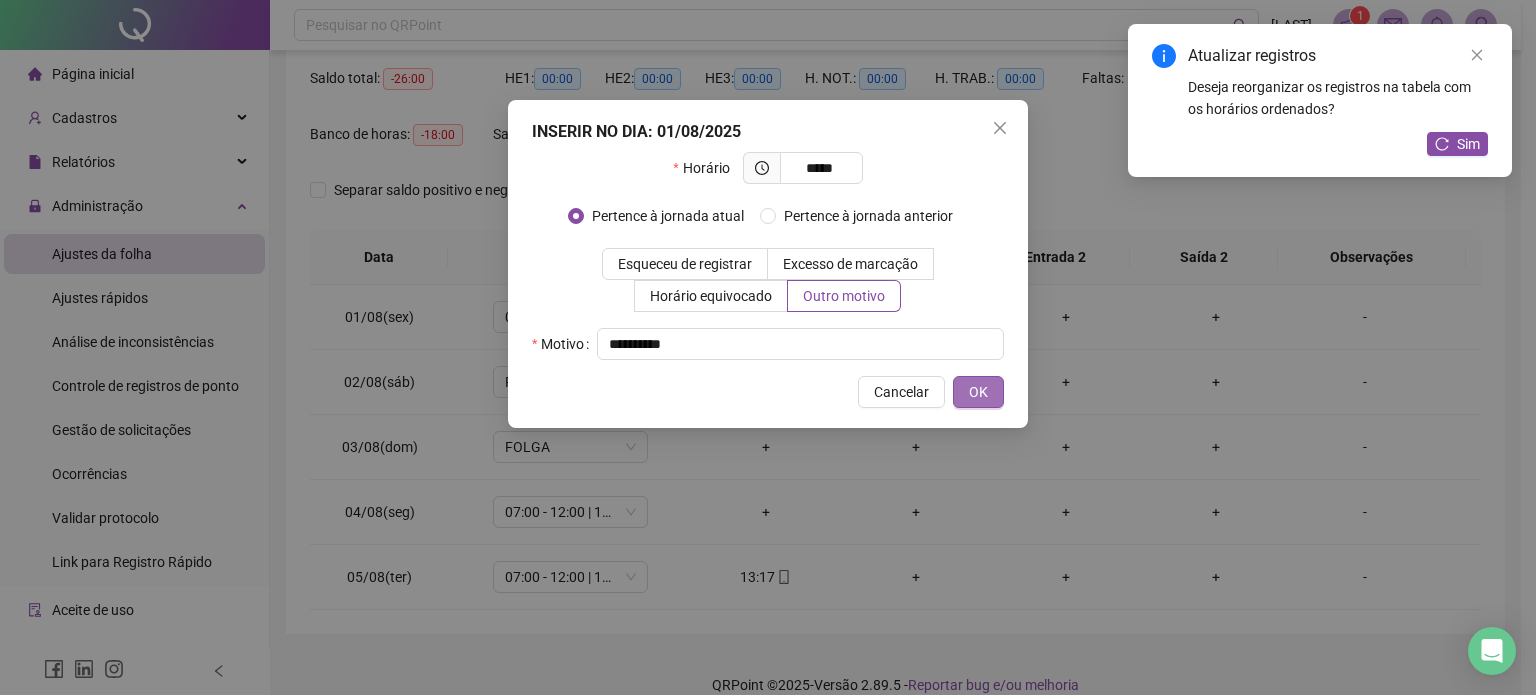 click on "OK" at bounding box center (978, 392) 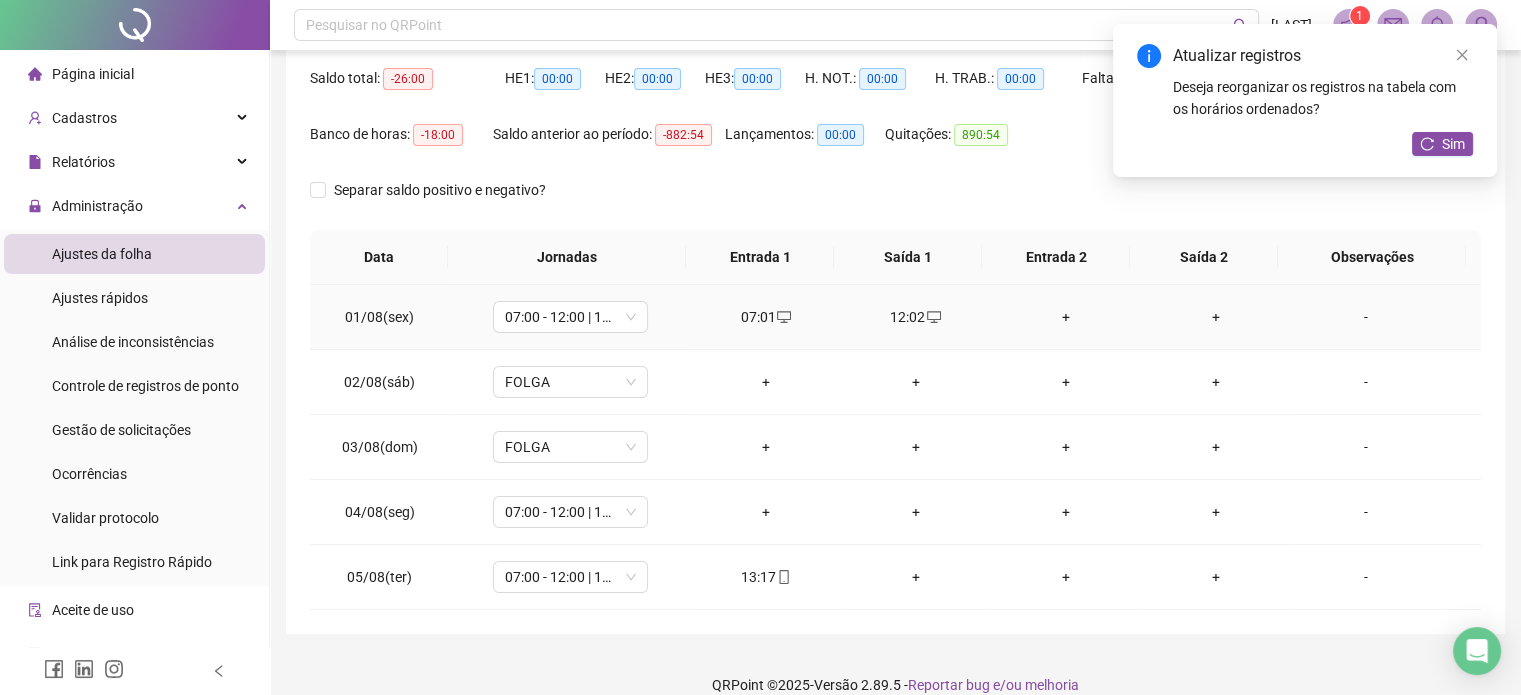click on "+" at bounding box center (1066, 317) 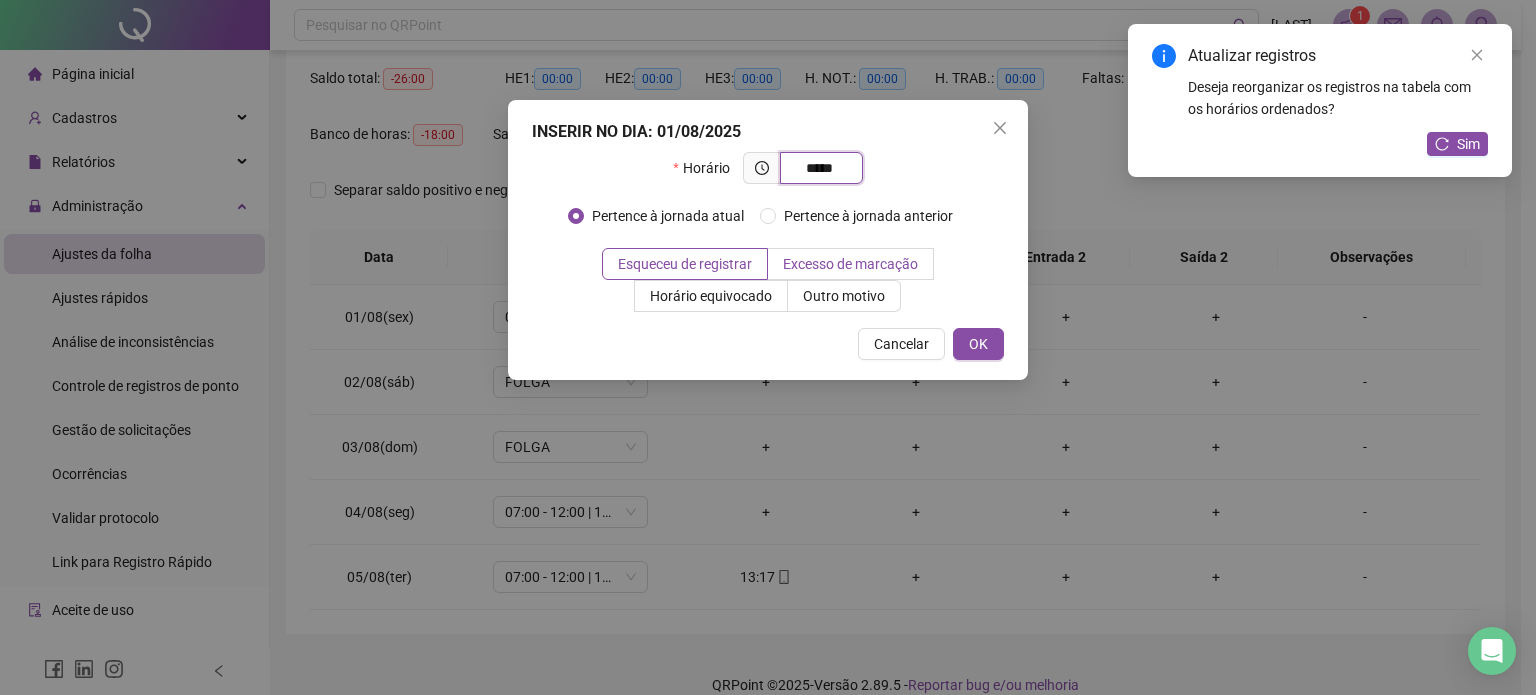 type on "*****" 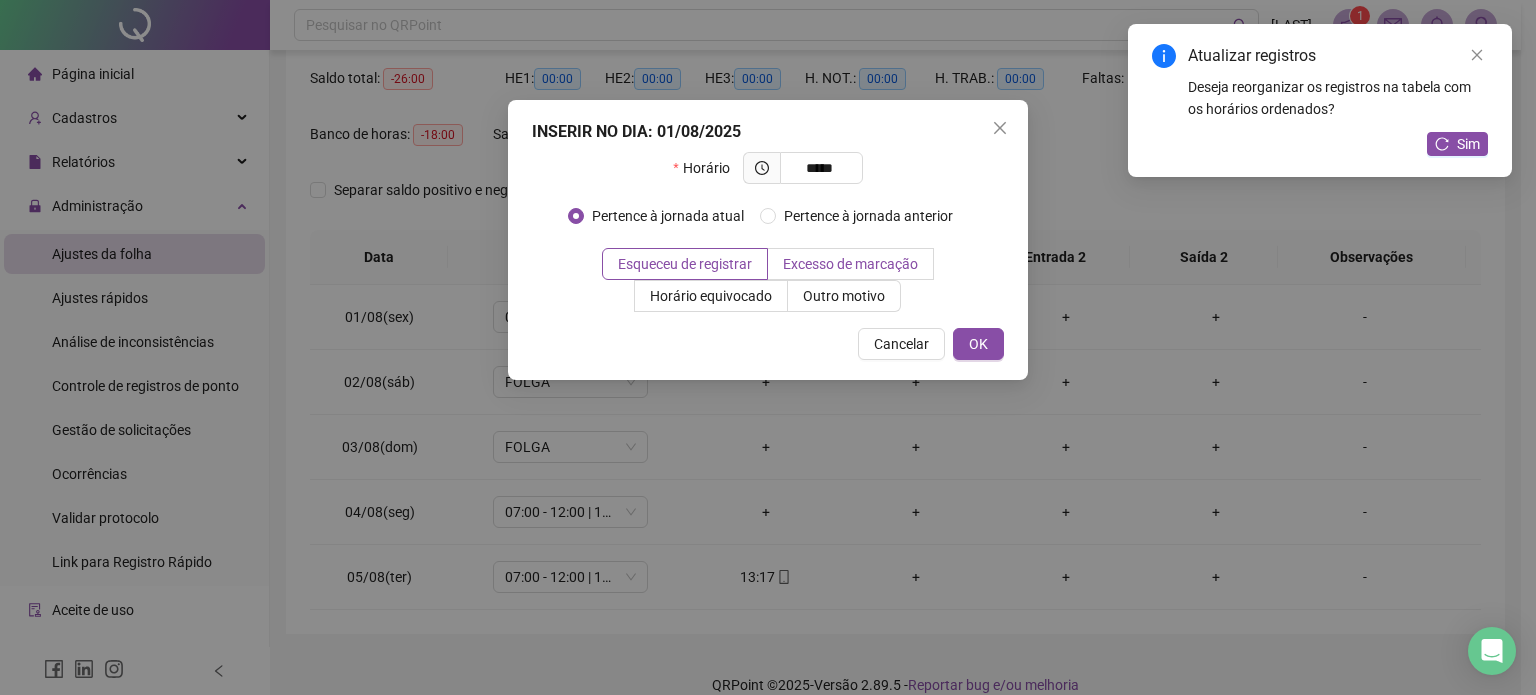 click on "Excesso de marcação" at bounding box center (851, 264) 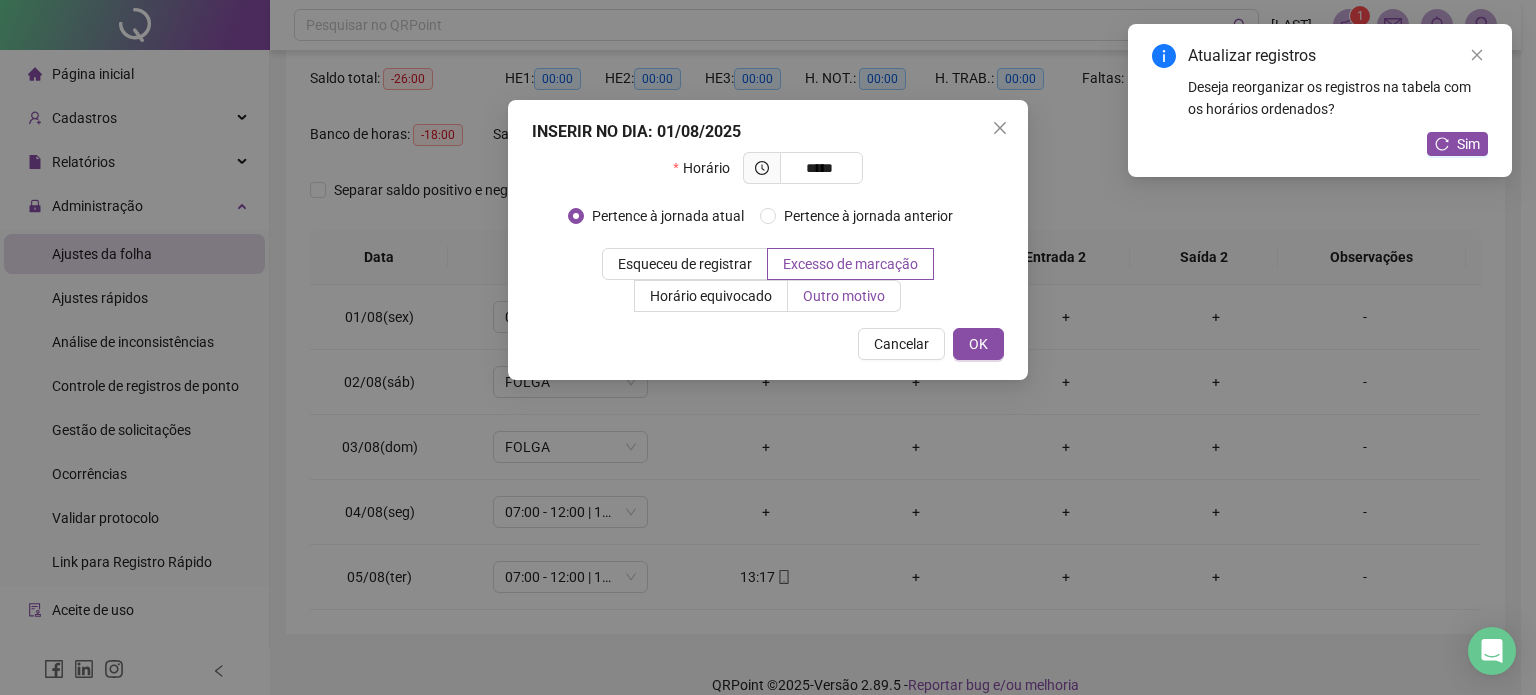 click on "Outro motivo" at bounding box center (844, 296) 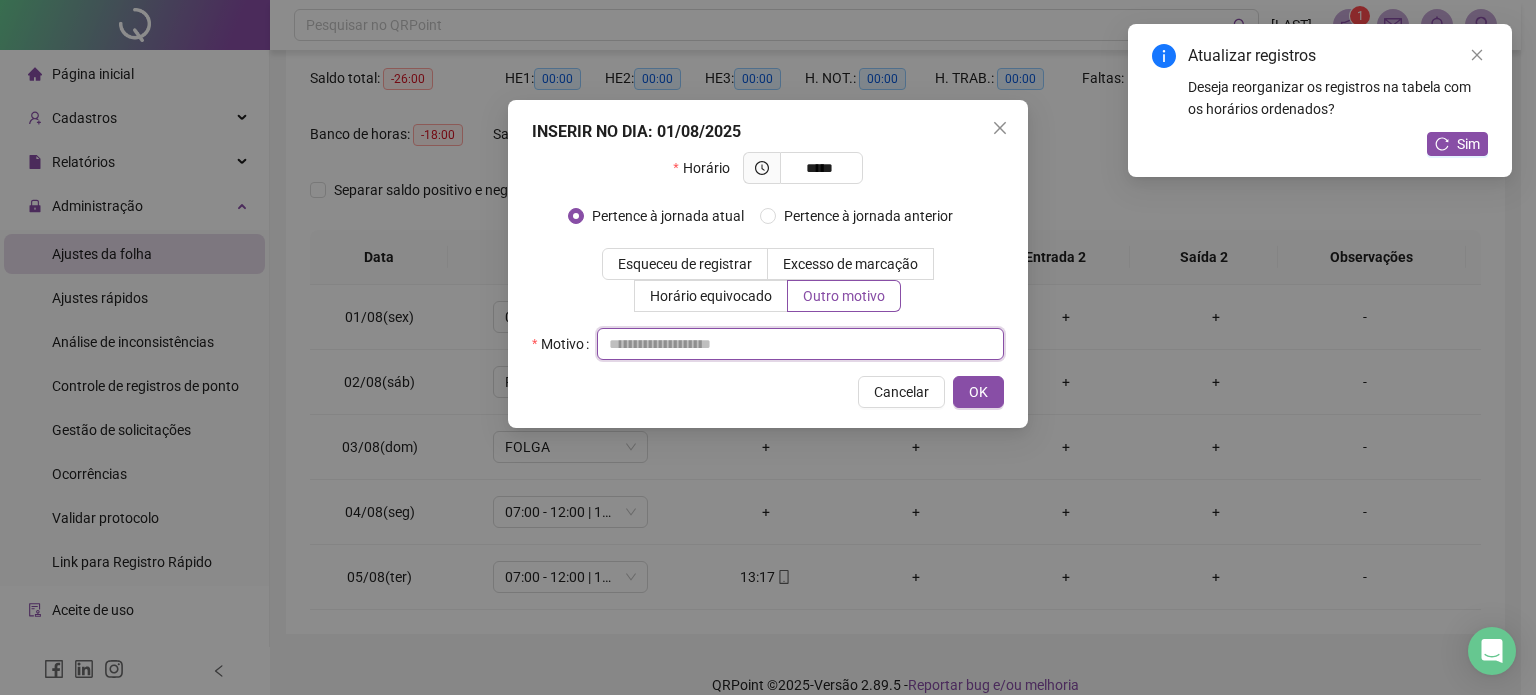 click at bounding box center [800, 344] 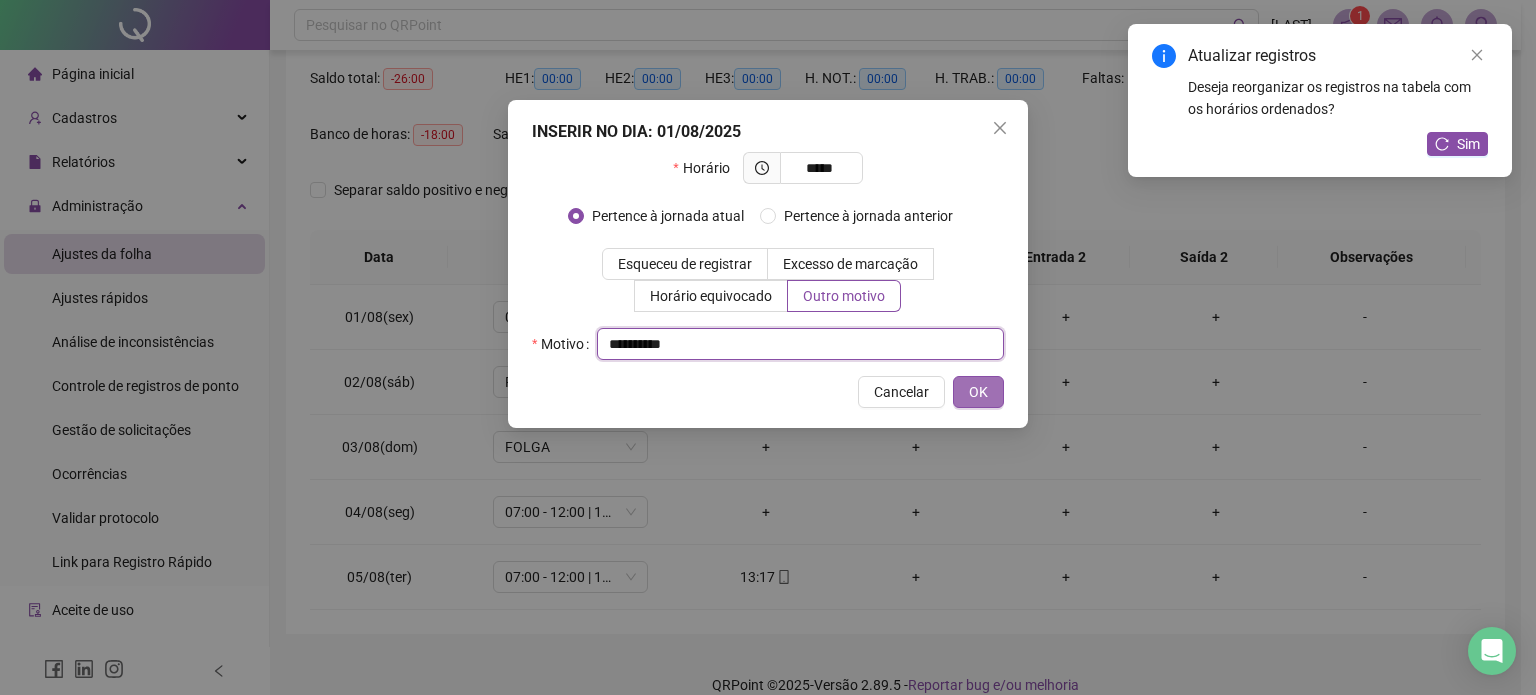 type on "**********" 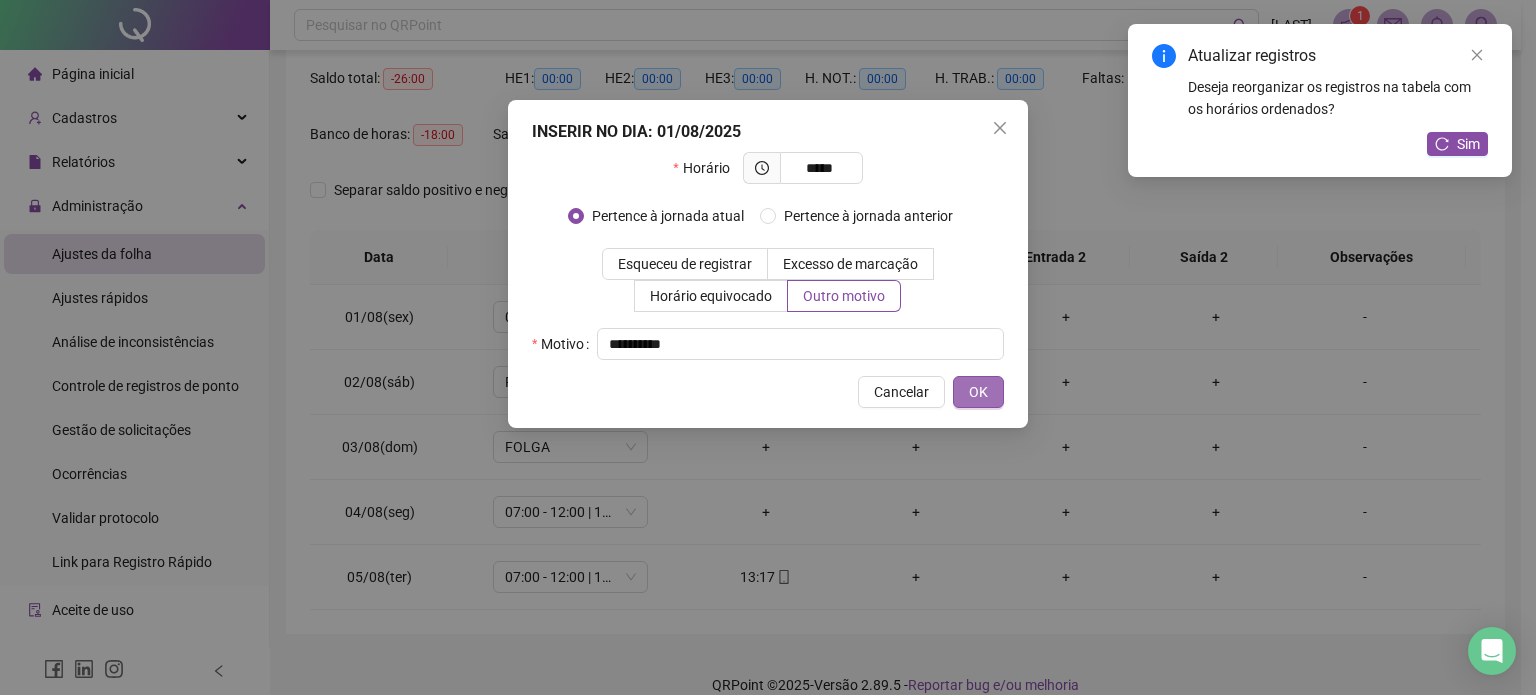 click on "OK" at bounding box center (978, 392) 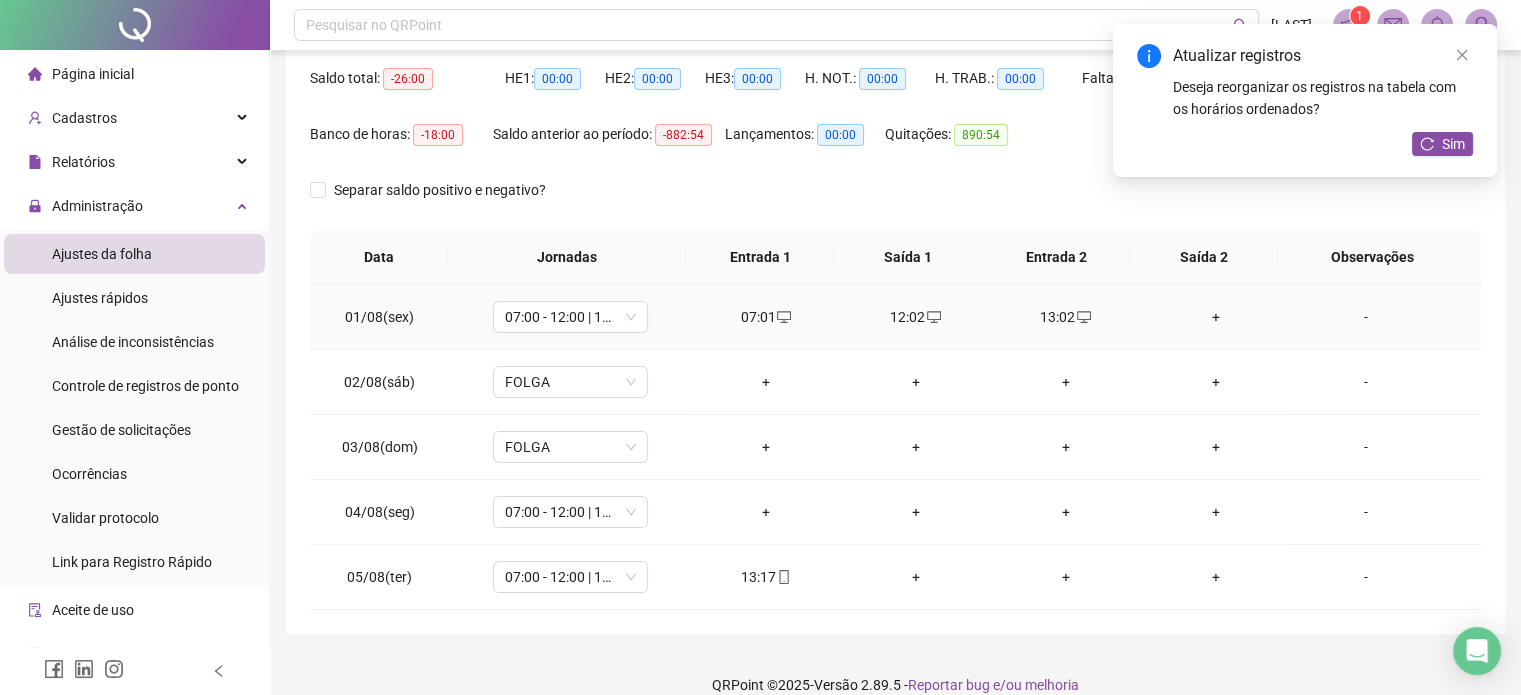 click on "+" at bounding box center [1216, 317] 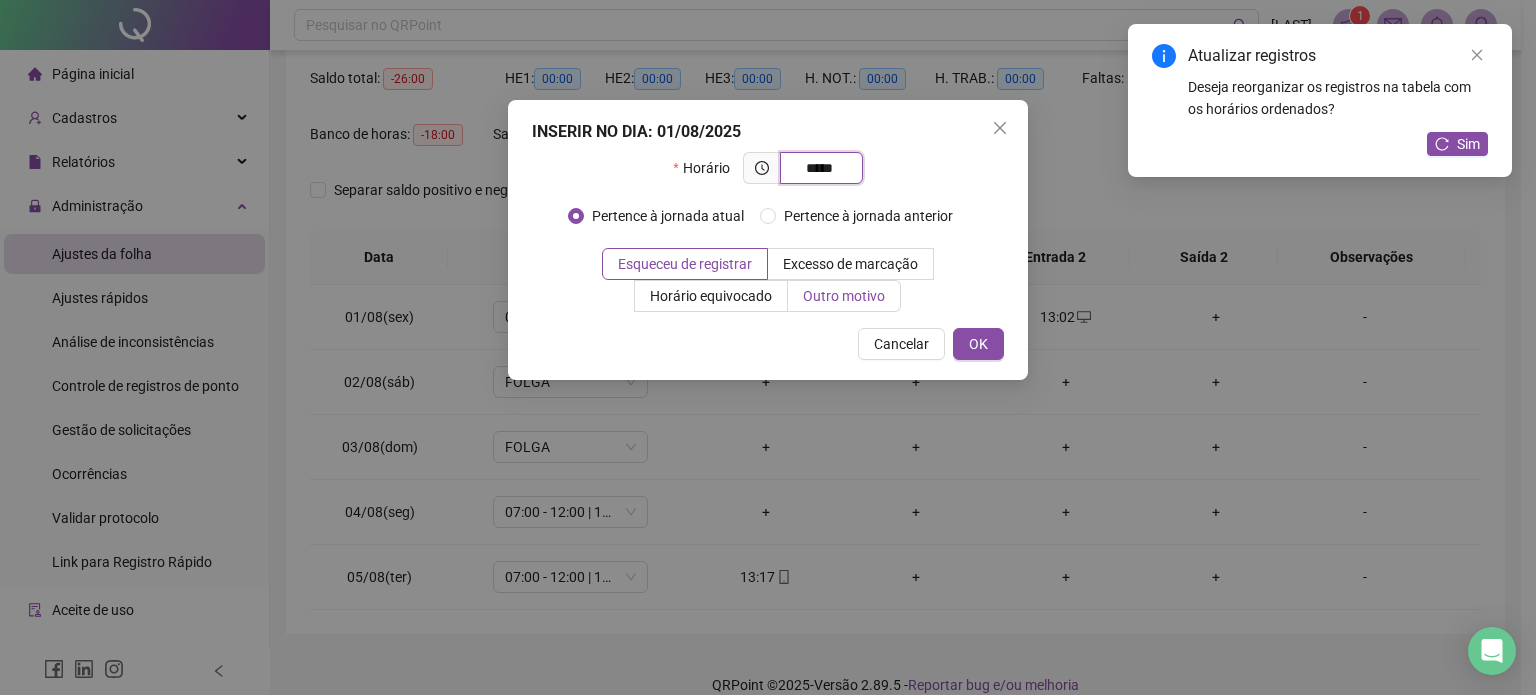 type on "*****" 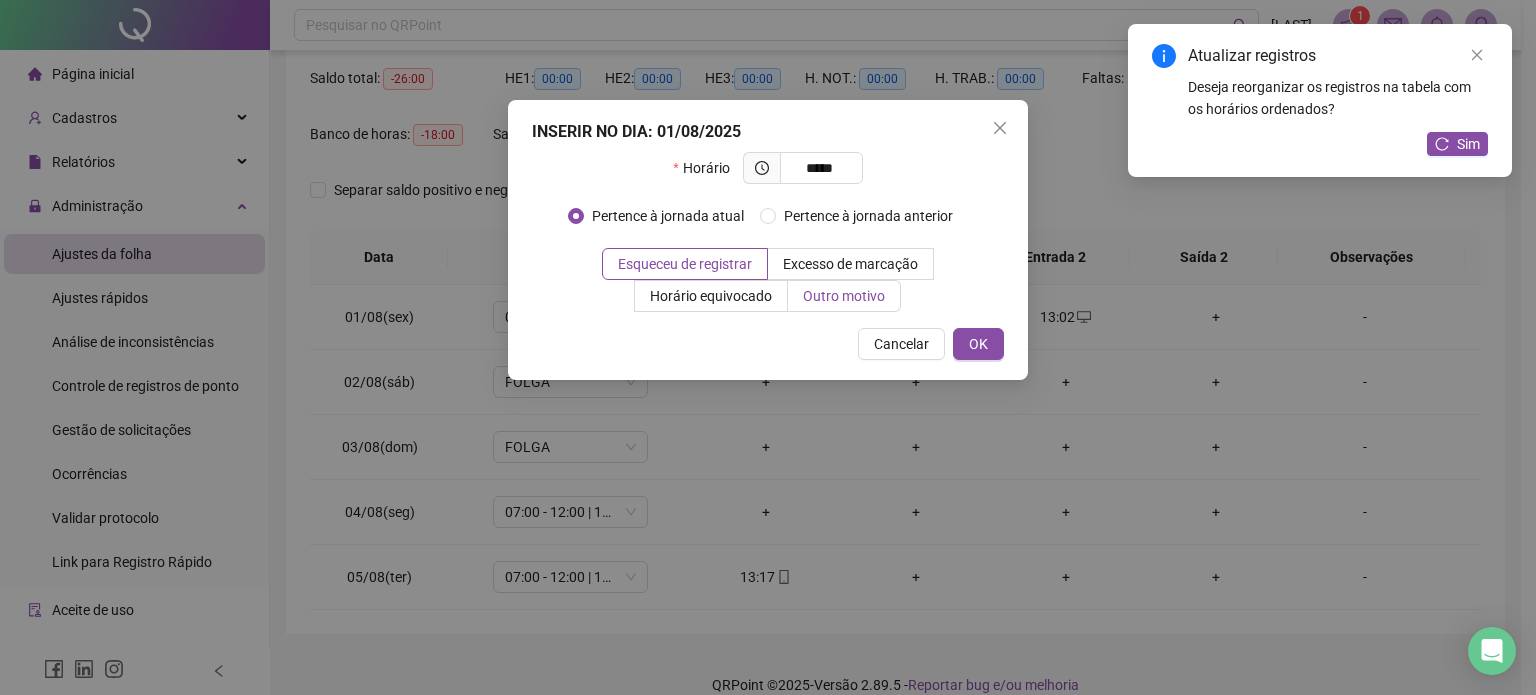 click on "Outro motivo" at bounding box center (844, 296) 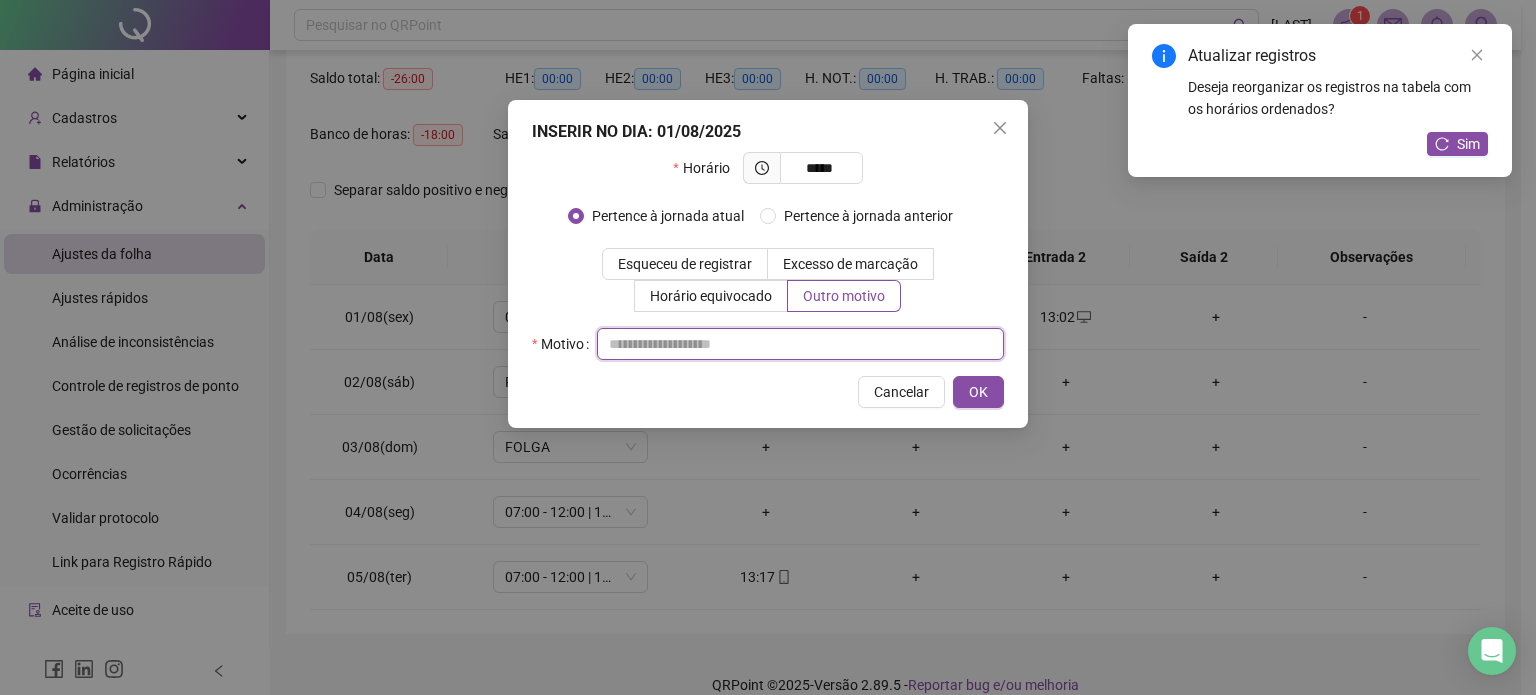 click at bounding box center [800, 344] 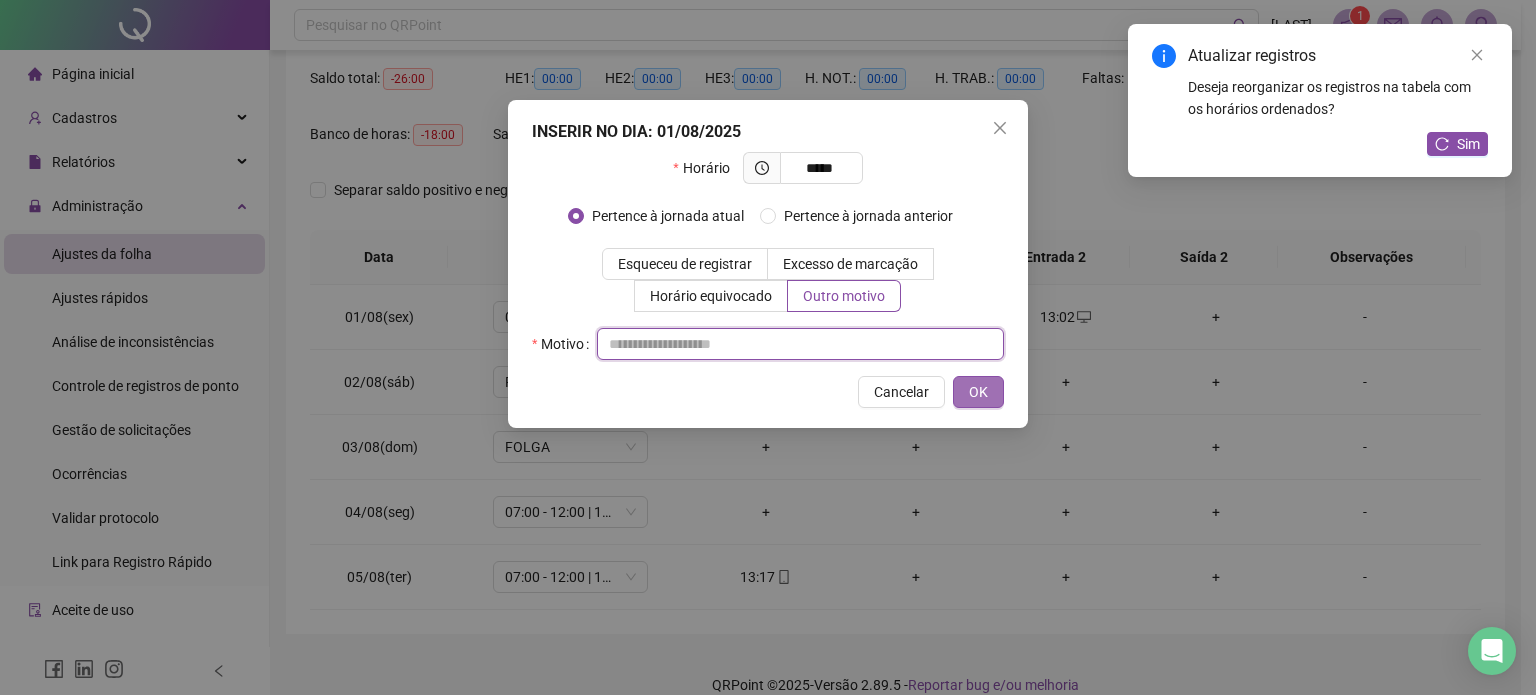 paste on "**********" 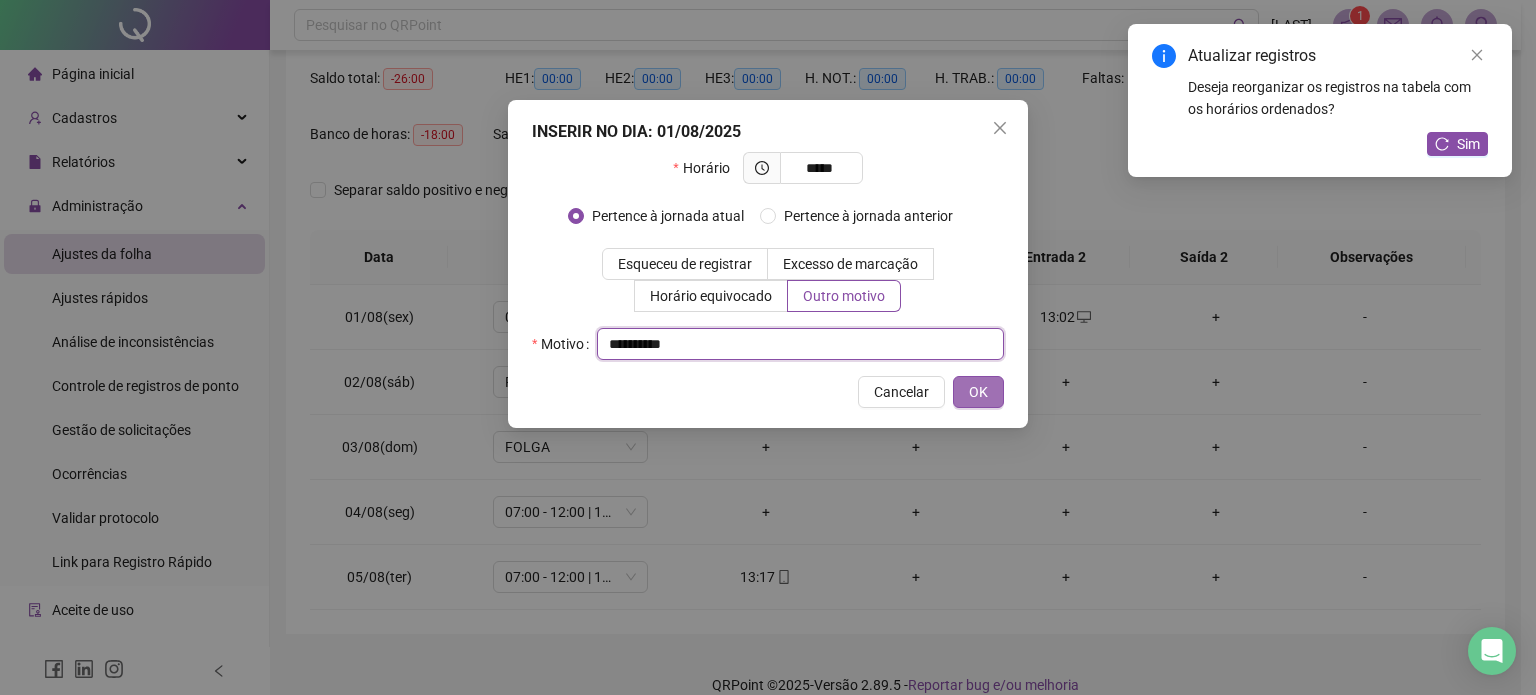 type on "**********" 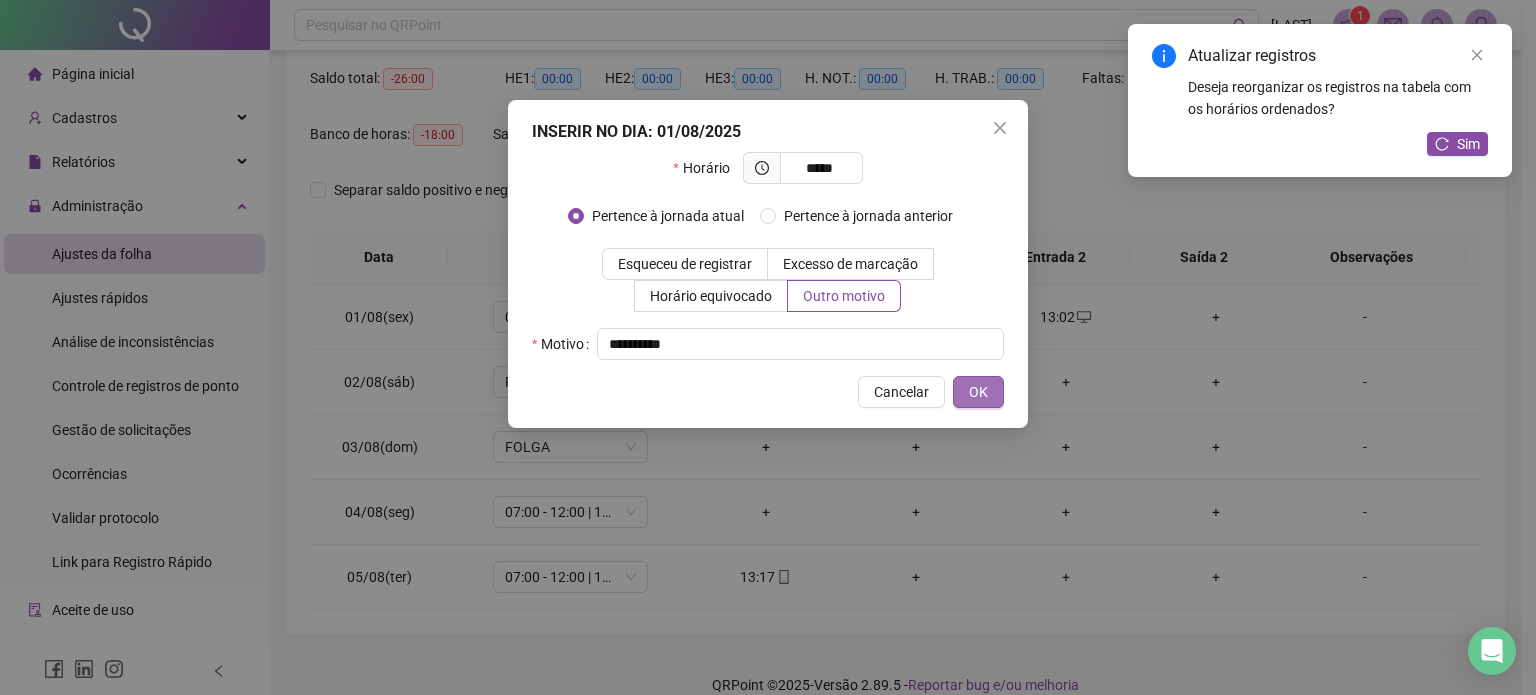 click on "OK" at bounding box center [978, 392] 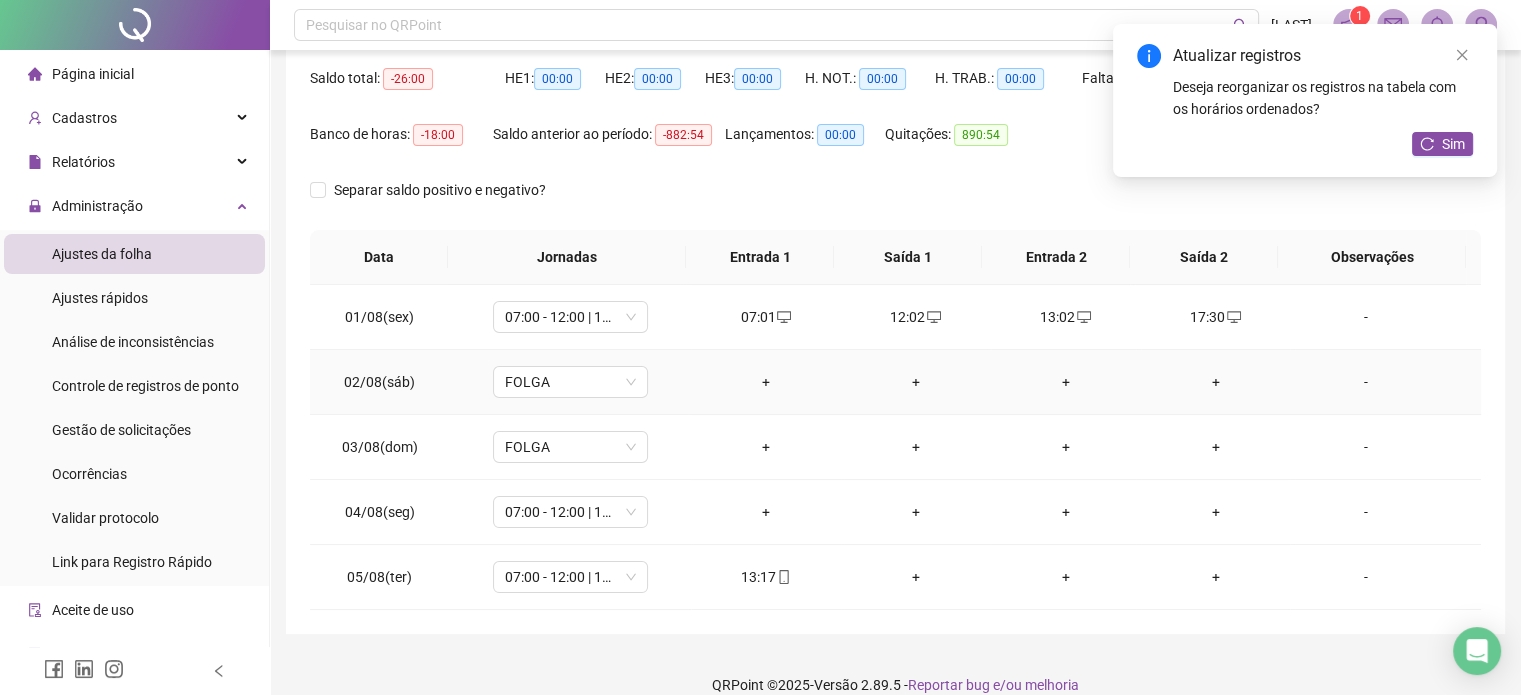 click on "+" at bounding box center (766, 382) 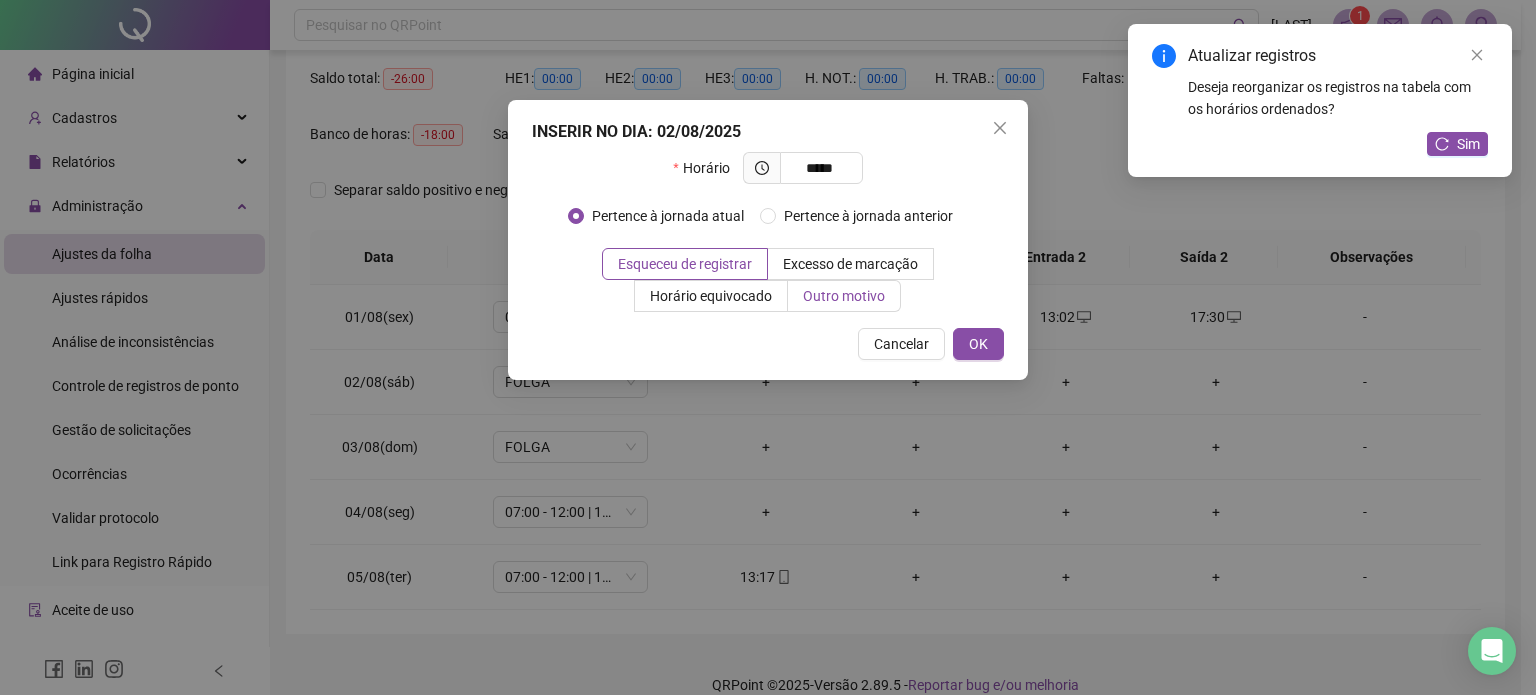 type on "*****" 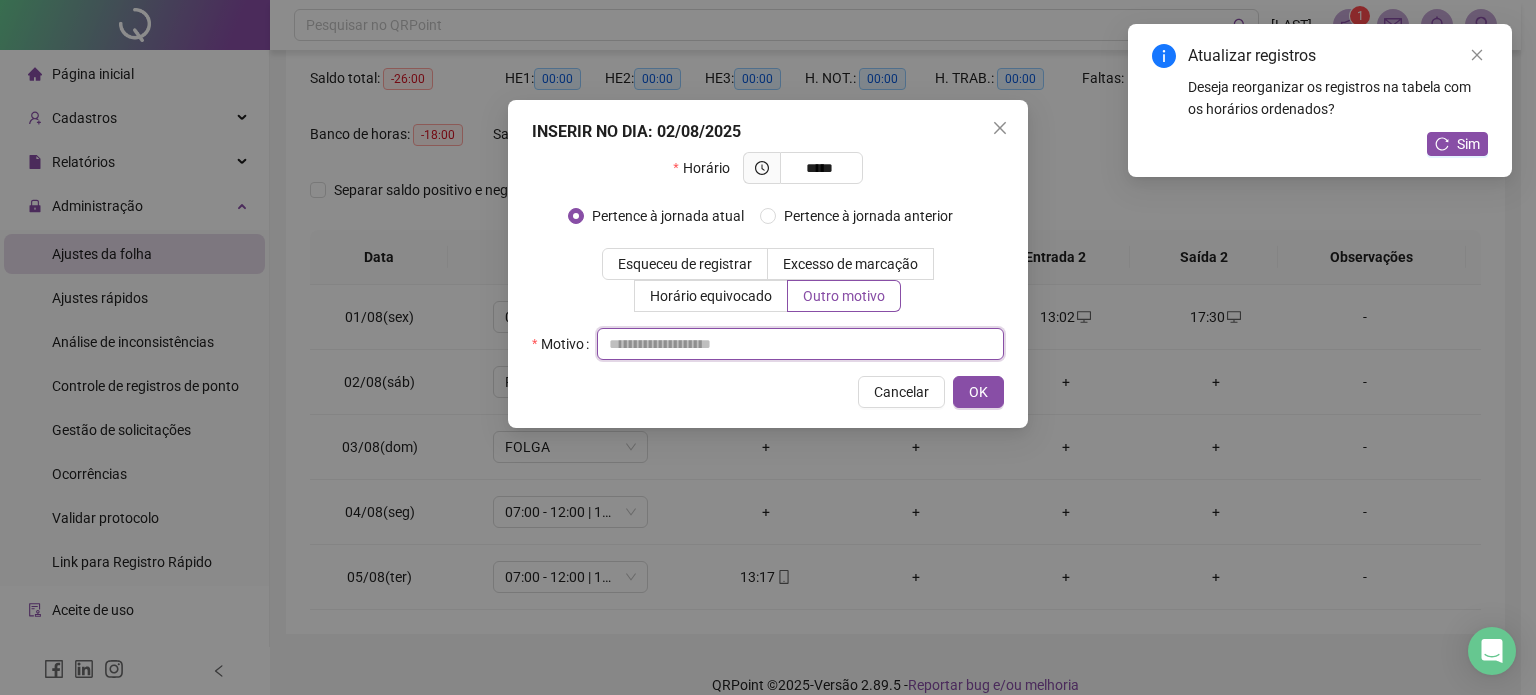 click at bounding box center [800, 344] 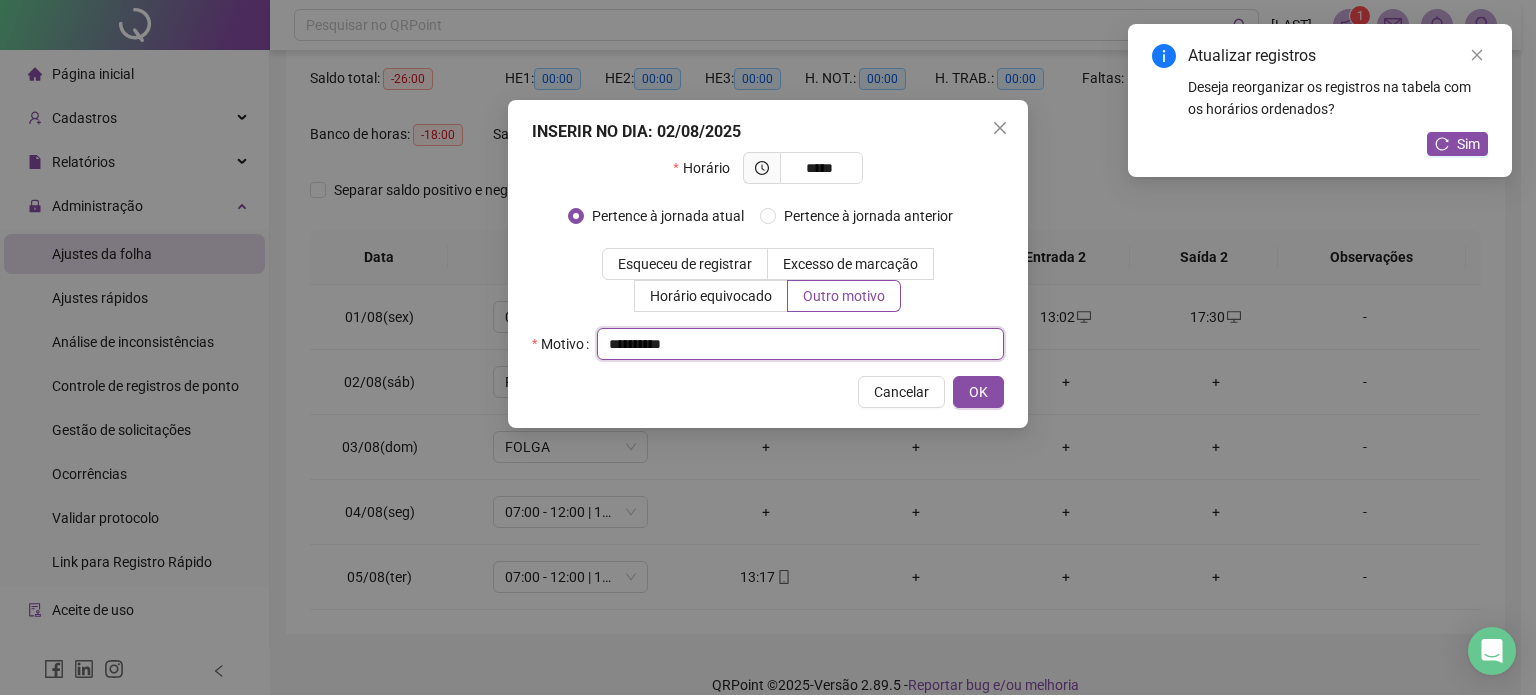 type on "**********" 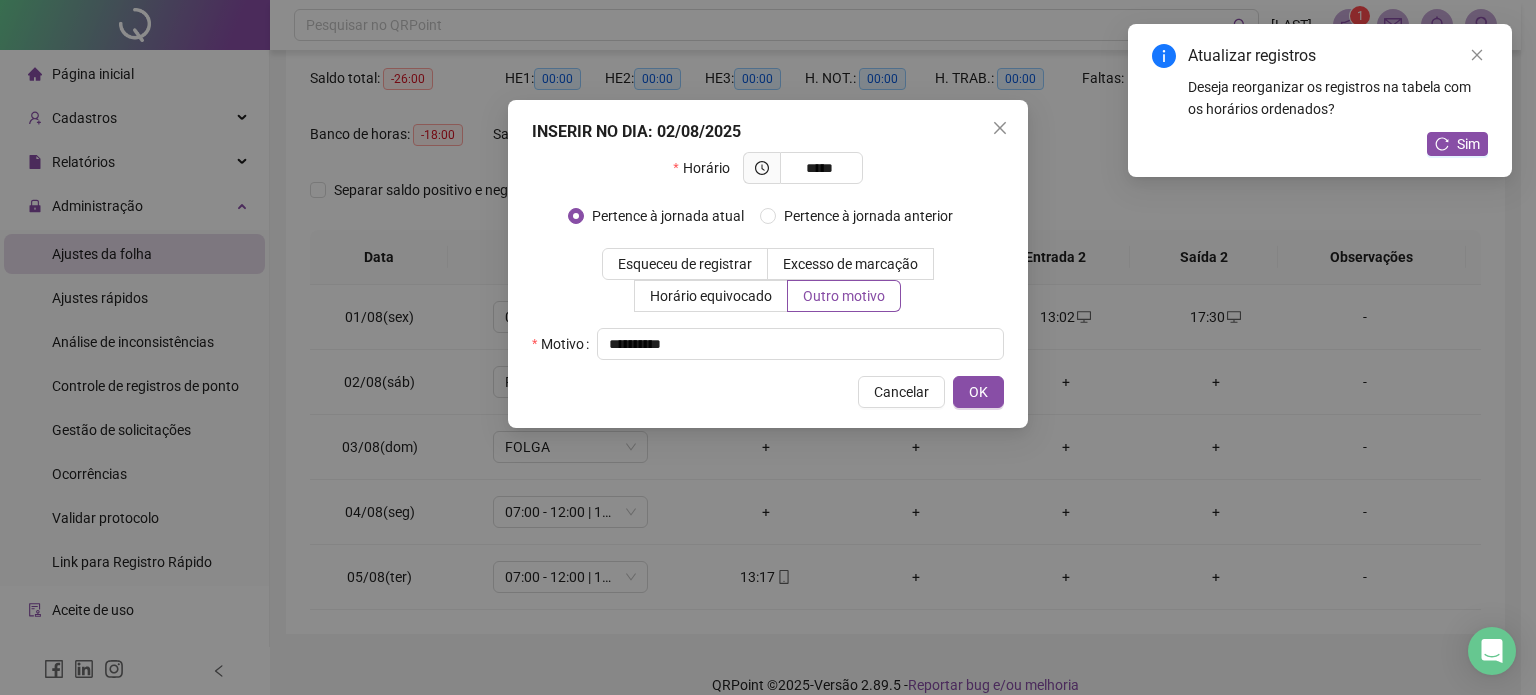click on "**********" at bounding box center (768, 264) 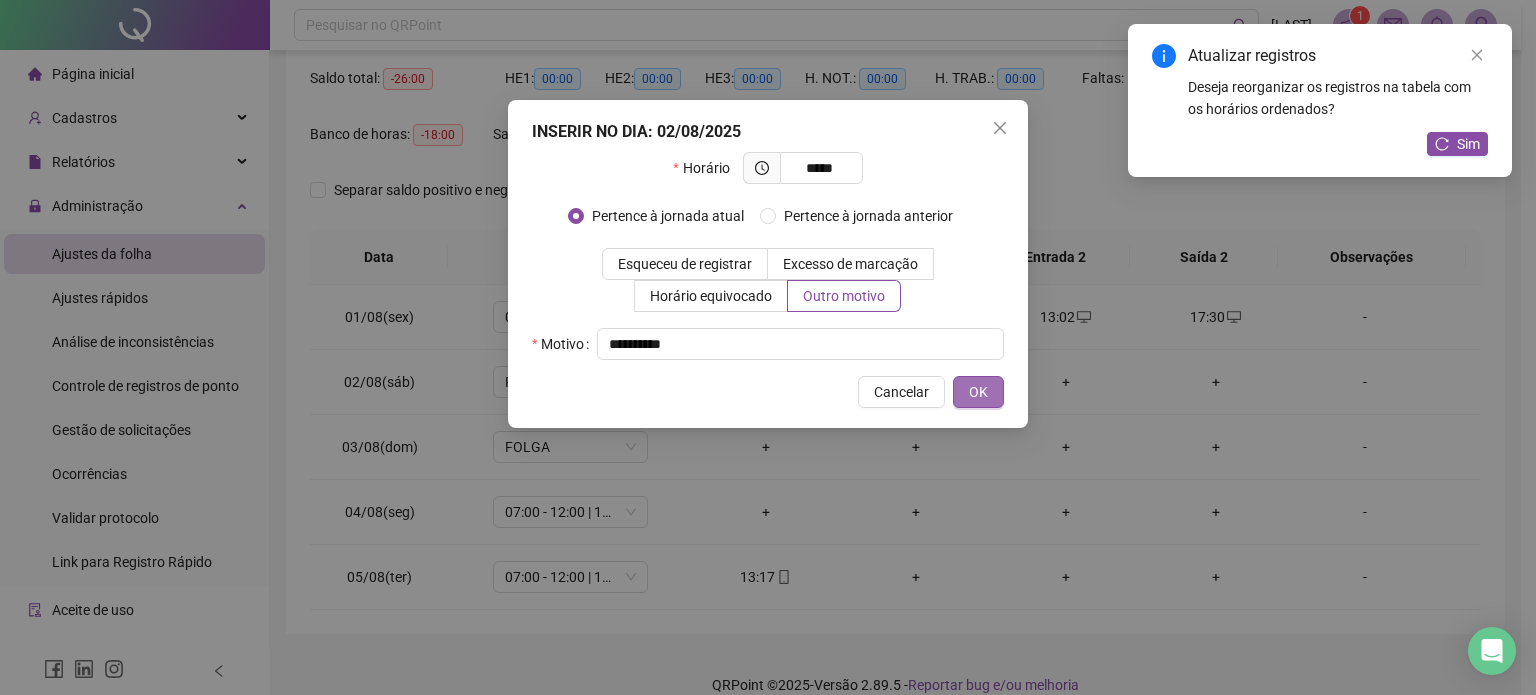 click on "OK" at bounding box center (978, 392) 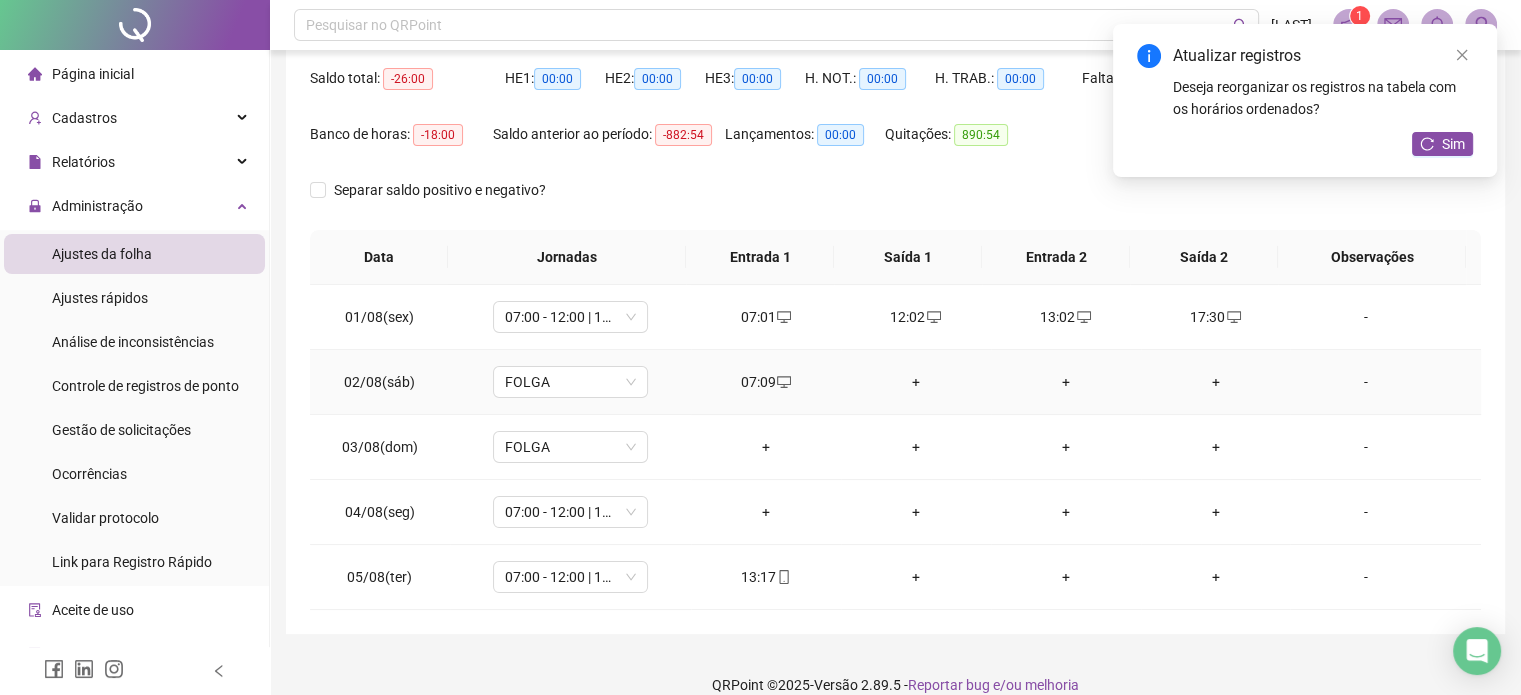 click 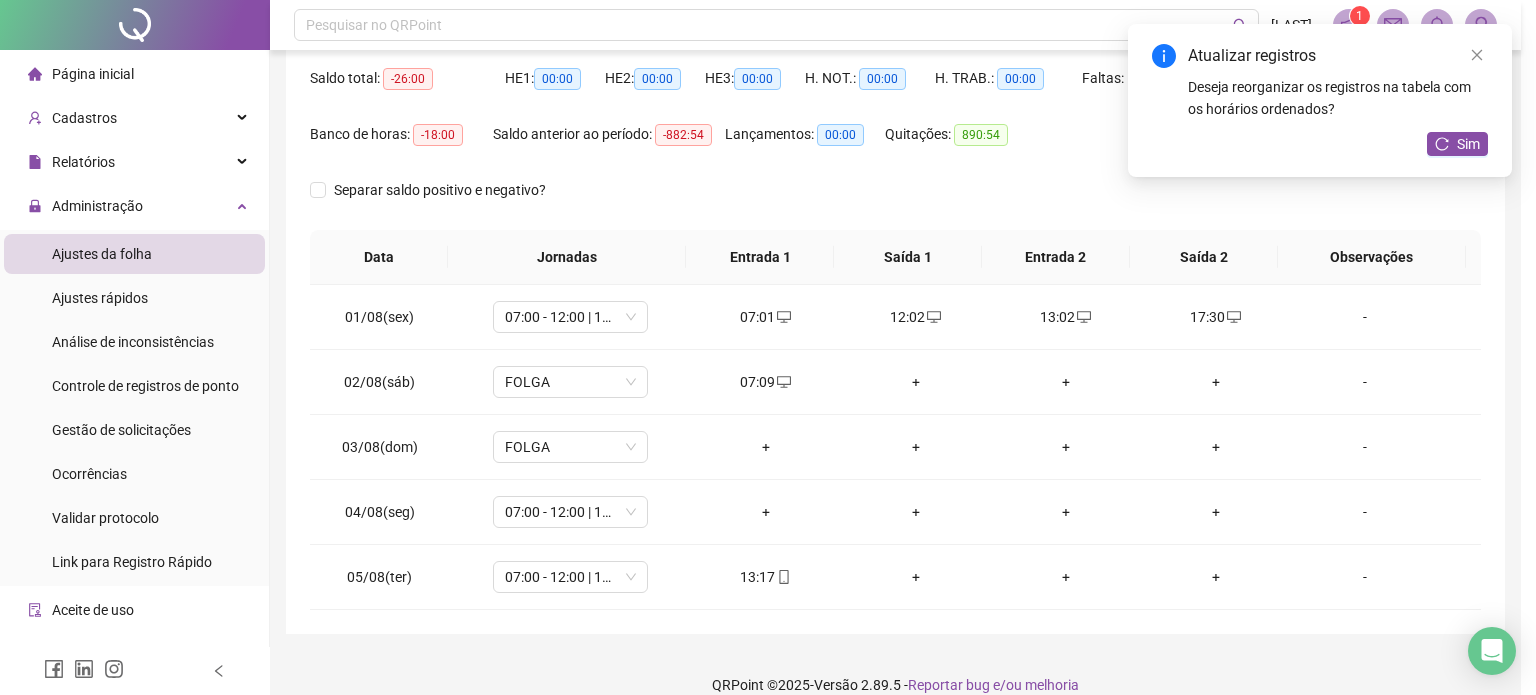 type on "**********" 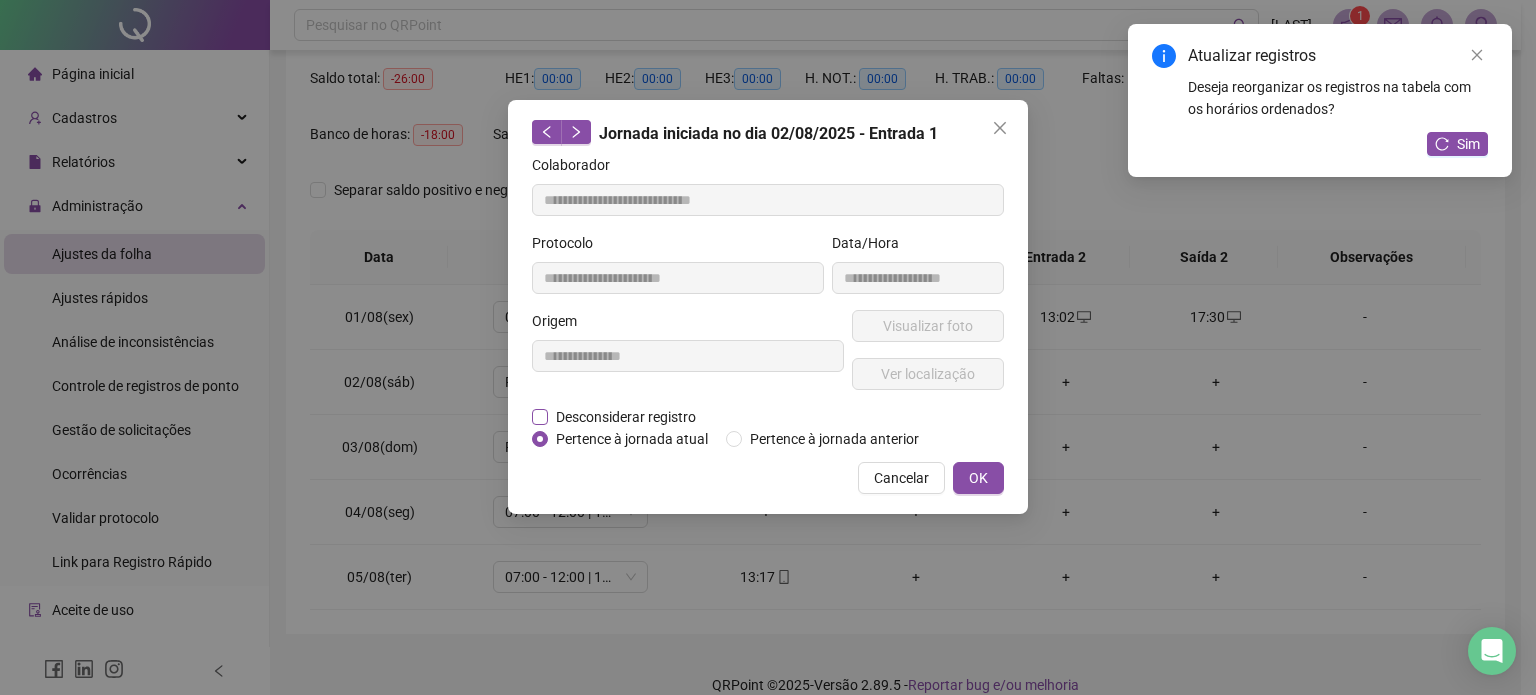 click on "Desconsiderar registro" at bounding box center [626, 417] 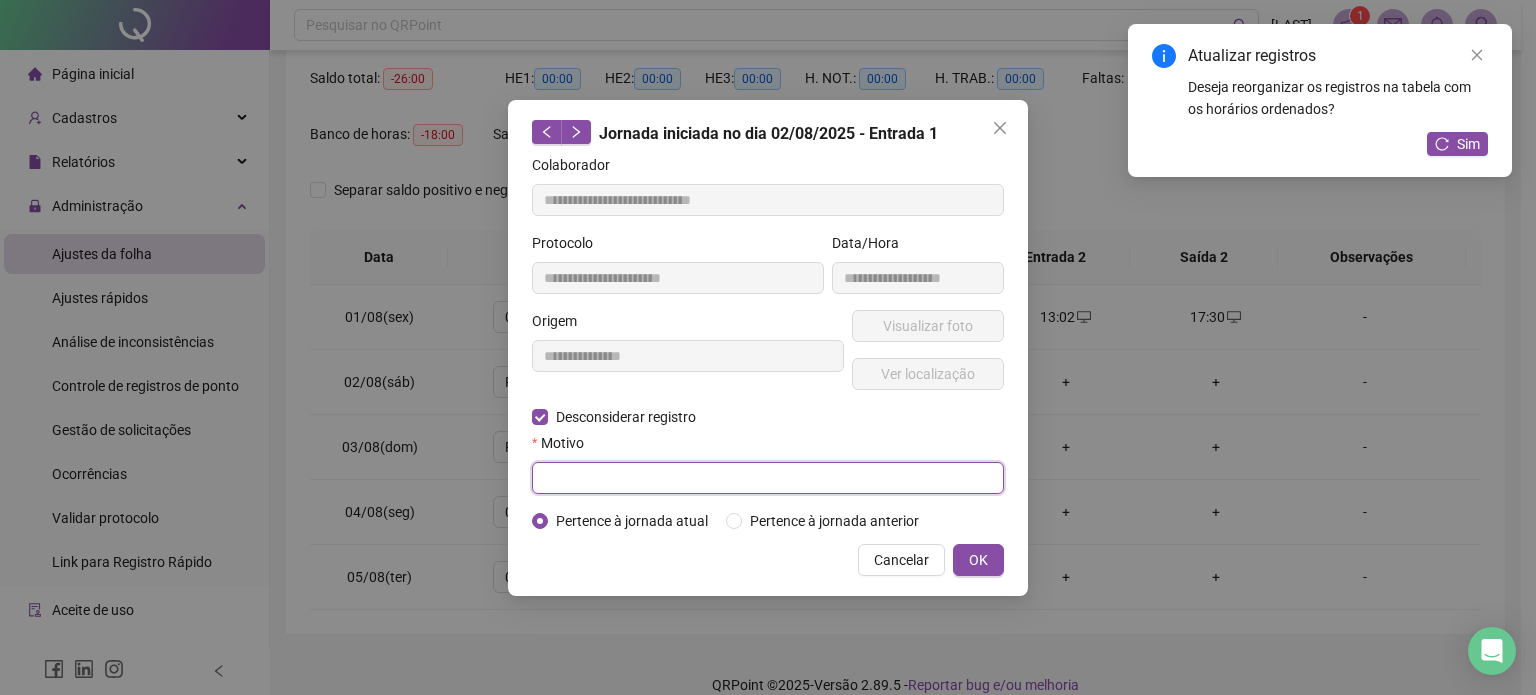 click at bounding box center [768, 478] 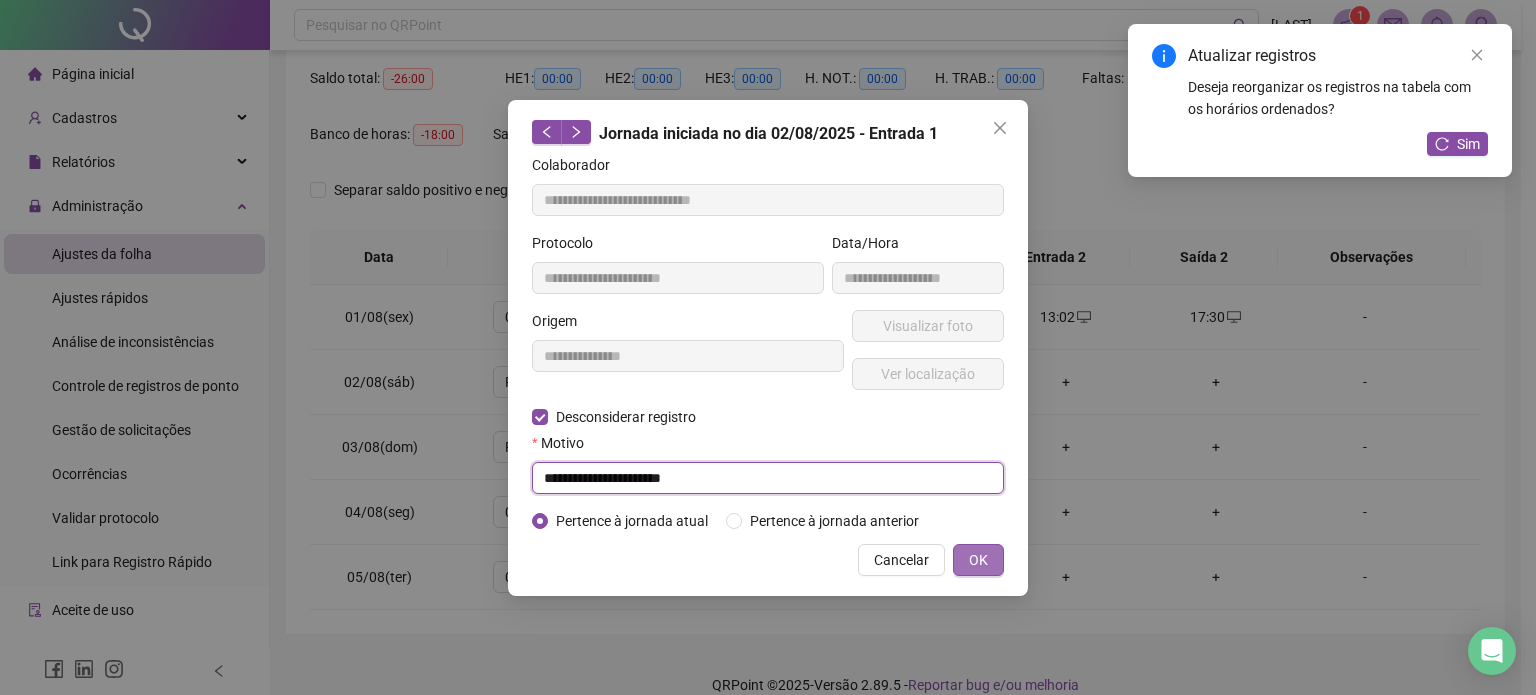 type on "**********" 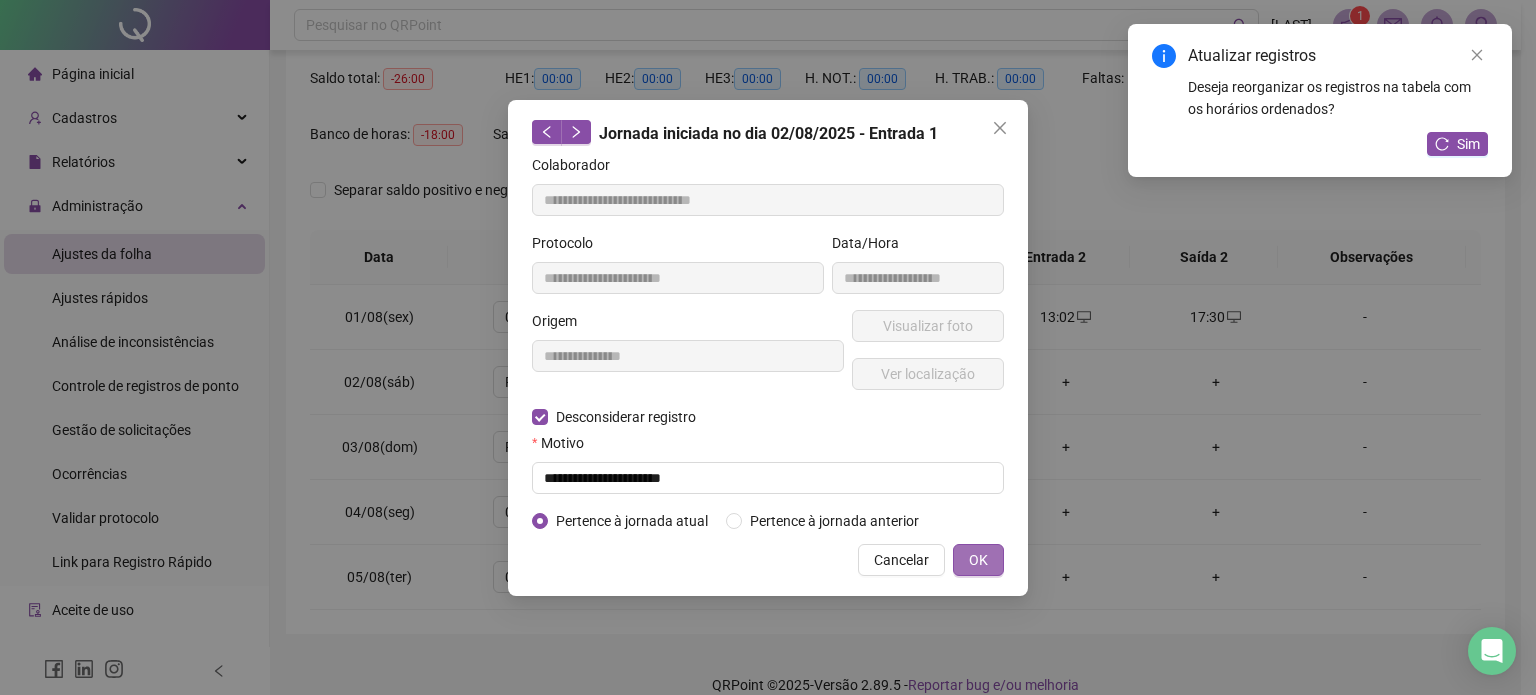 click on "OK" at bounding box center [978, 560] 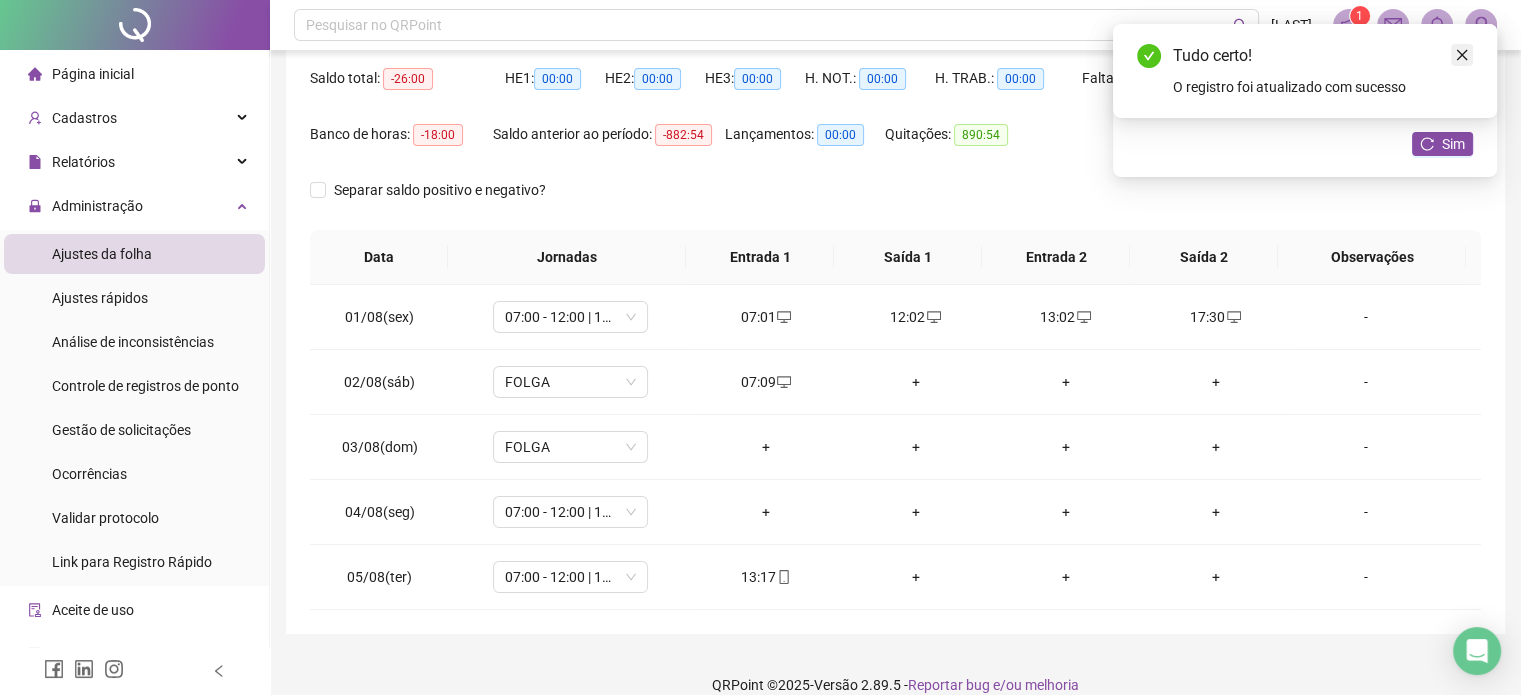 click at bounding box center [1462, 55] 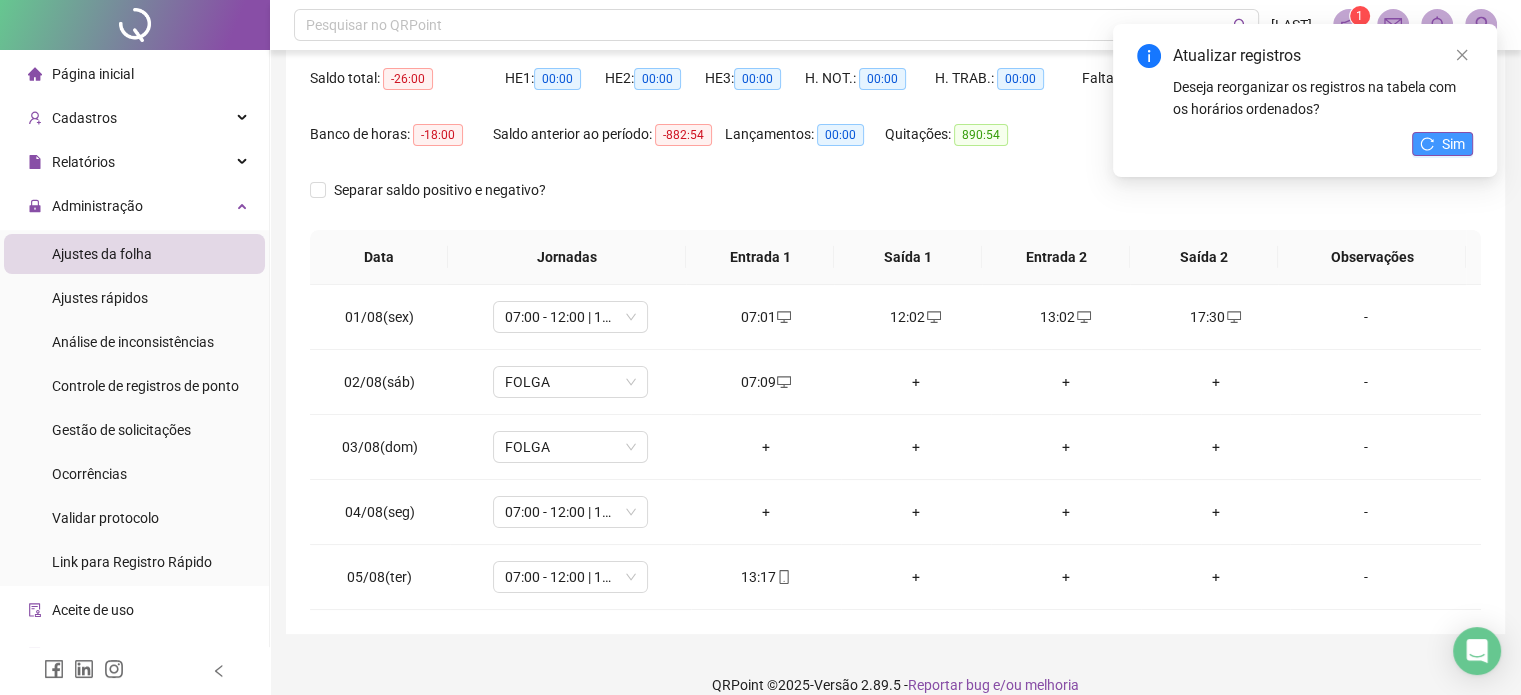 click on "Sim" at bounding box center (1442, 144) 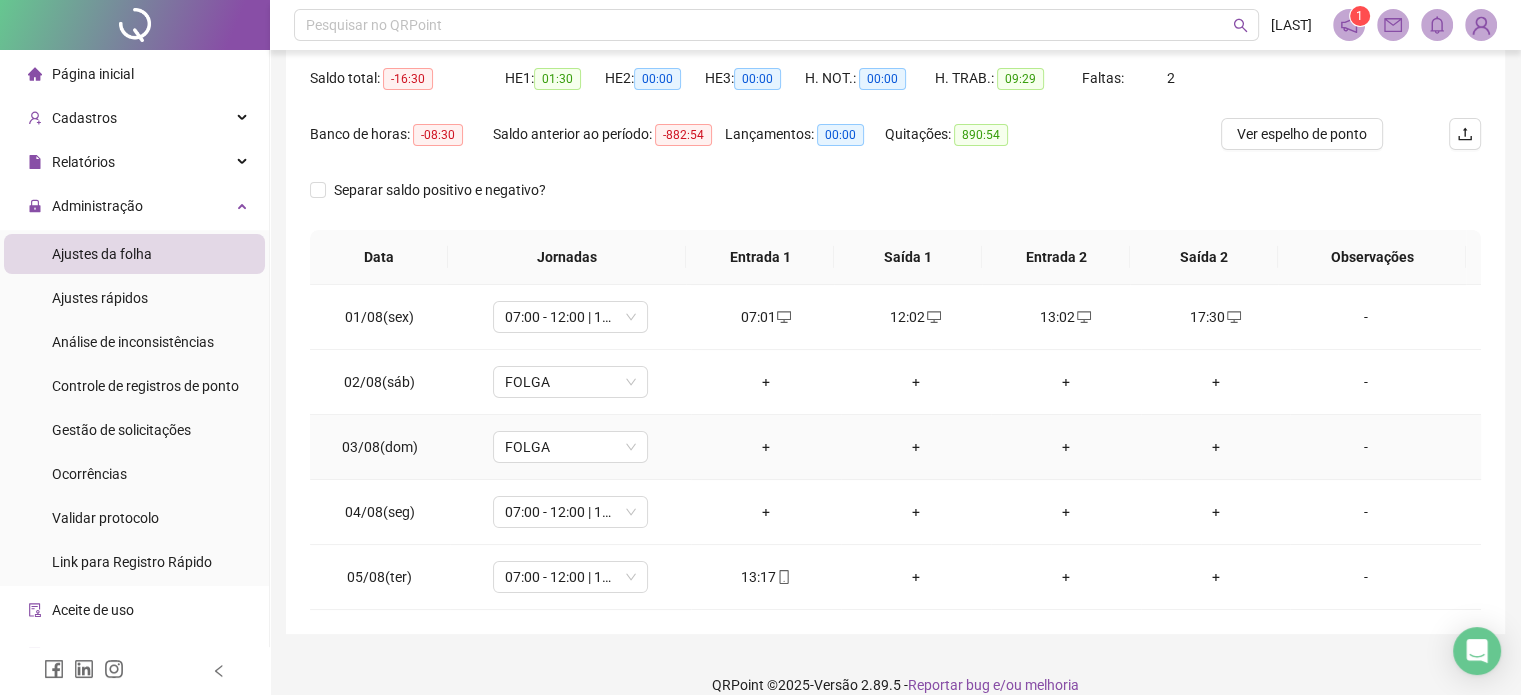 scroll, scrollTop: 224, scrollLeft: 0, axis: vertical 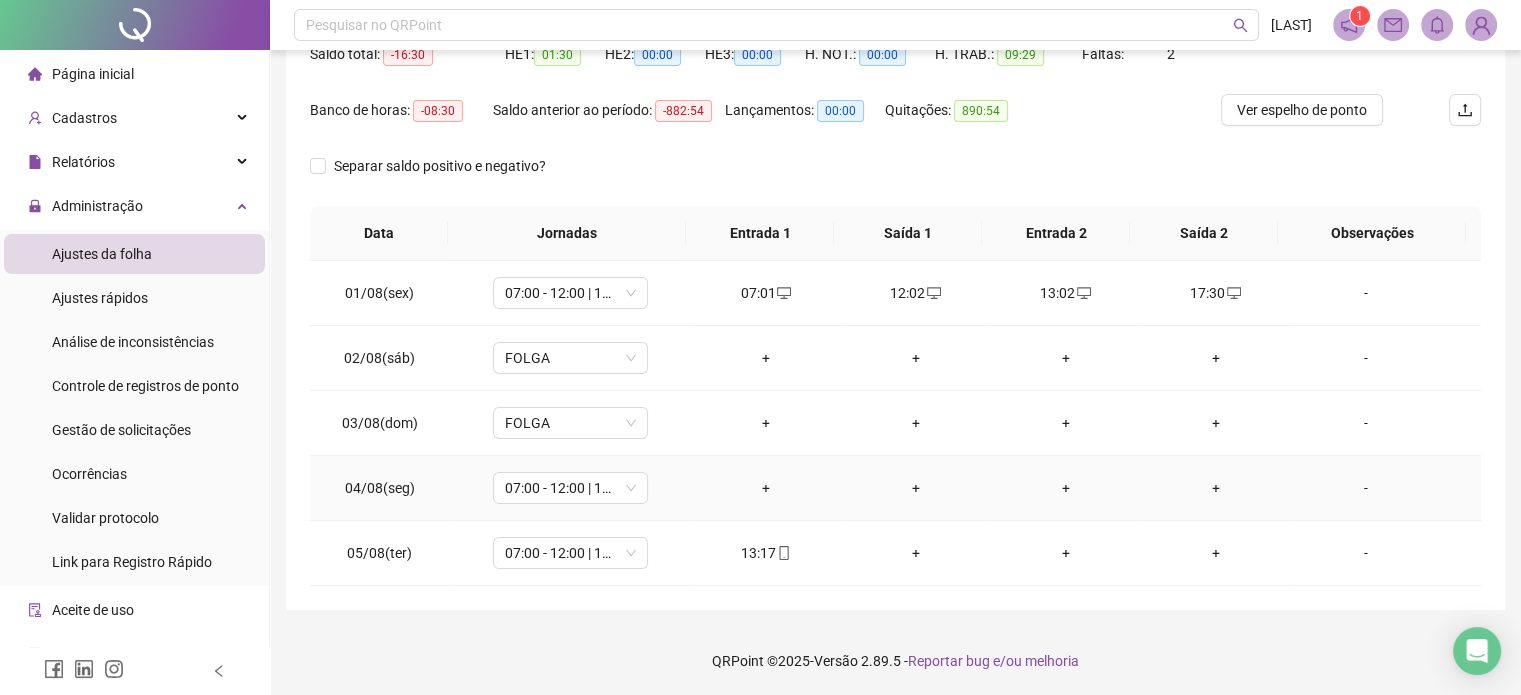 click on "+" at bounding box center [766, 488] 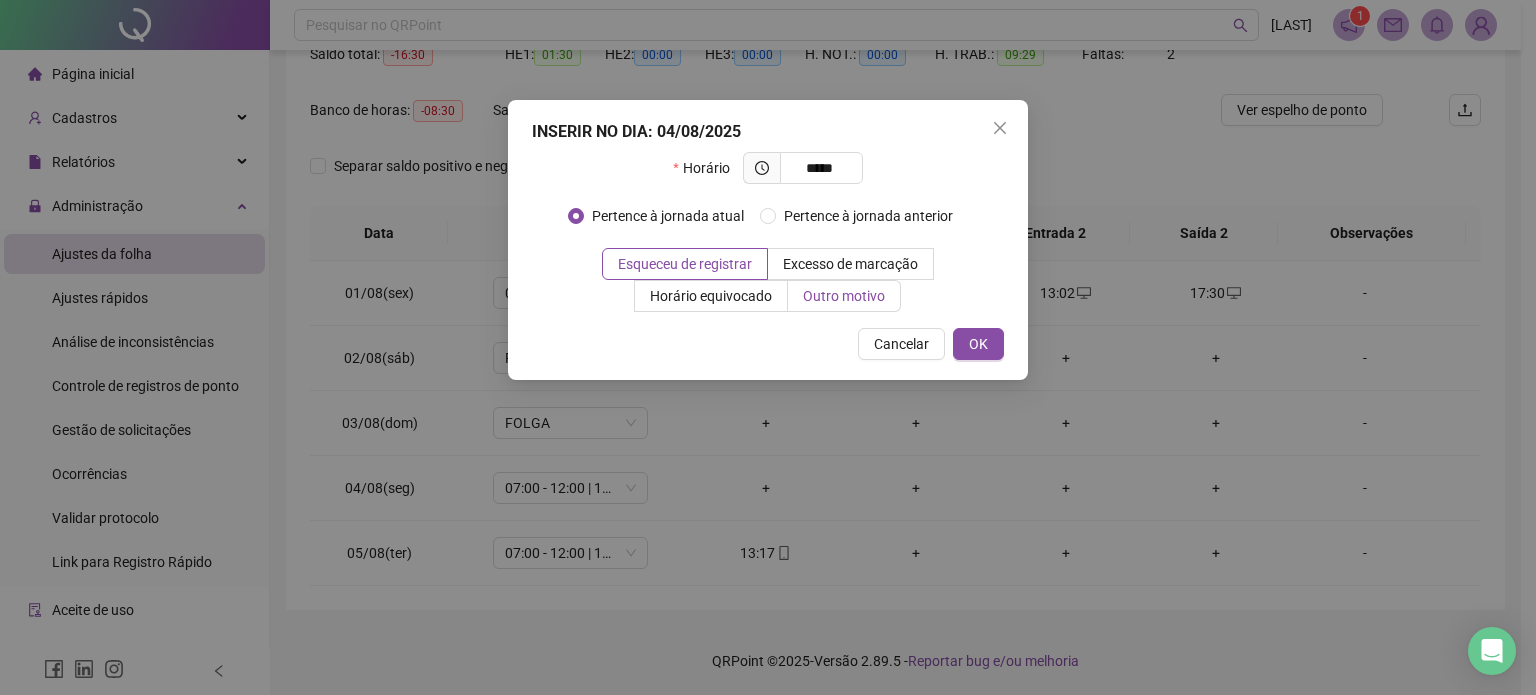 type on "*****" 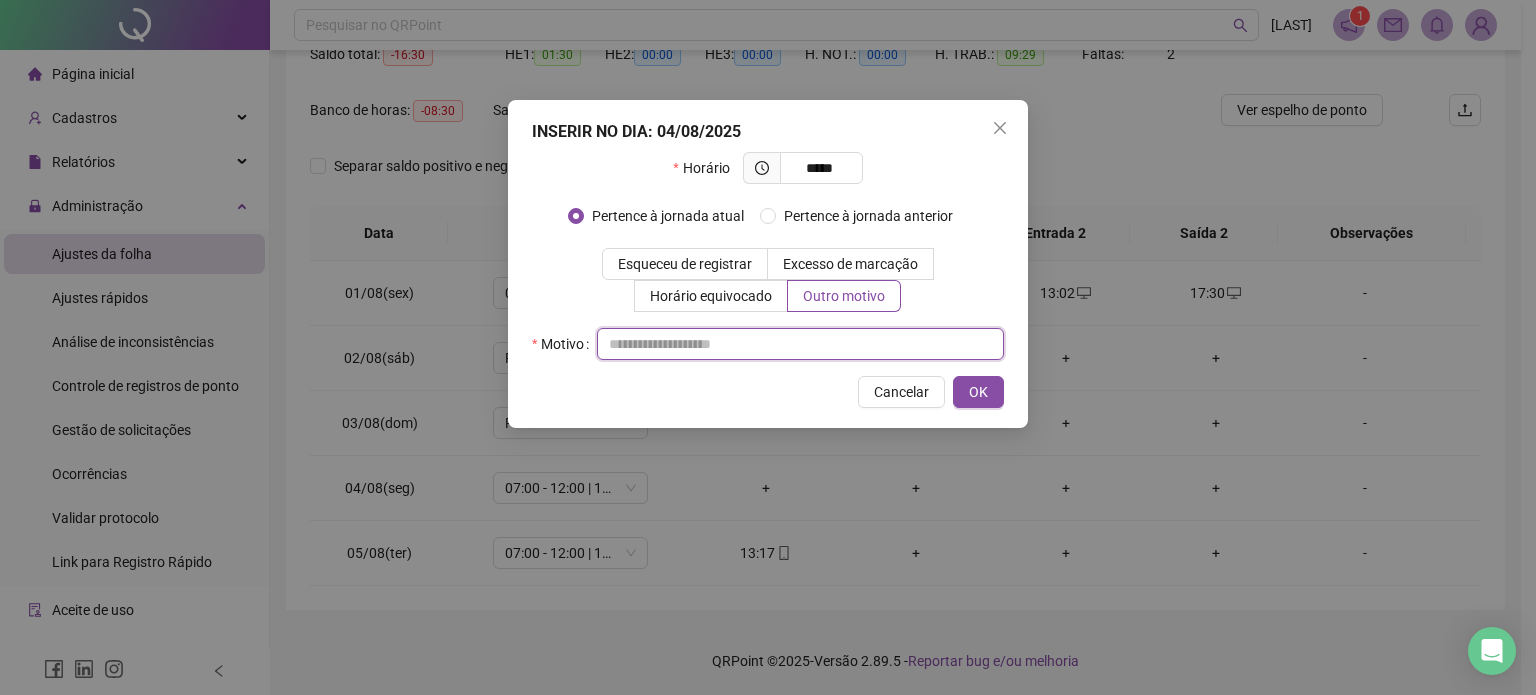 click at bounding box center [800, 344] 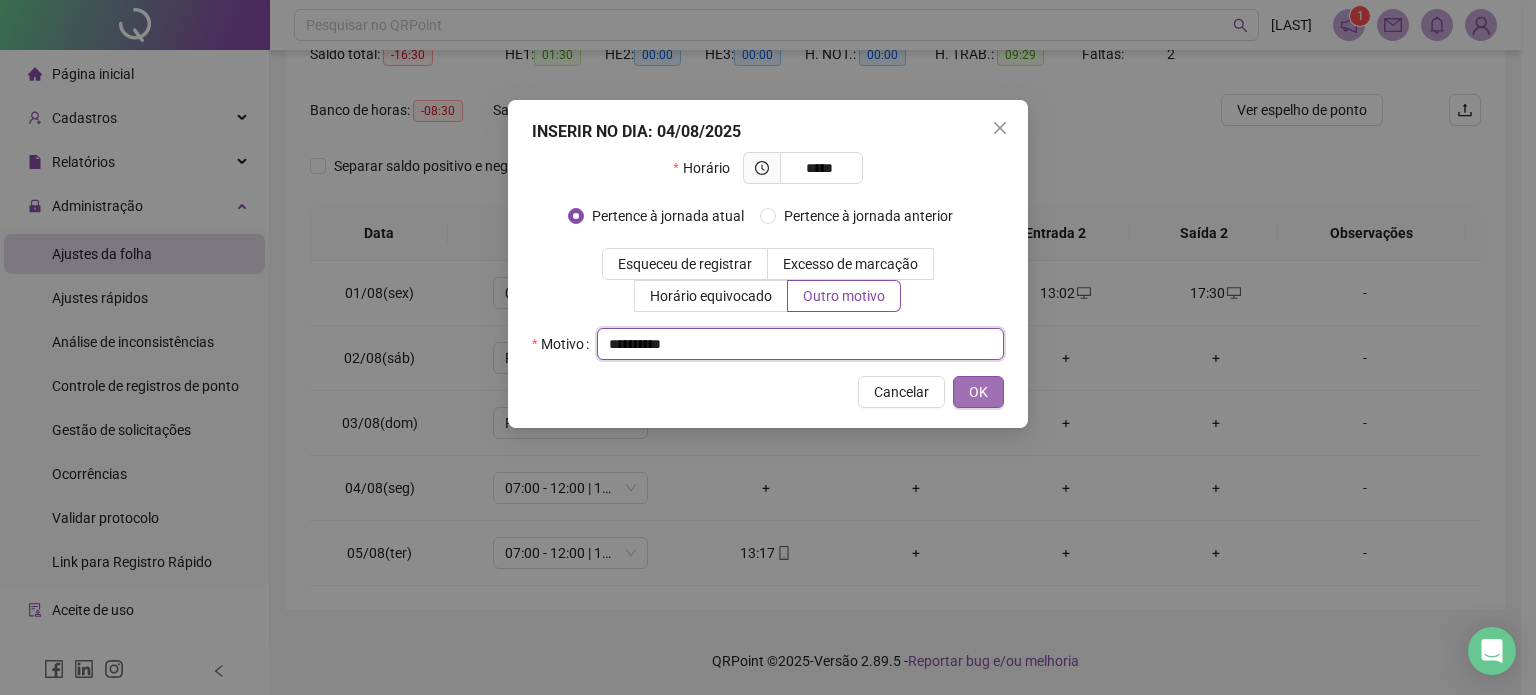 type on "**********" 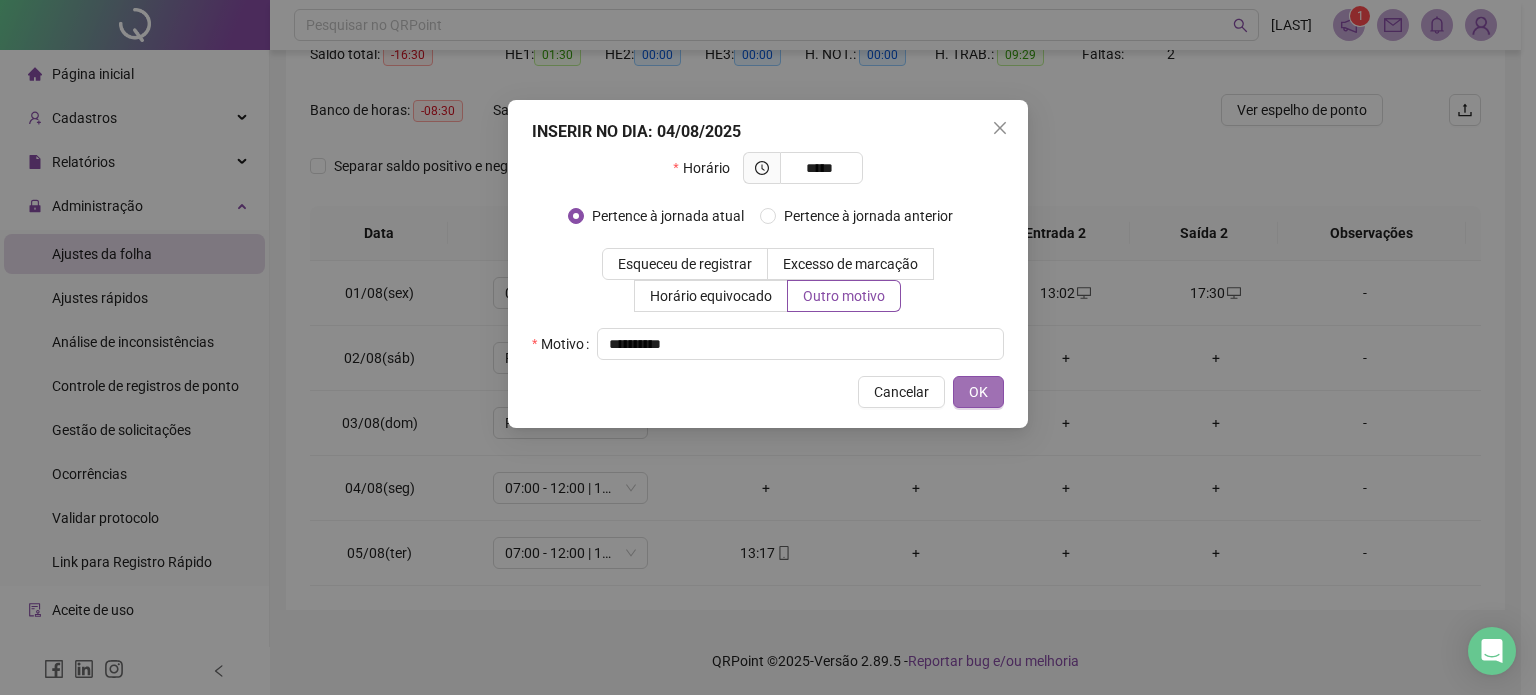 click on "OK" at bounding box center [978, 392] 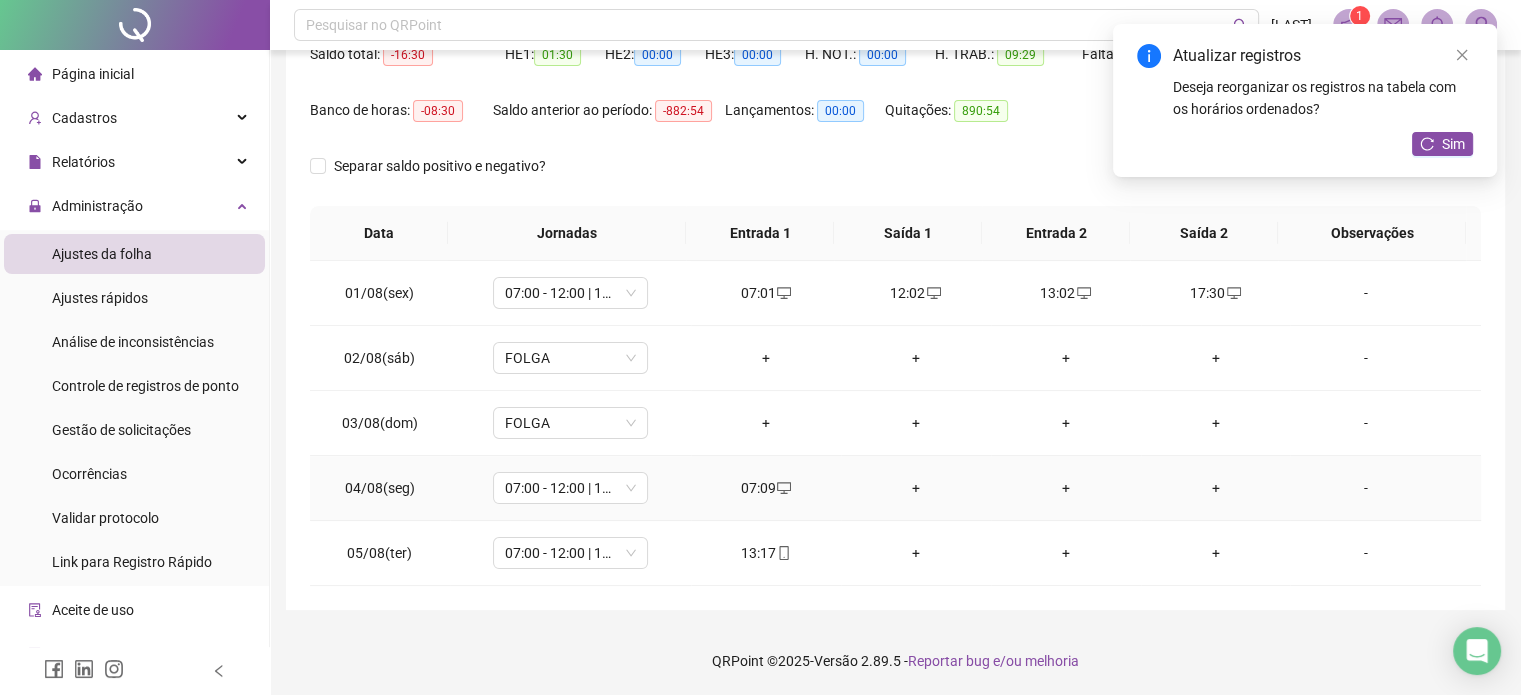 click on "+" at bounding box center (916, 488) 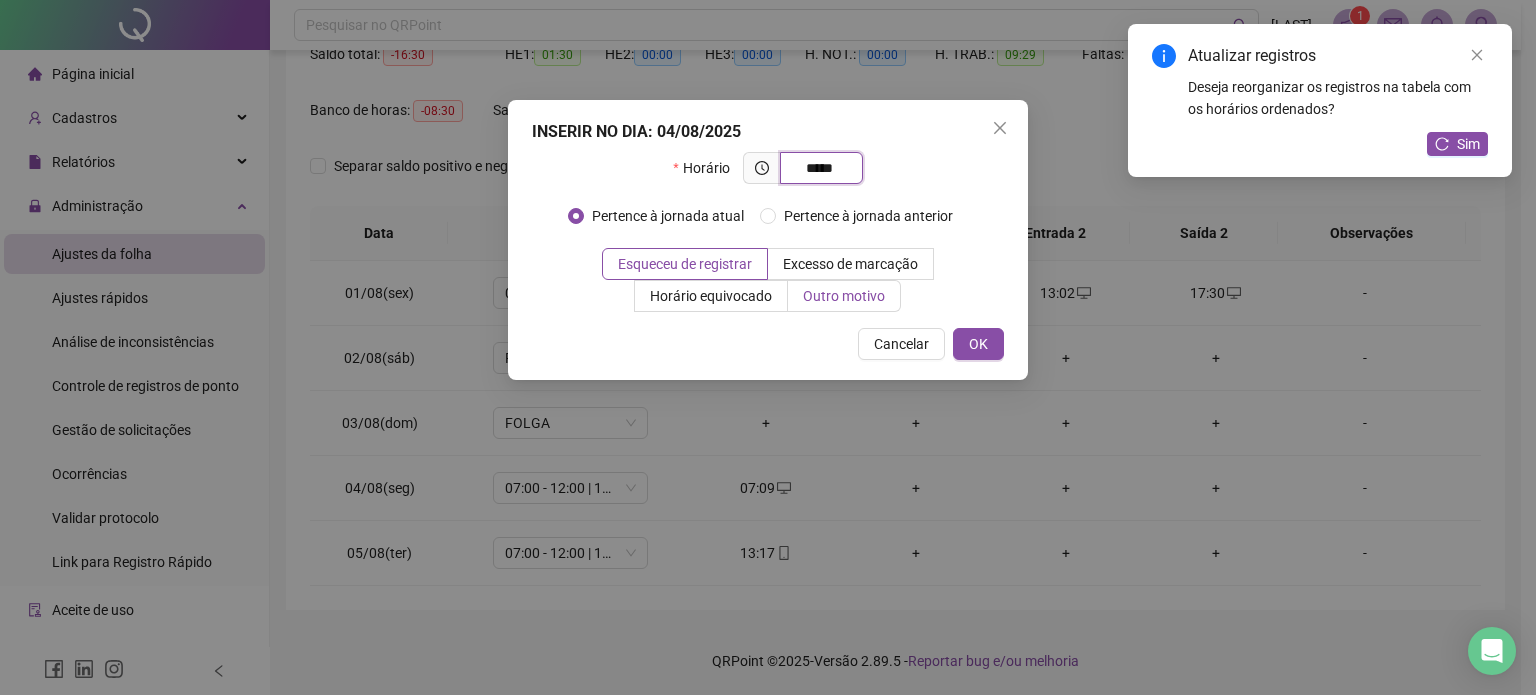 type on "*****" 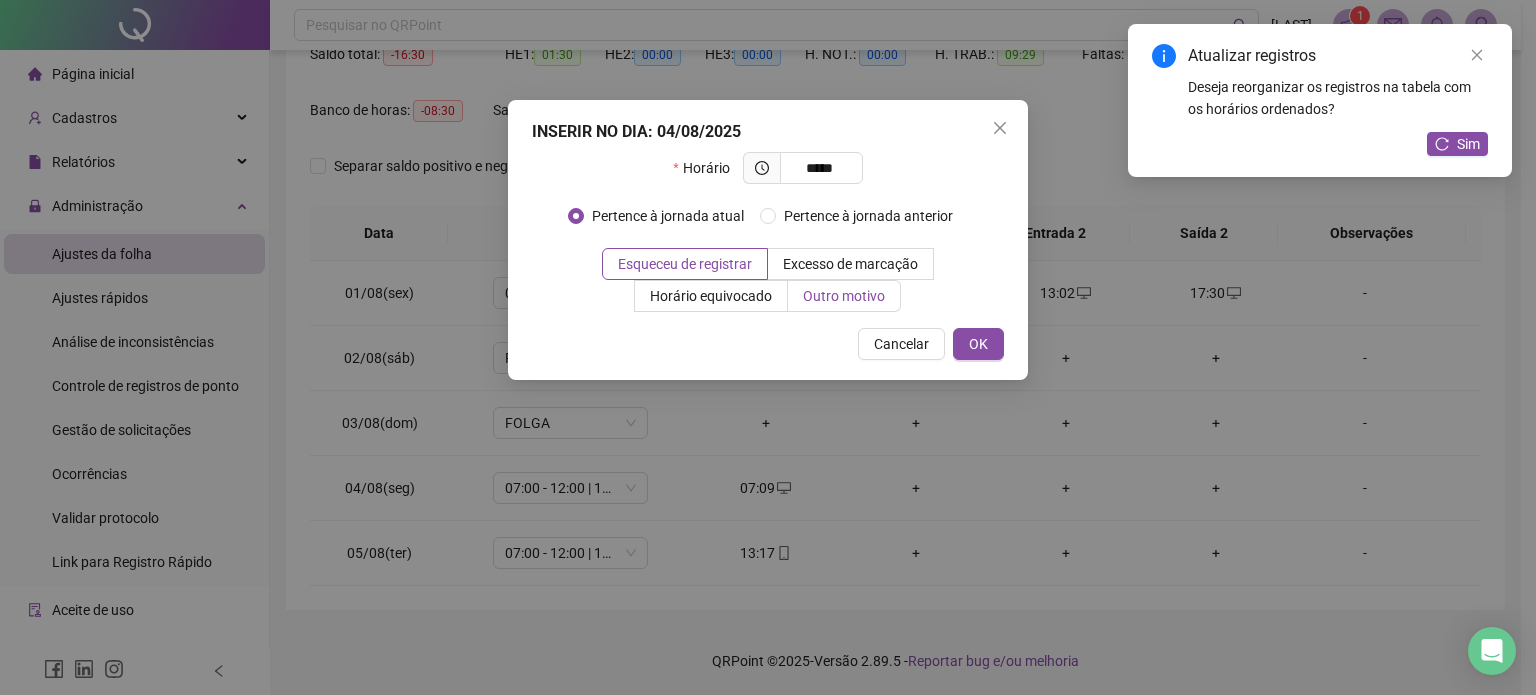 click on "Outro motivo" at bounding box center [844, 296] 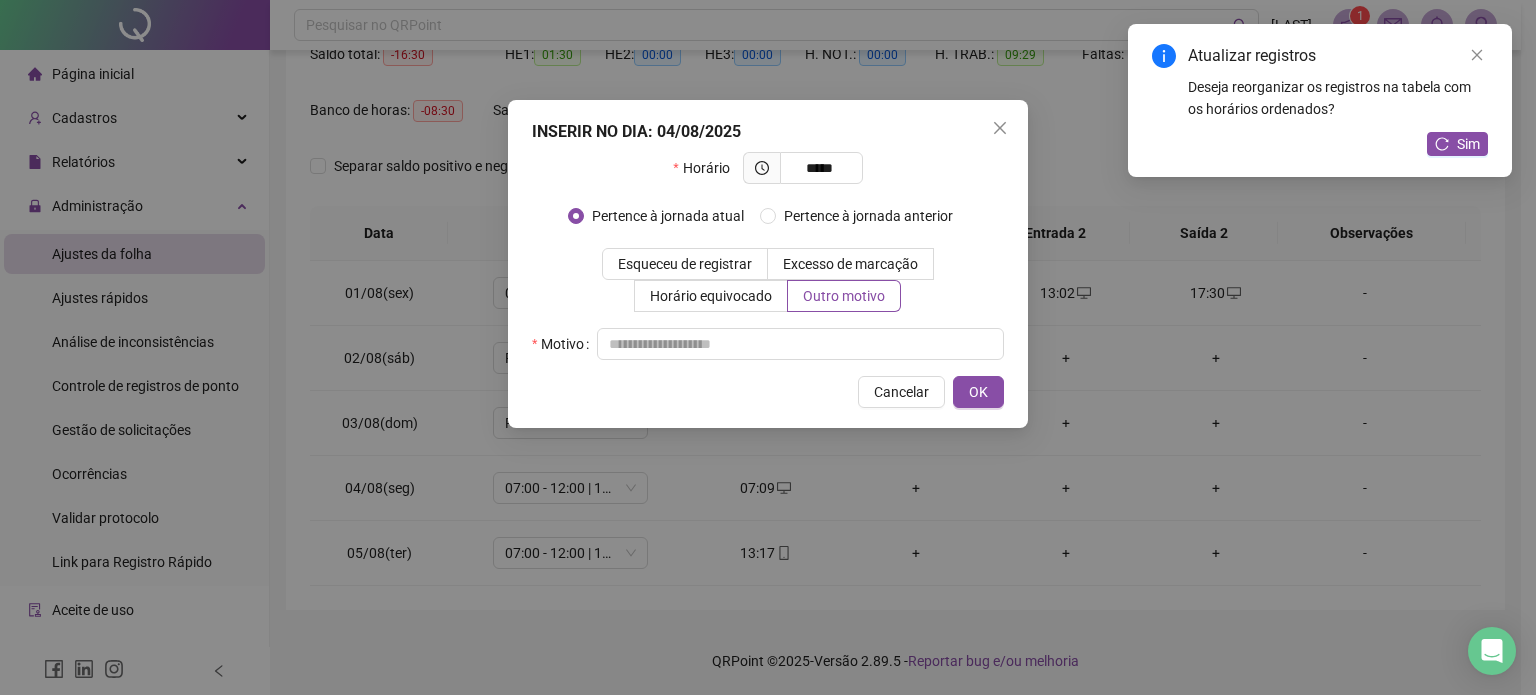 click on "Horário ***** Pertence à jornada atual Pertence à jornada anterior Esqueceu de registrar Excesso de marcação Horário equivocado Outro motivo Motivo" at bounding box center [768, 256] 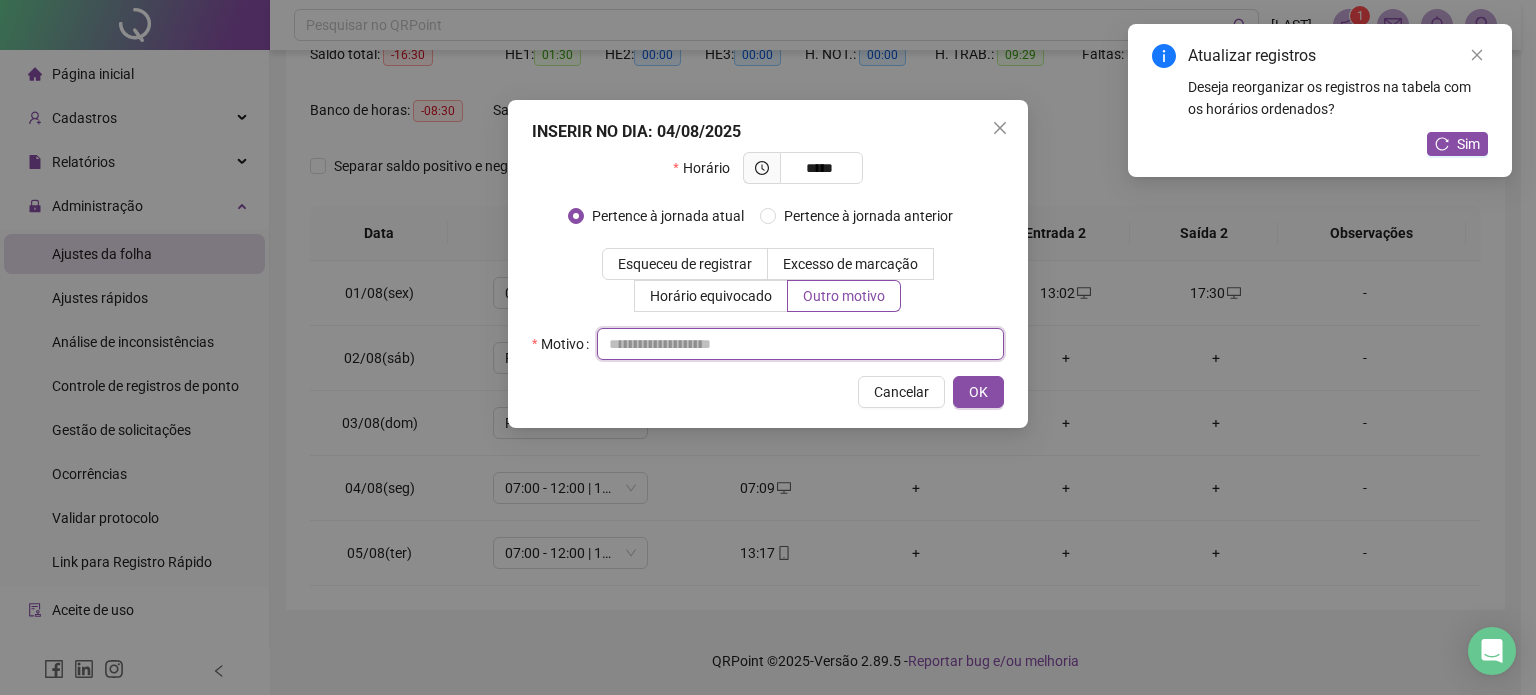 click at bounding box center [800, 344] 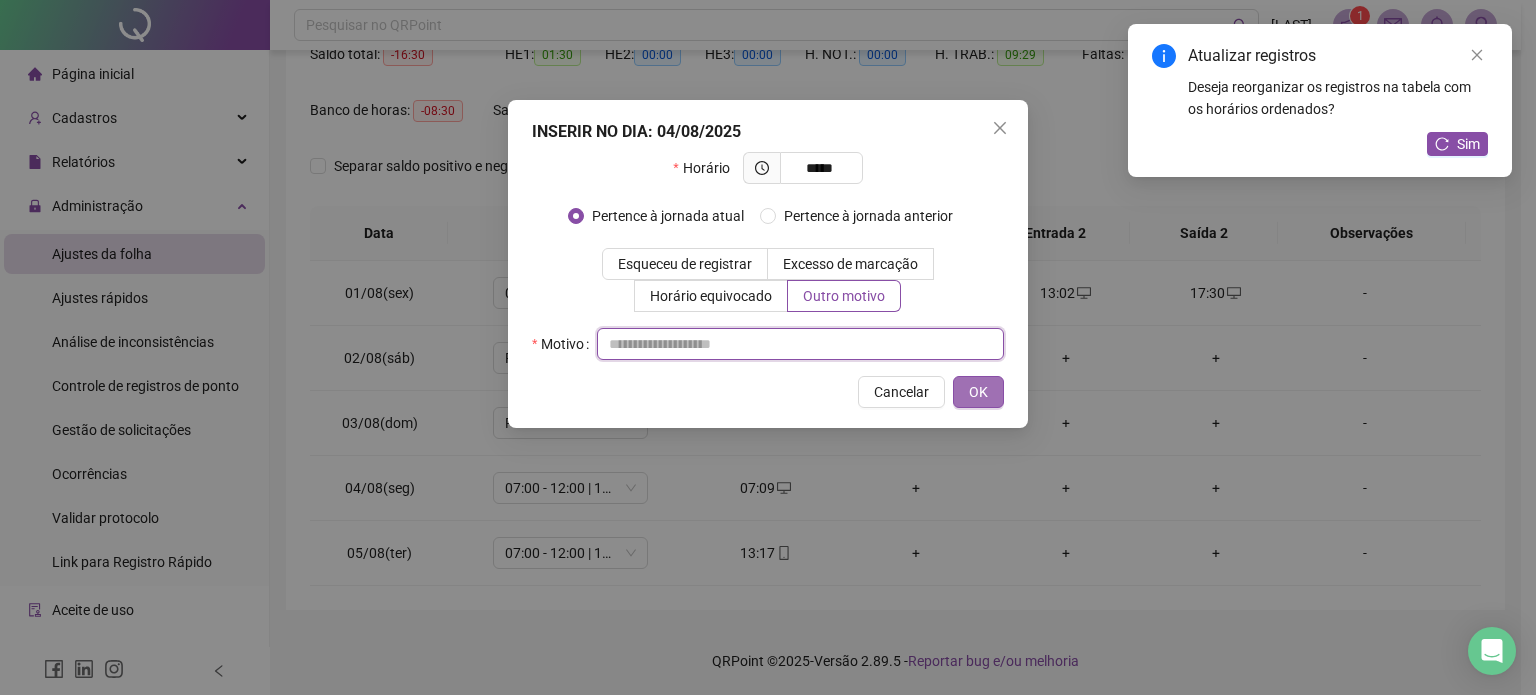 paste on "**********" 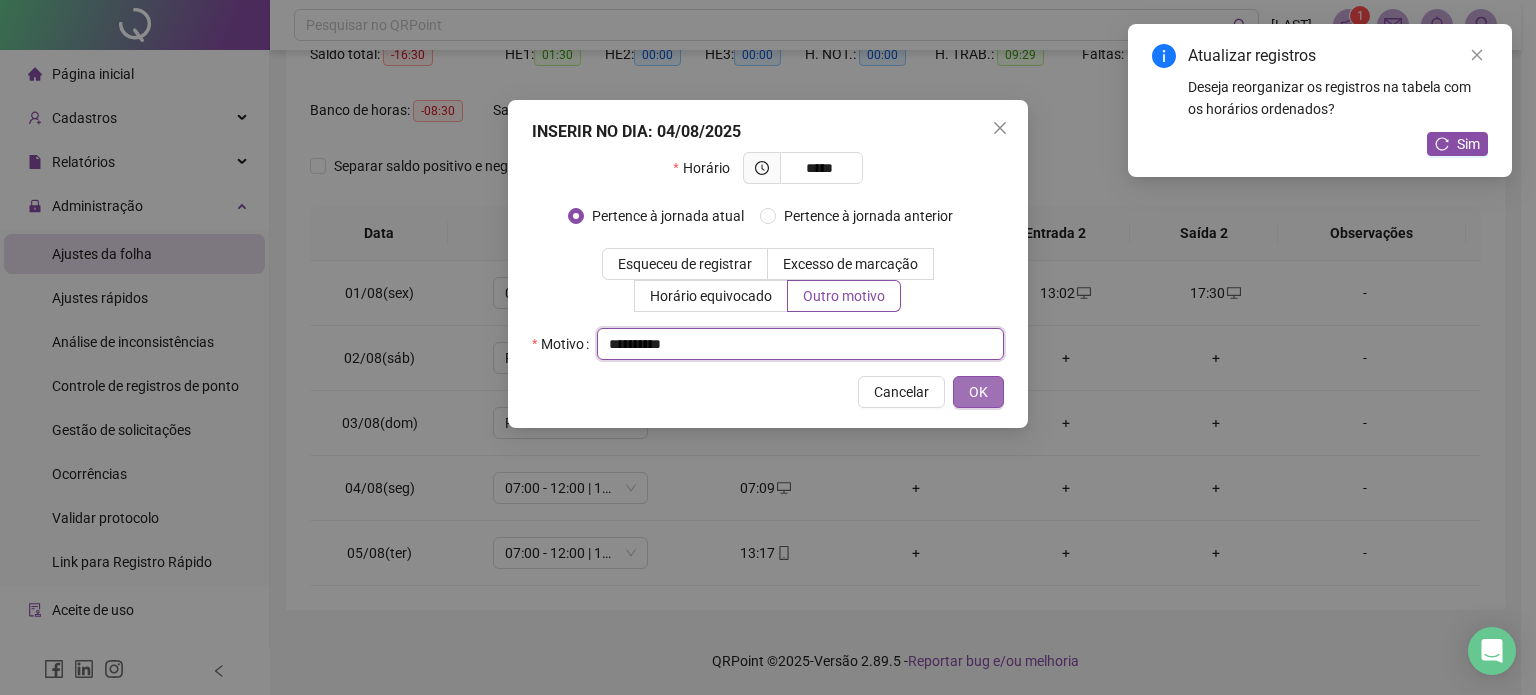 type on "**********" 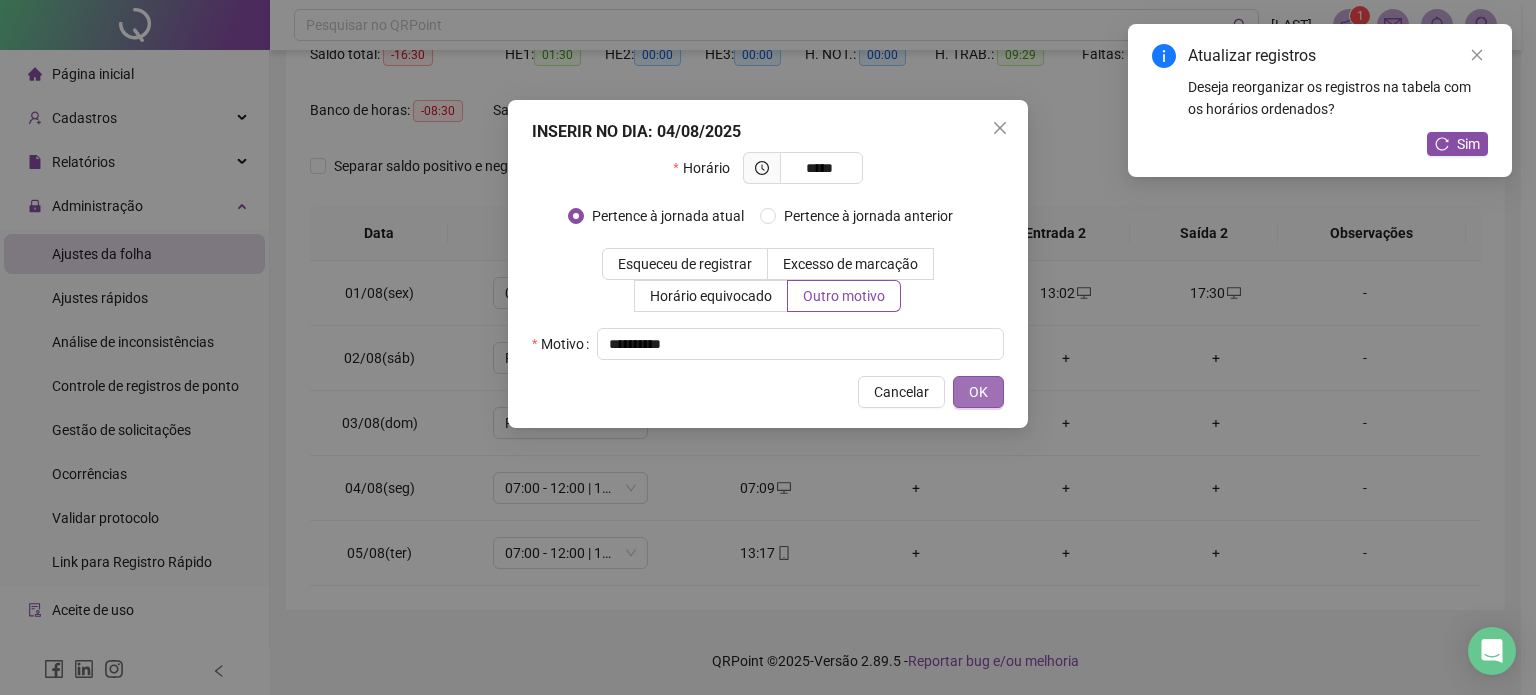 click on "OK" at bounding box center [978, 392] 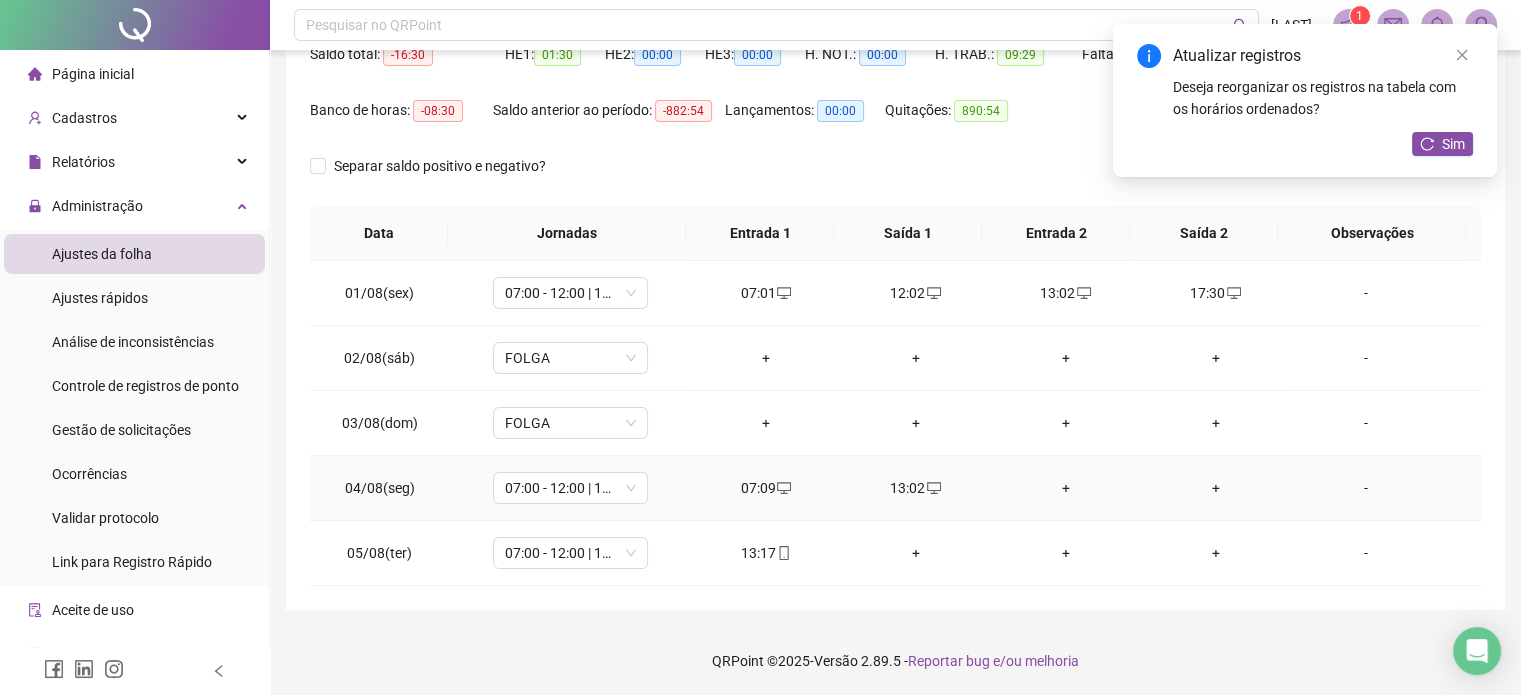 click on "+" at bounding box center (1066, 488) 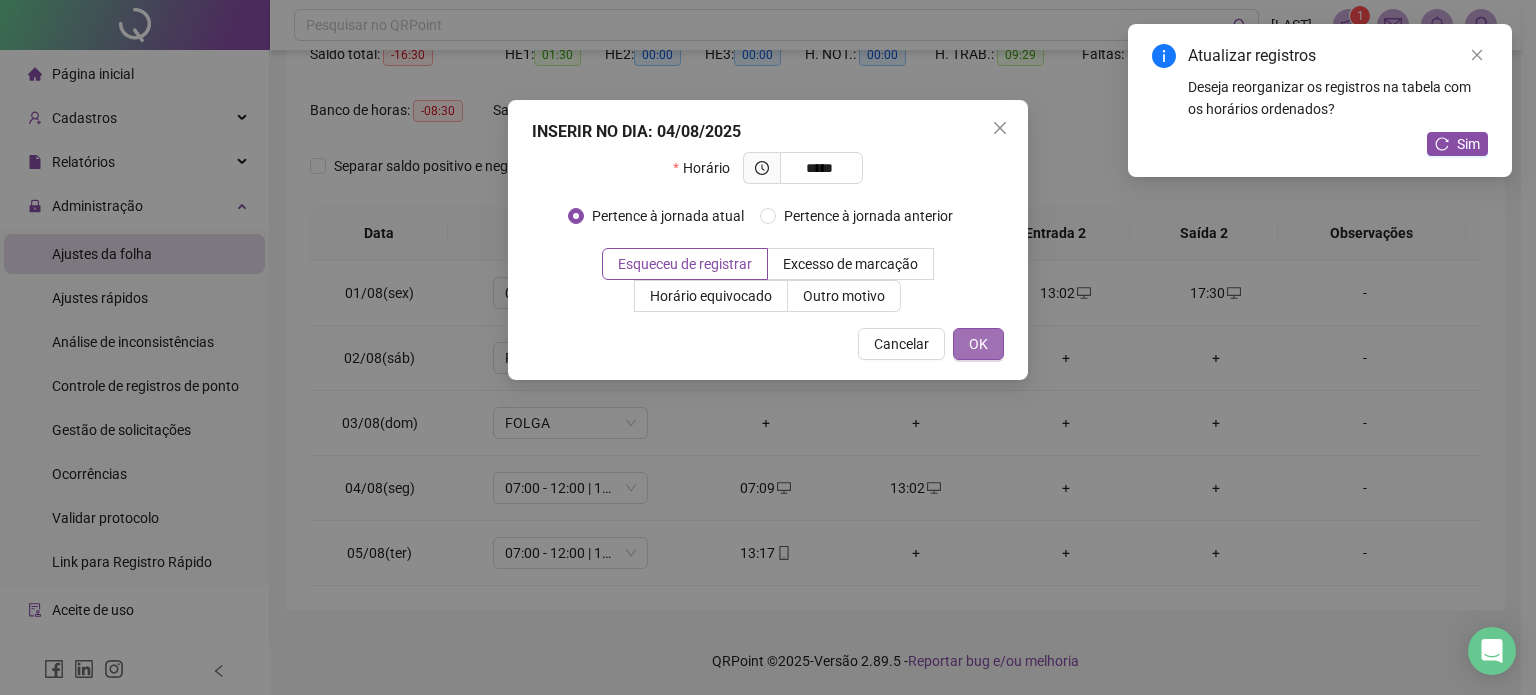 type on "*****" 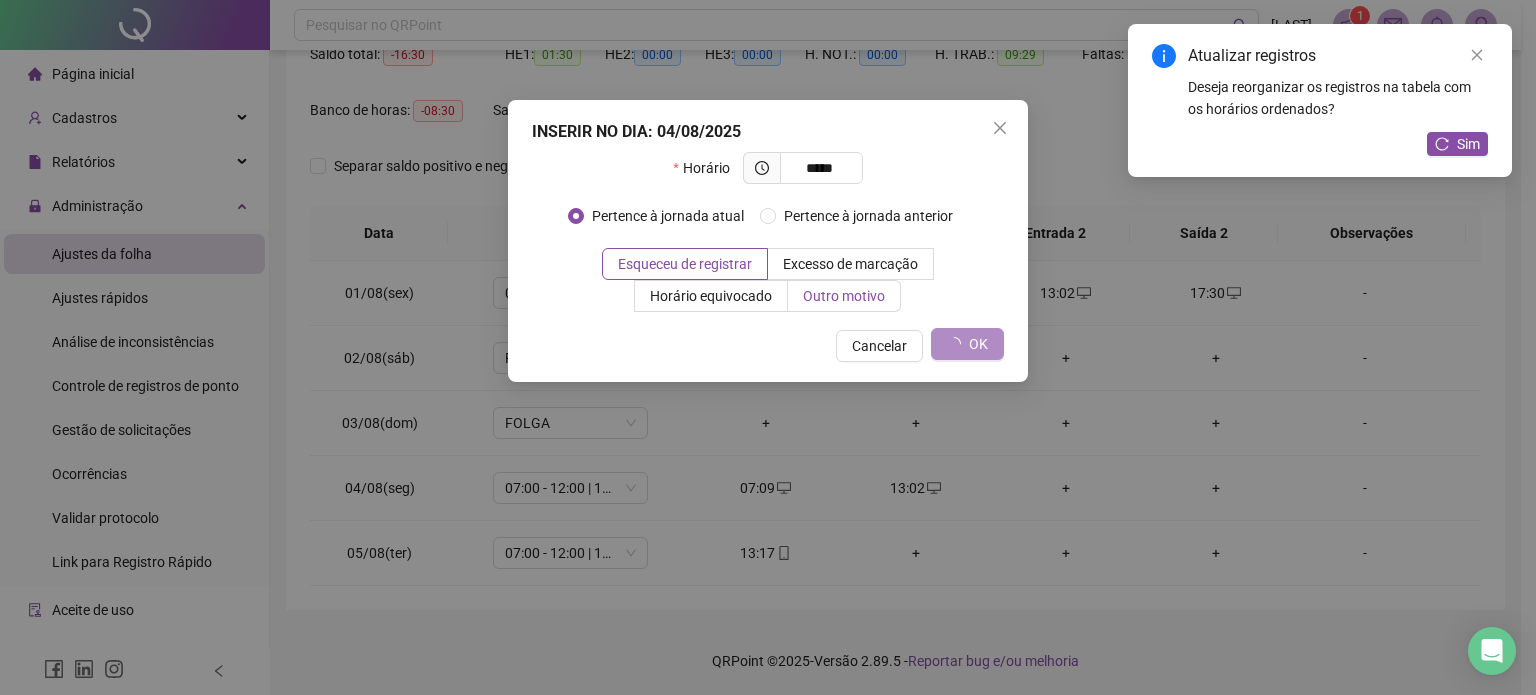 click on "Outro motivo" at bounding box center (844, 296) 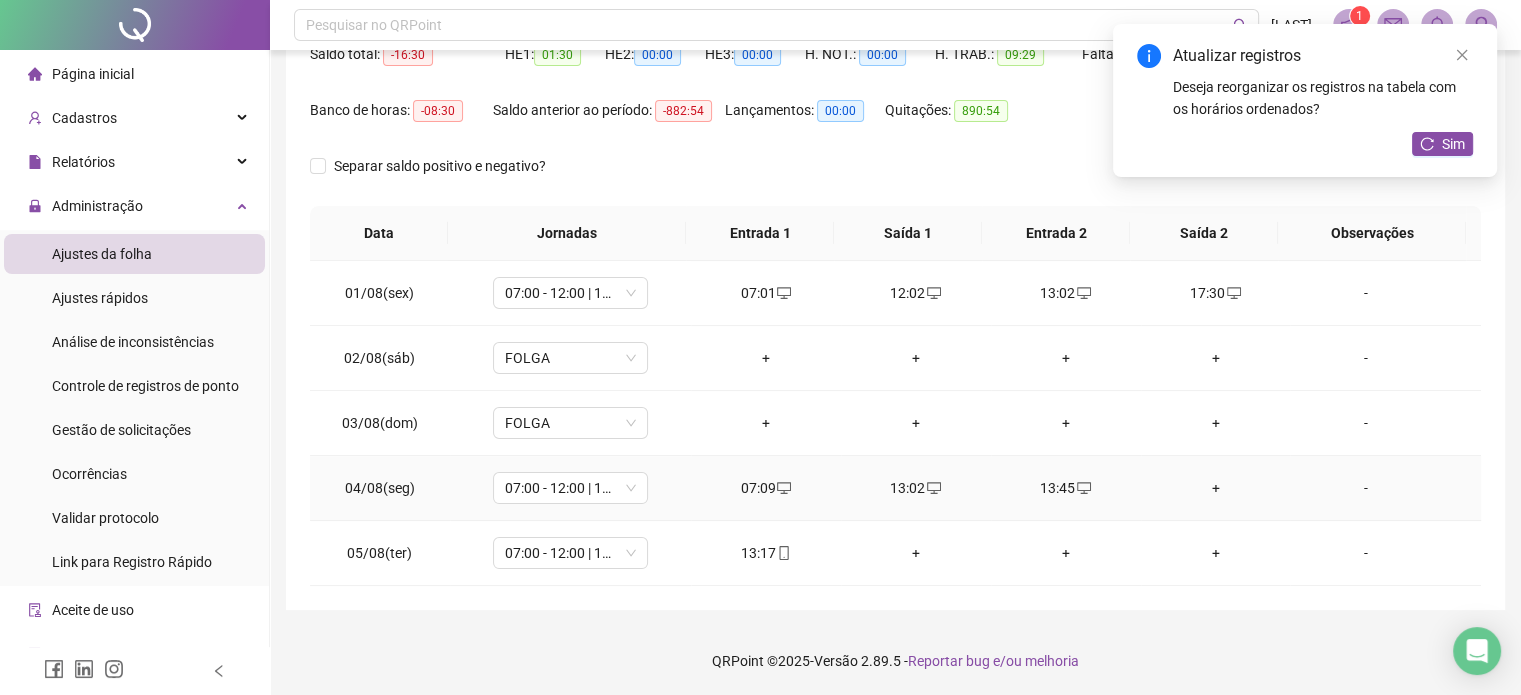 click 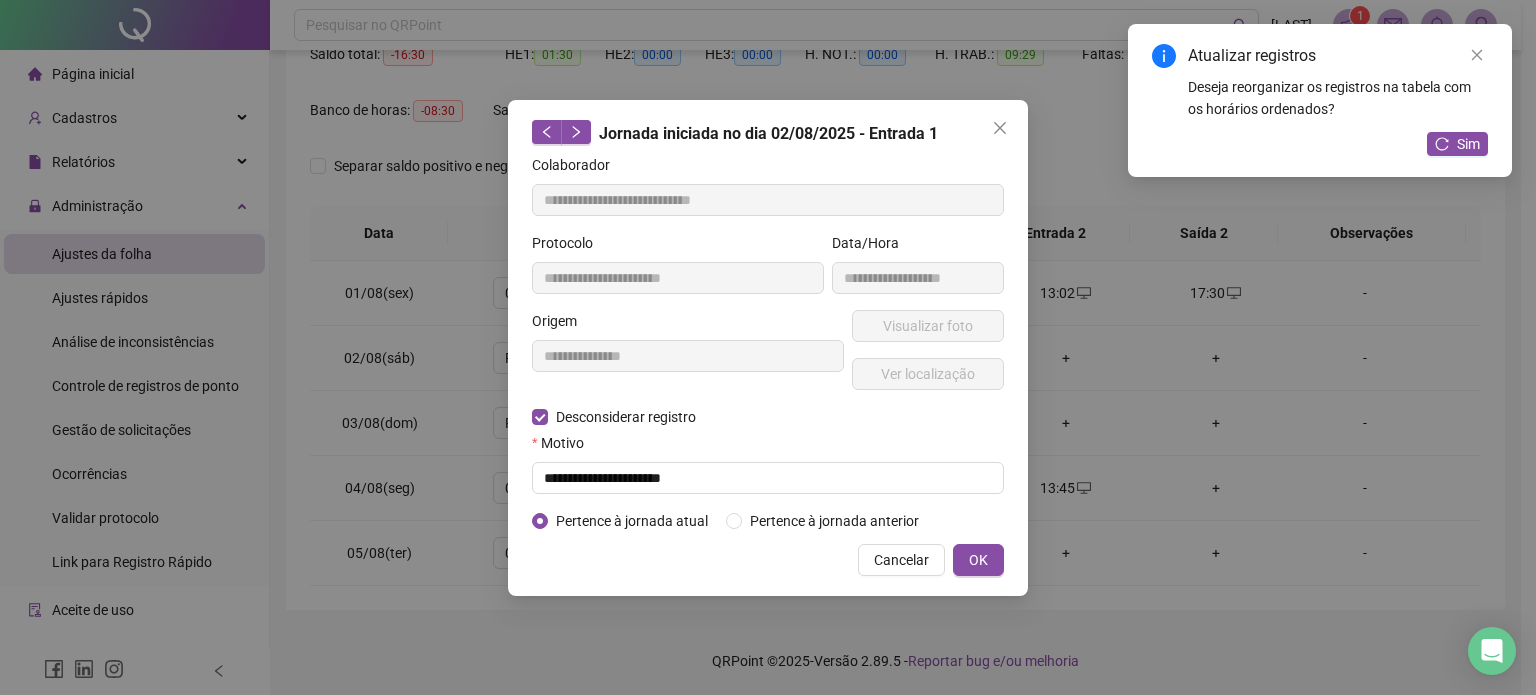 type on "**********" 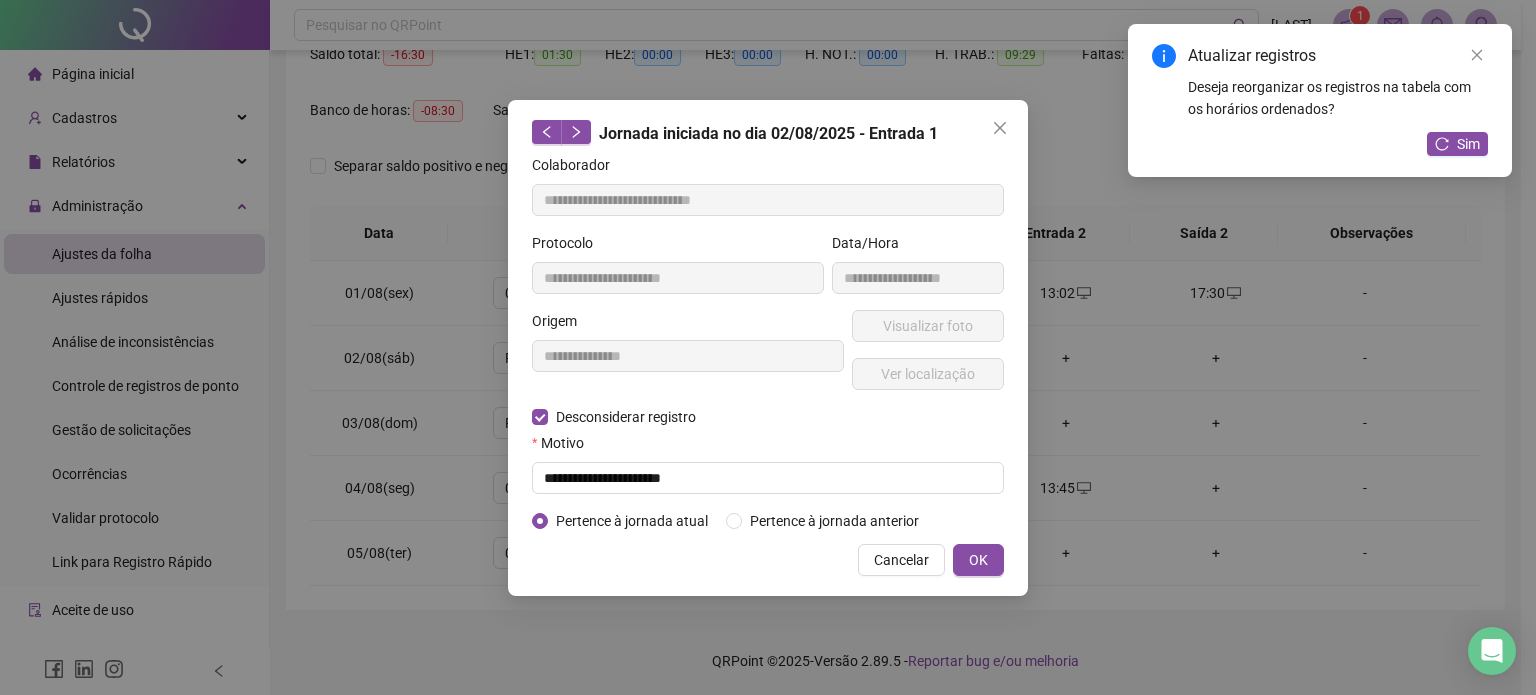 type on "**********" 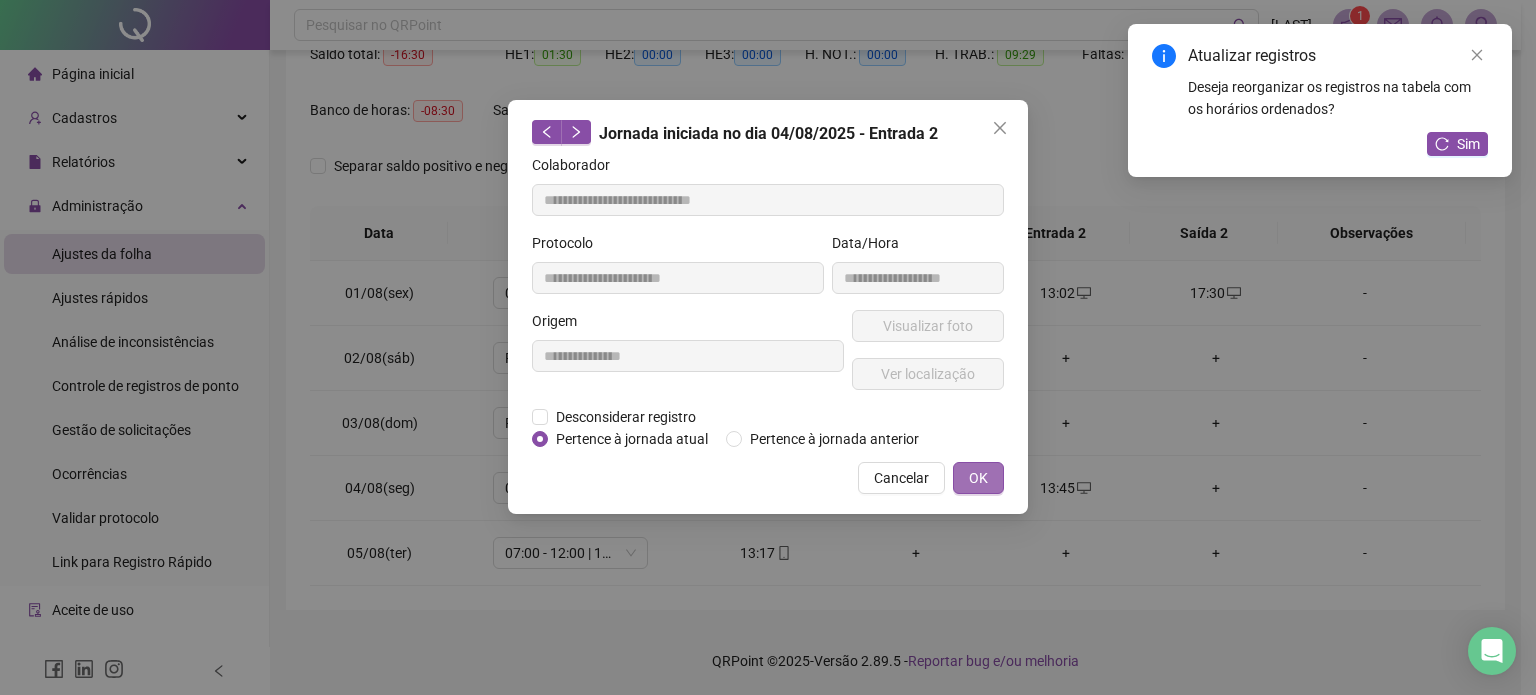 click on "OK" at bounding box center (978, 478) 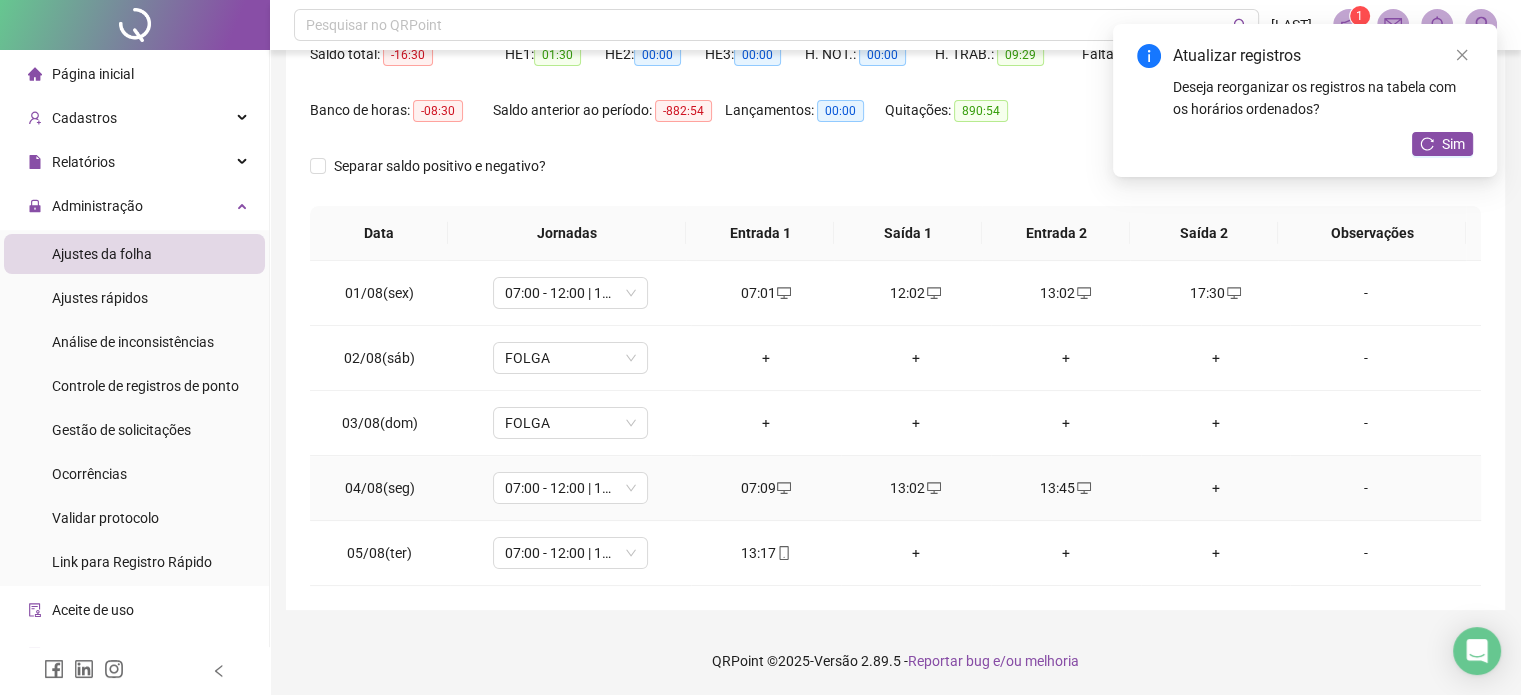 click on "+" at bounding box center (1216, 488) 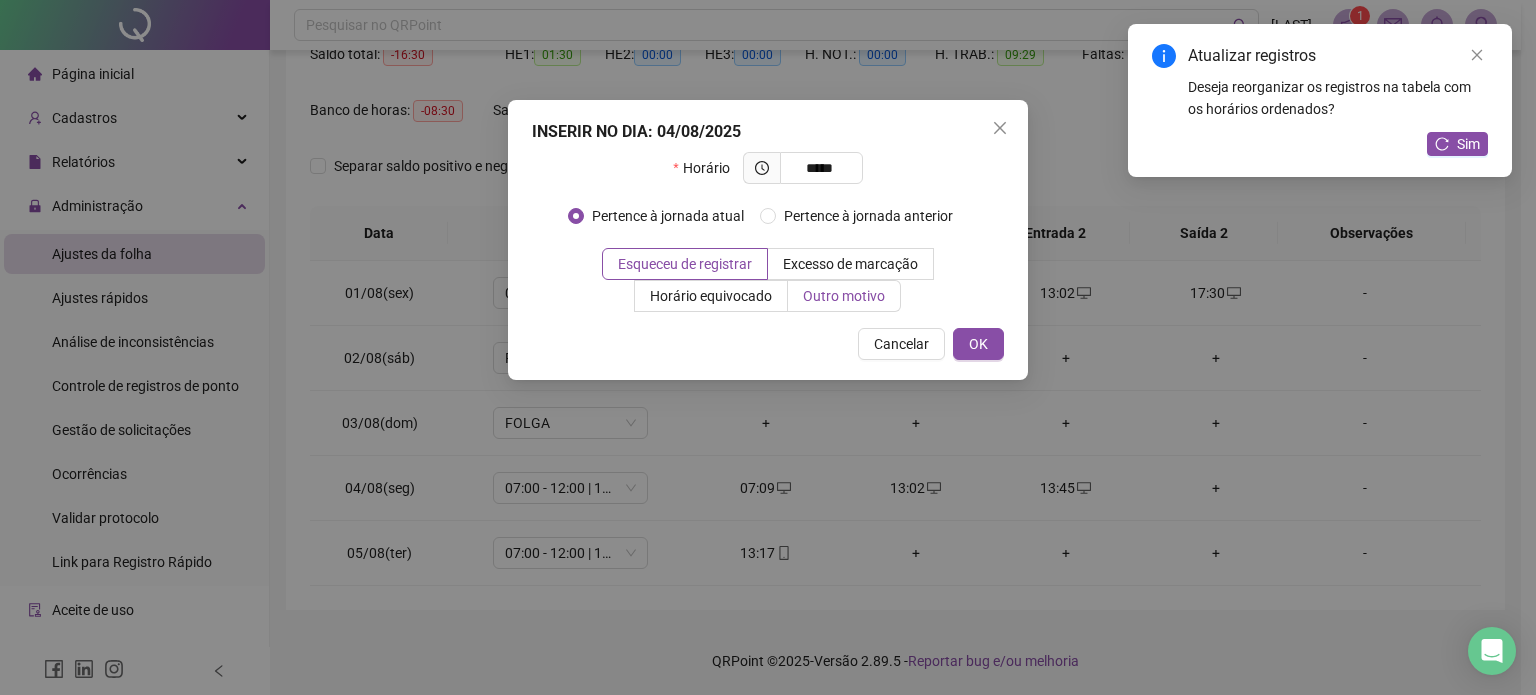 type on "*****" 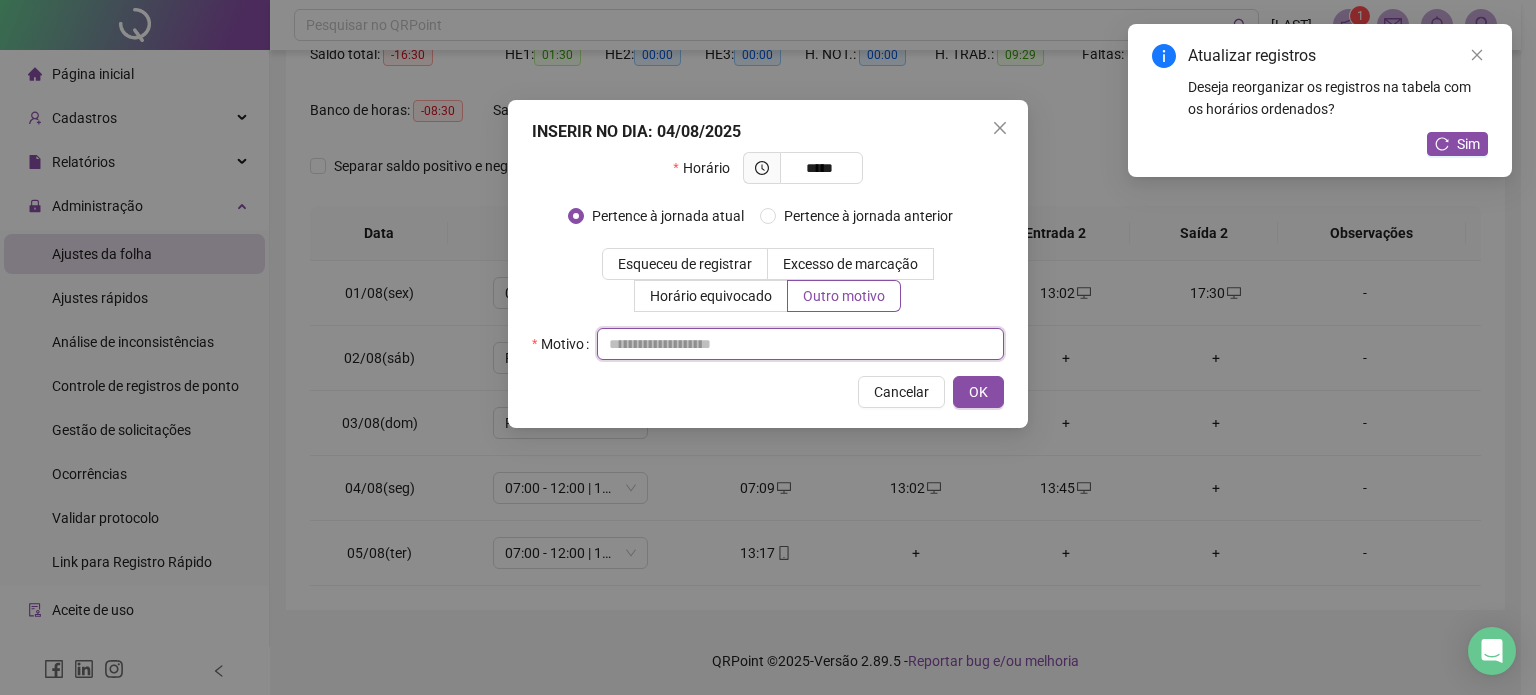 click at bounding box center [800, 344] 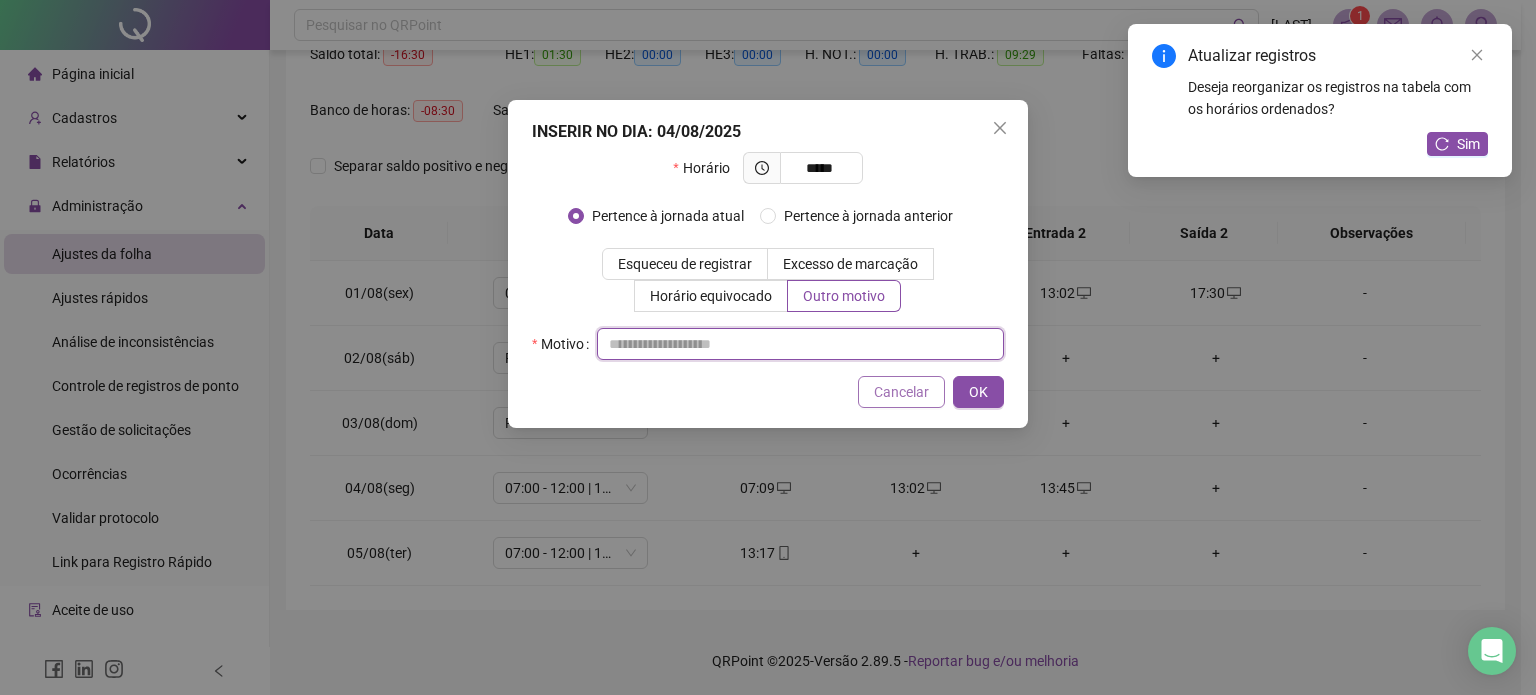 paste on "**********" 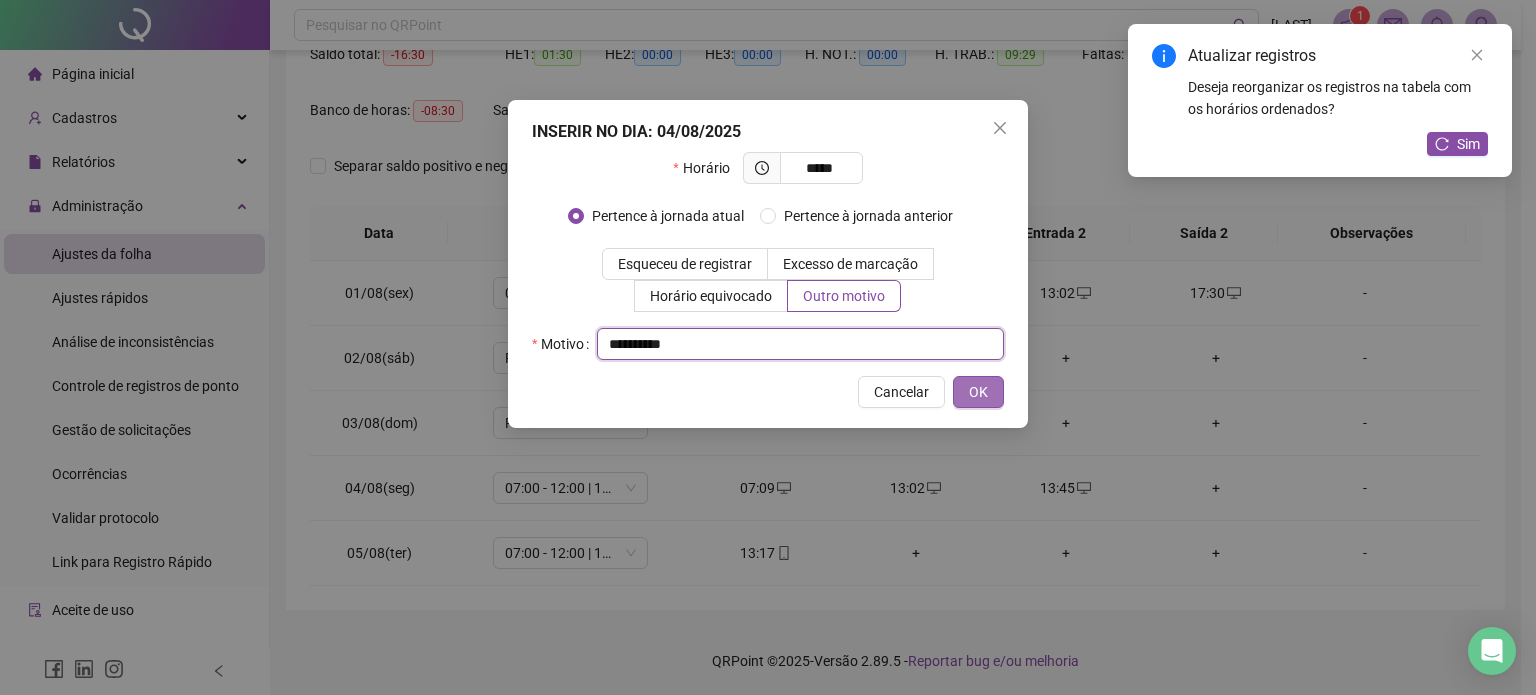 type on "**********" 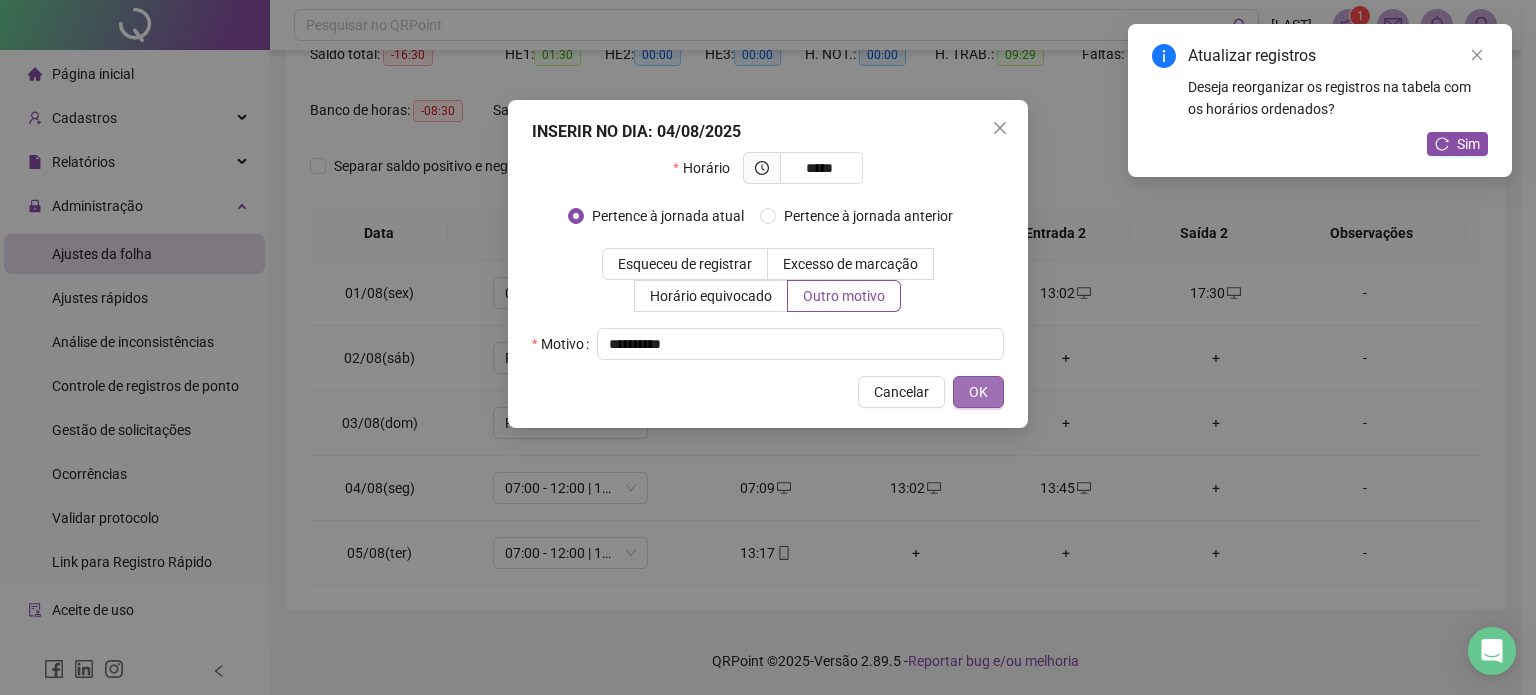click on "OK" at bounding box center [978, 392] 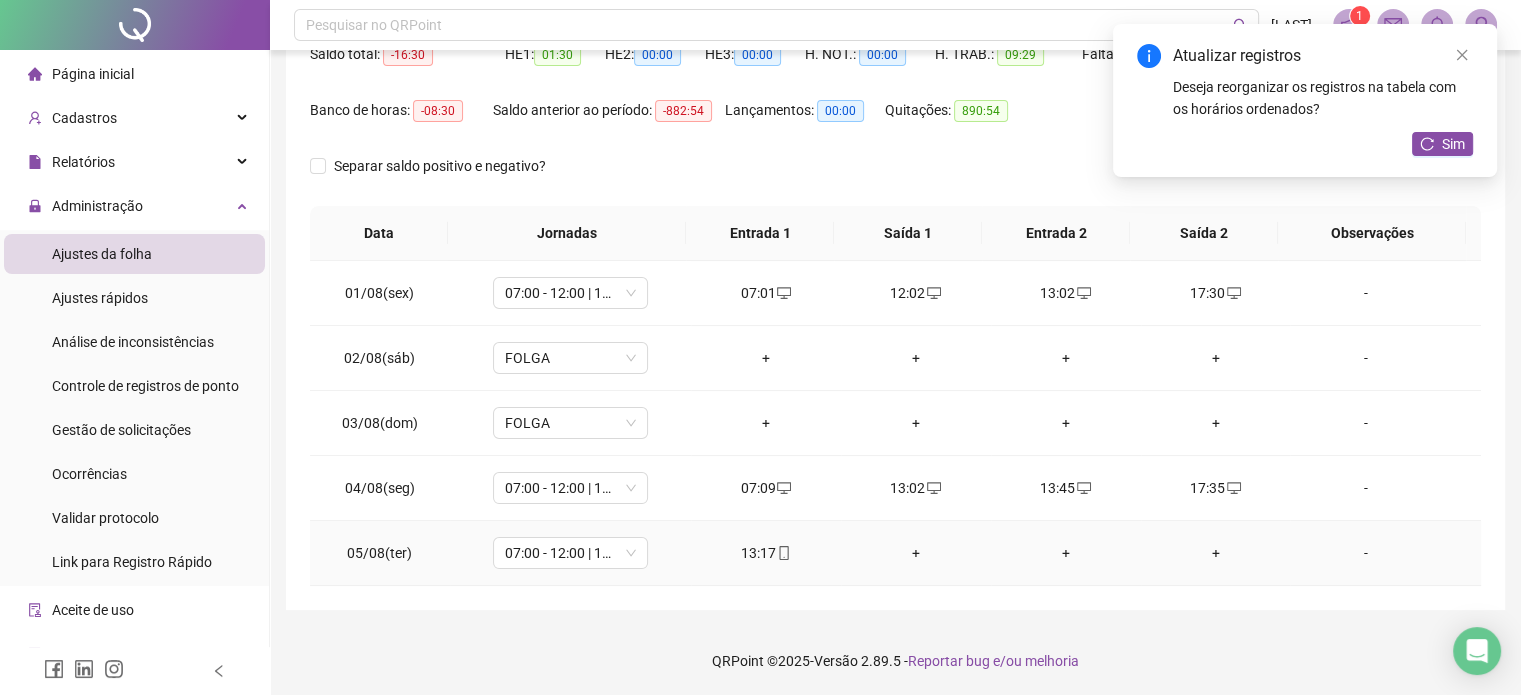 click on "+" at bounding box center [916, 553] 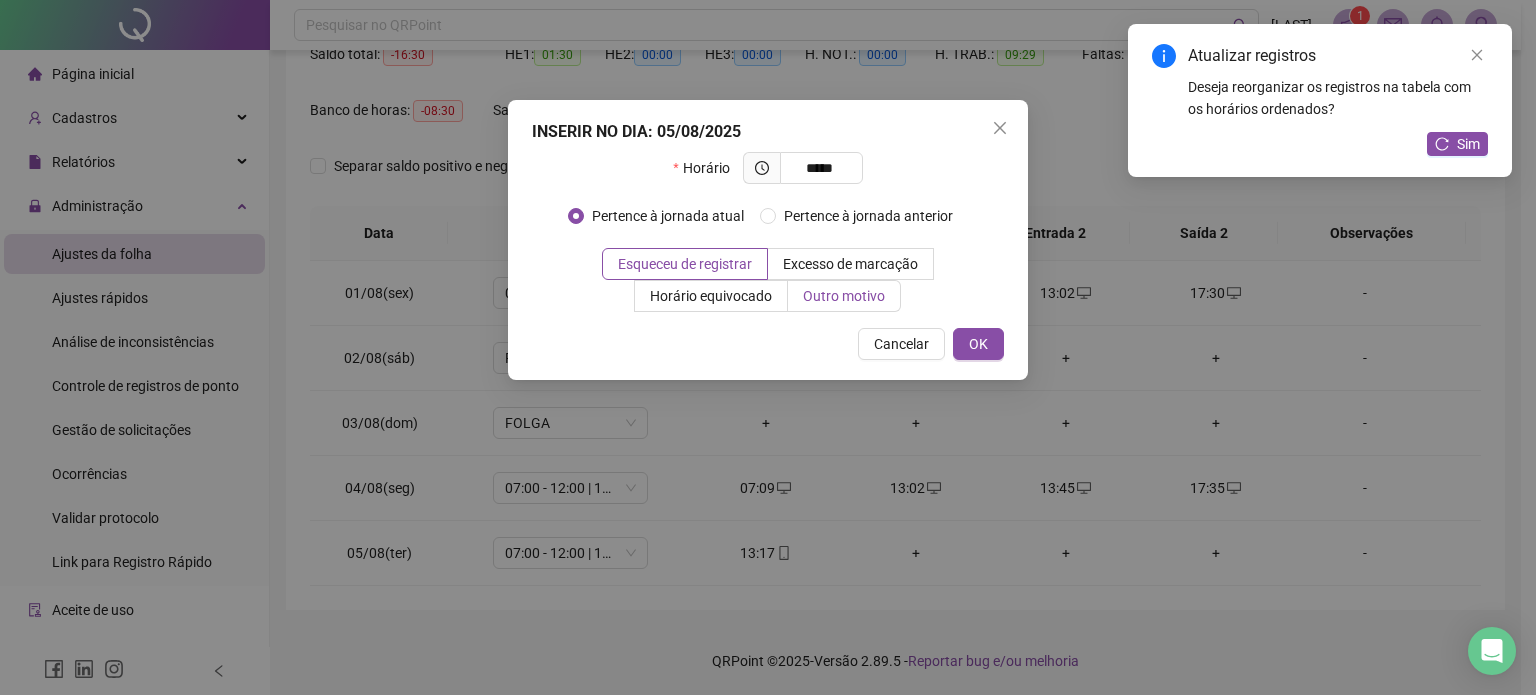 type on "*****" 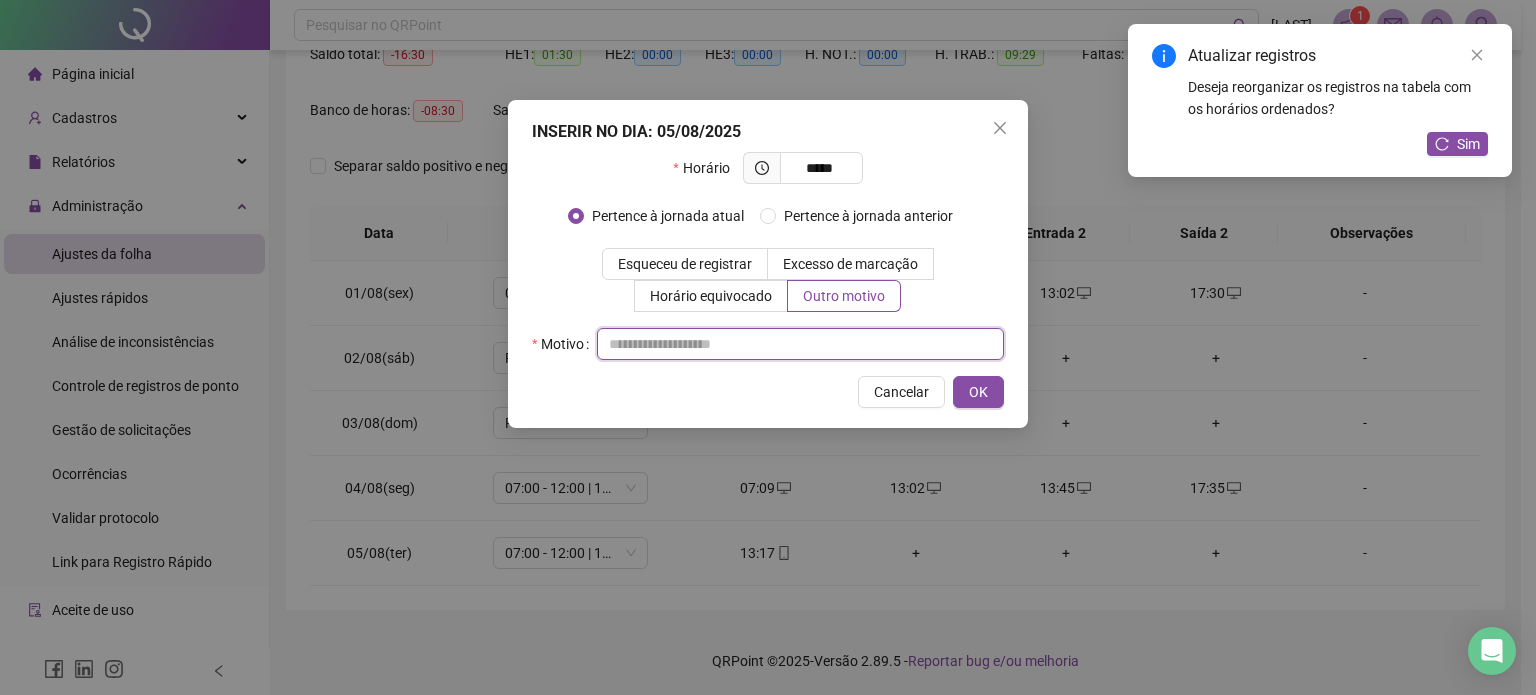 click at bounding box center (800, 344) 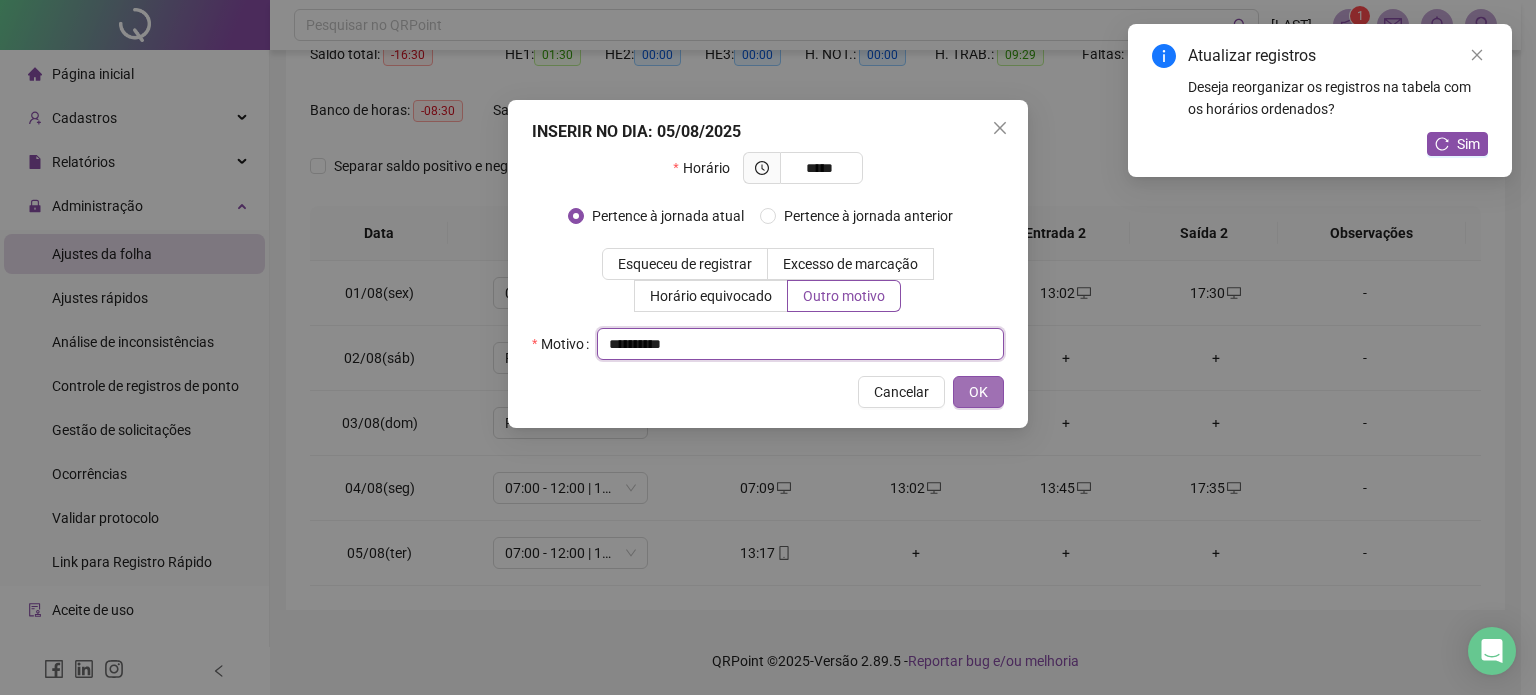 type on "**********" 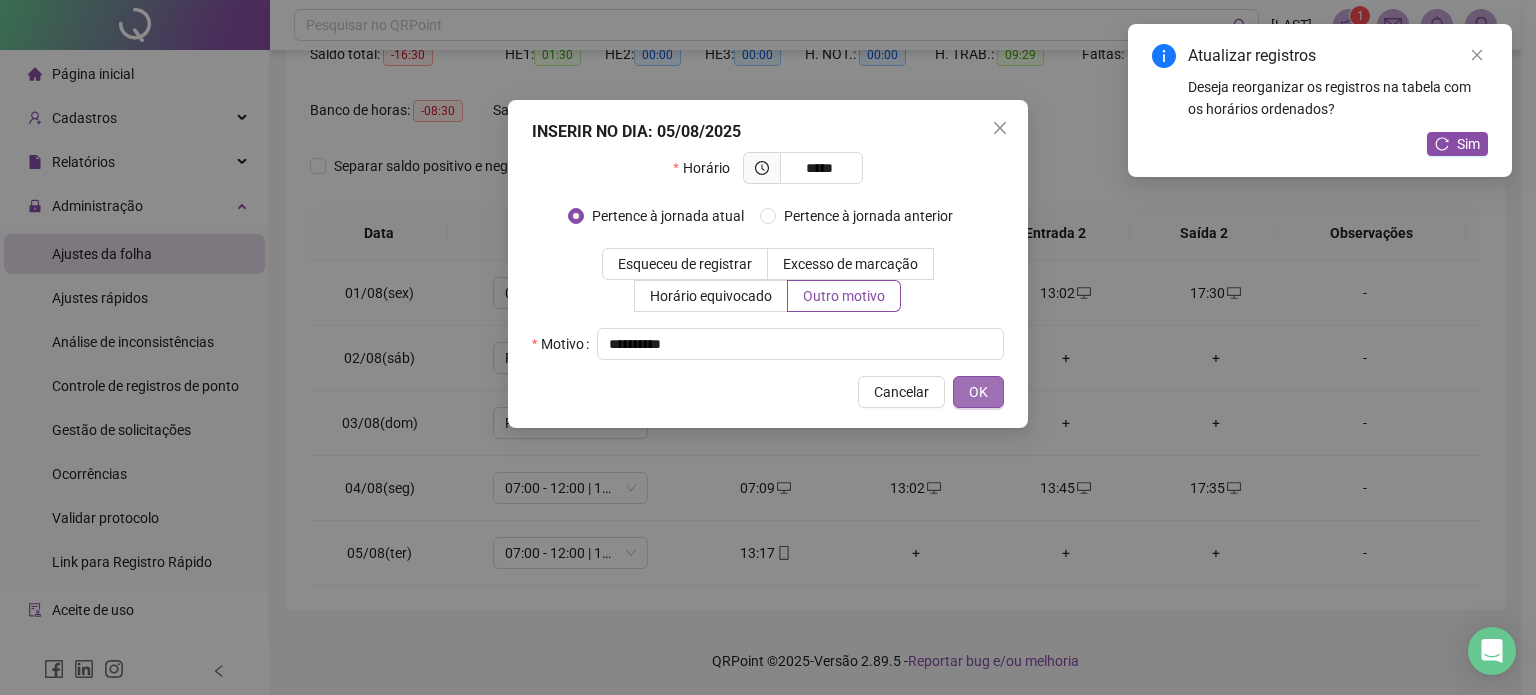 drag, startPoint x: 993, startPoint y: 396, endPoint x: 995, endPoint y: 407, distance: 11.18034 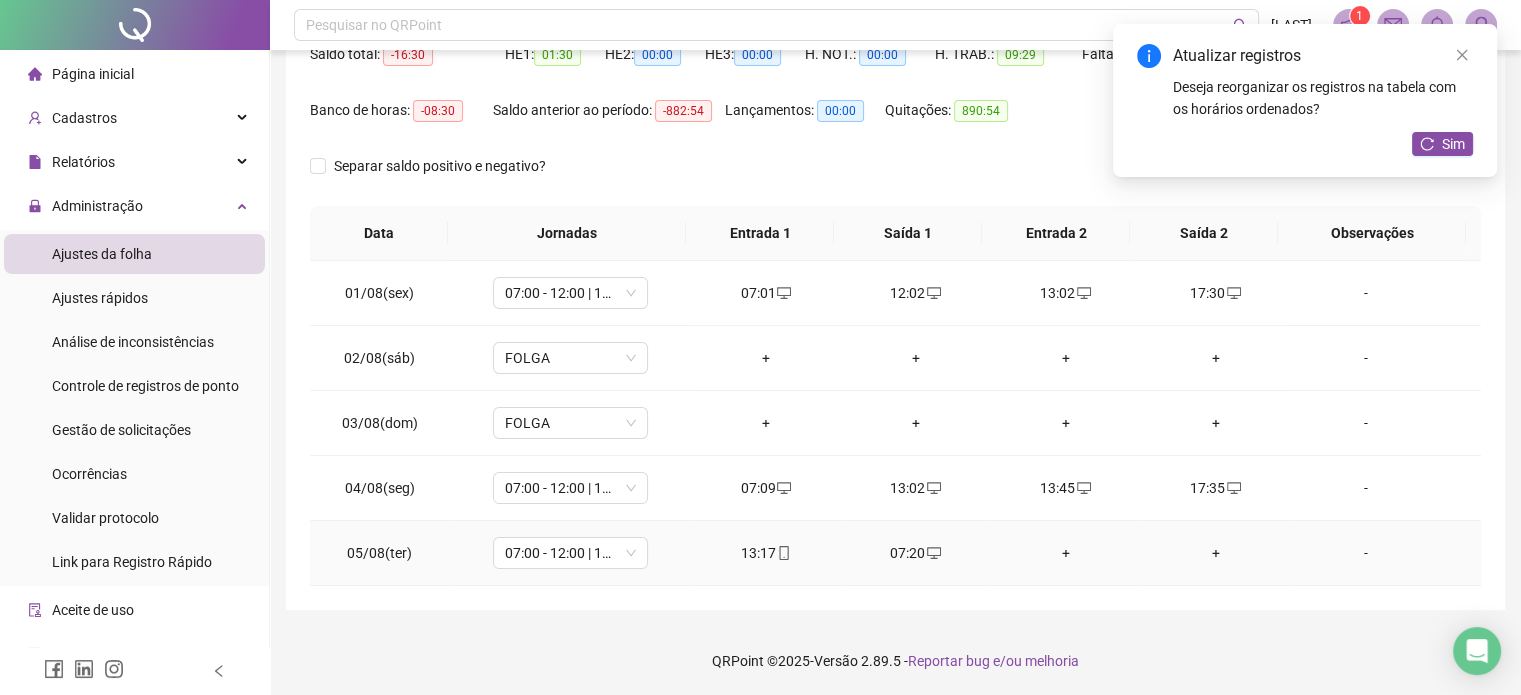 click on "+" at bounding box center (1066, 553) 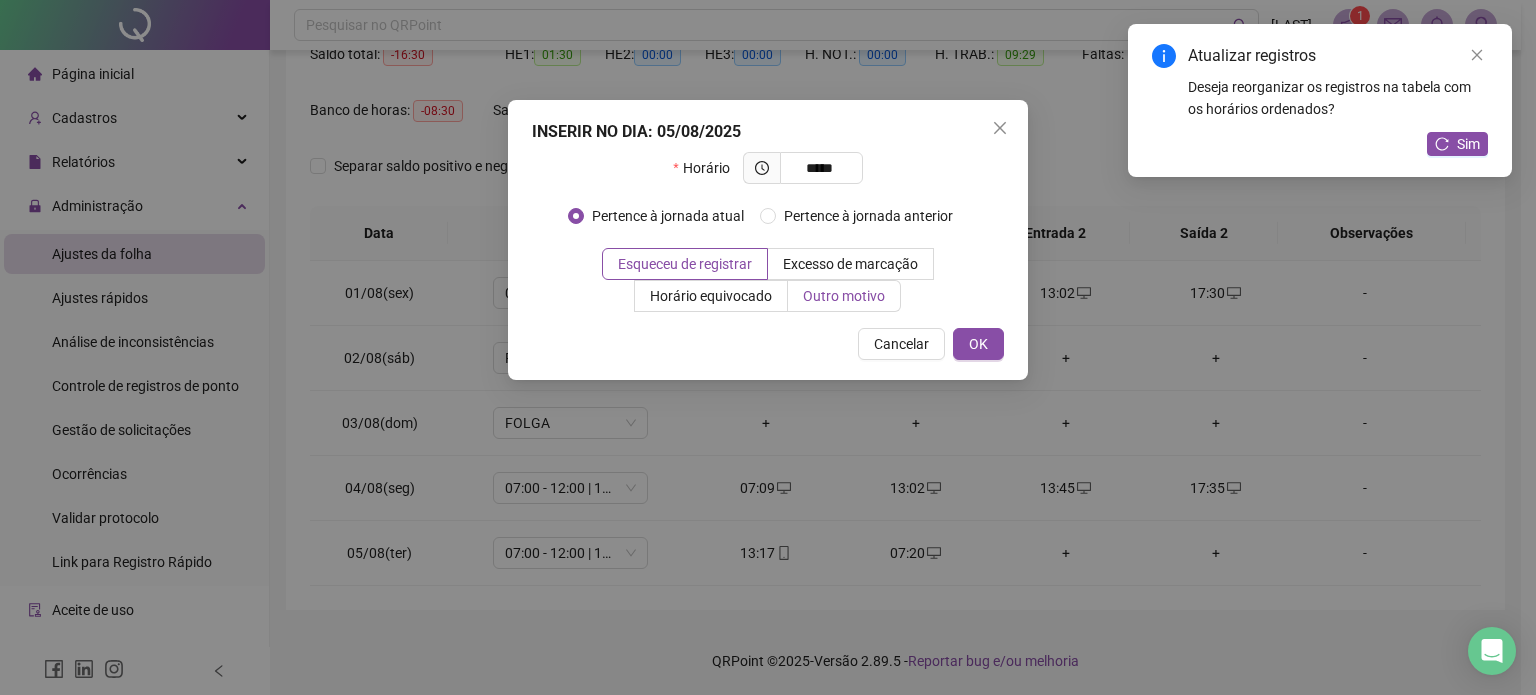 type on "*****" 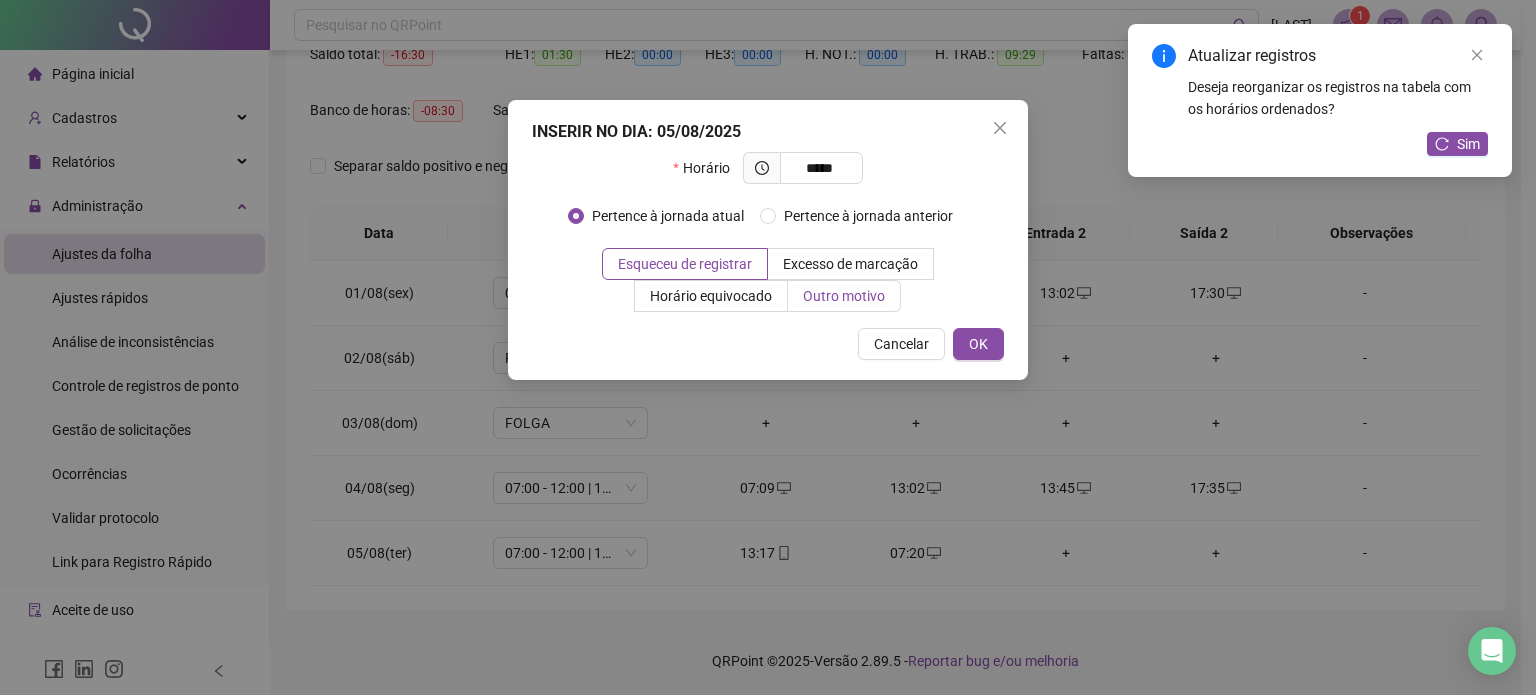 click on "Outro motivo" at bounding box center [844, 296] 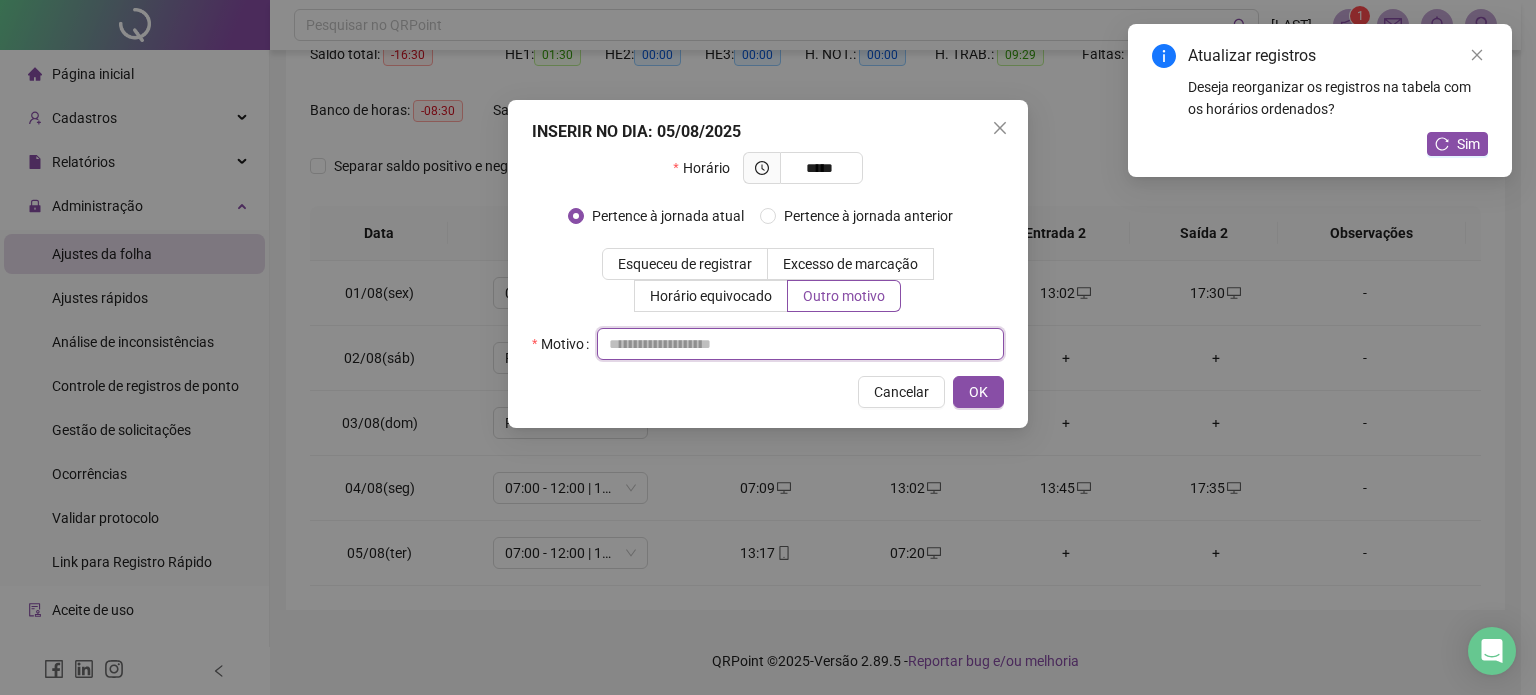 click at bounding box center (800, 344) 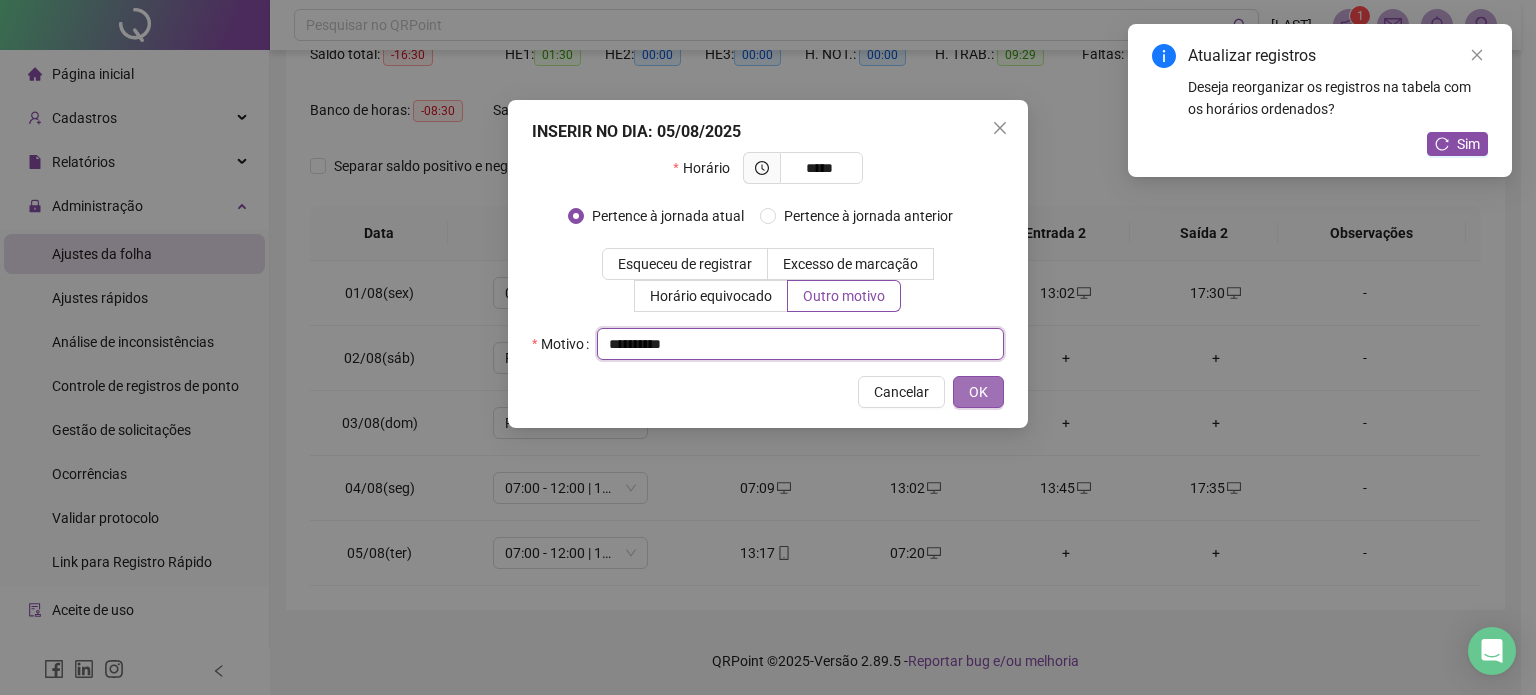 type on "**********" 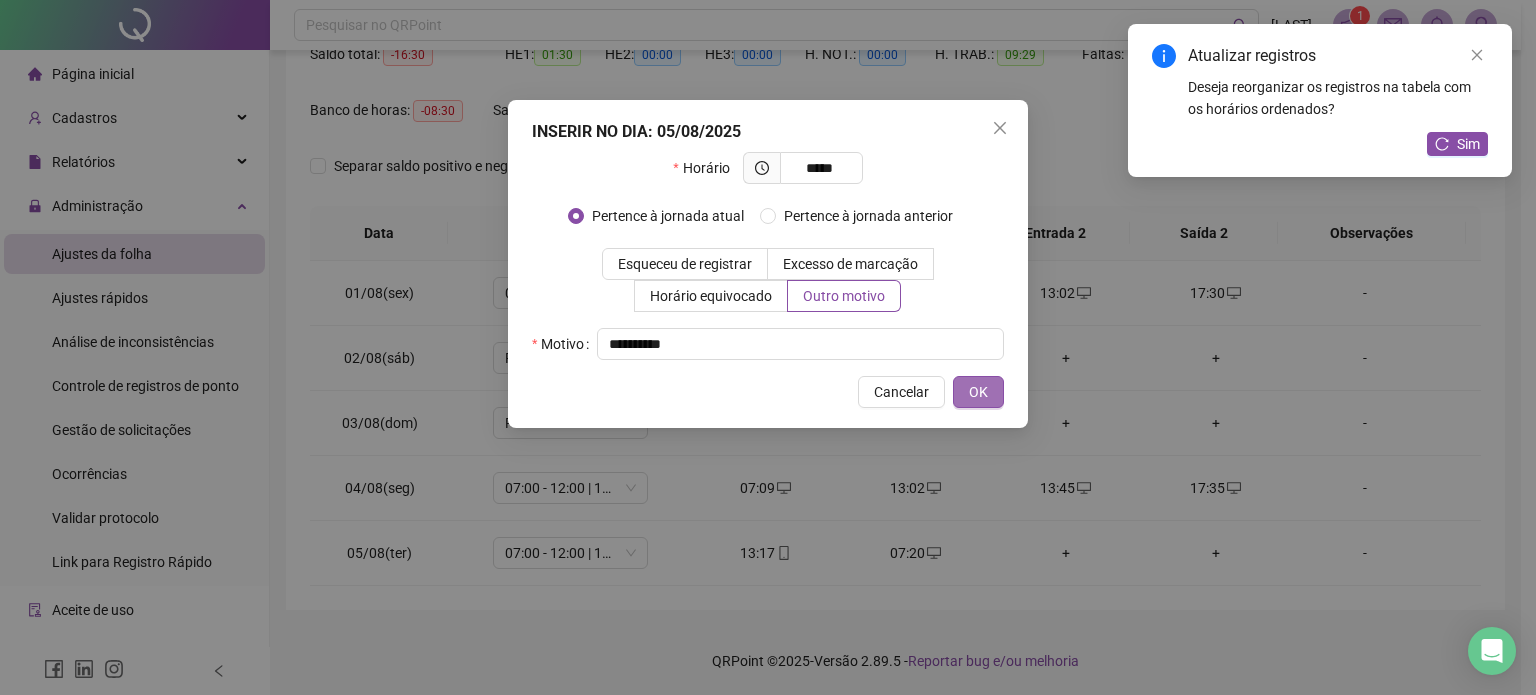 click on "OK" at bounding box center [978, 392] 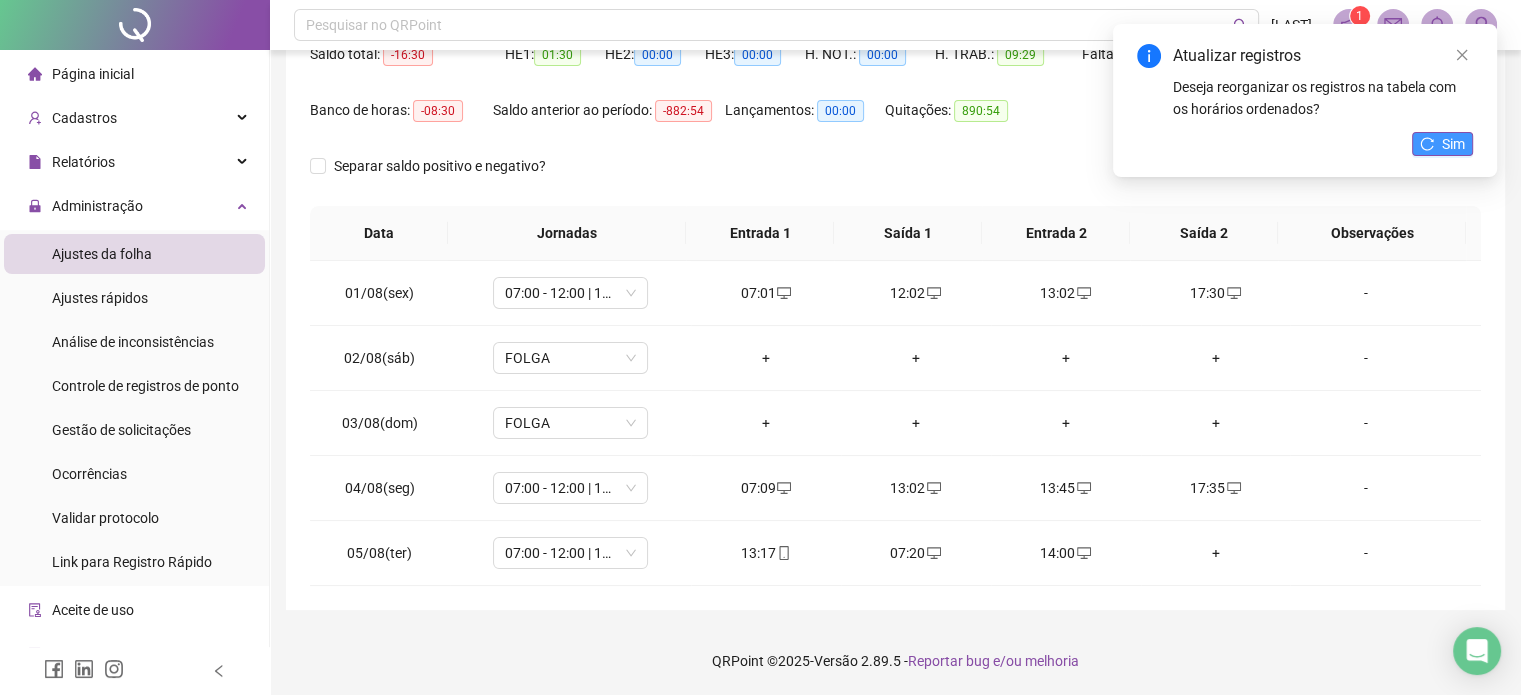 click on "Sim" at bounding box center (1453, 144) 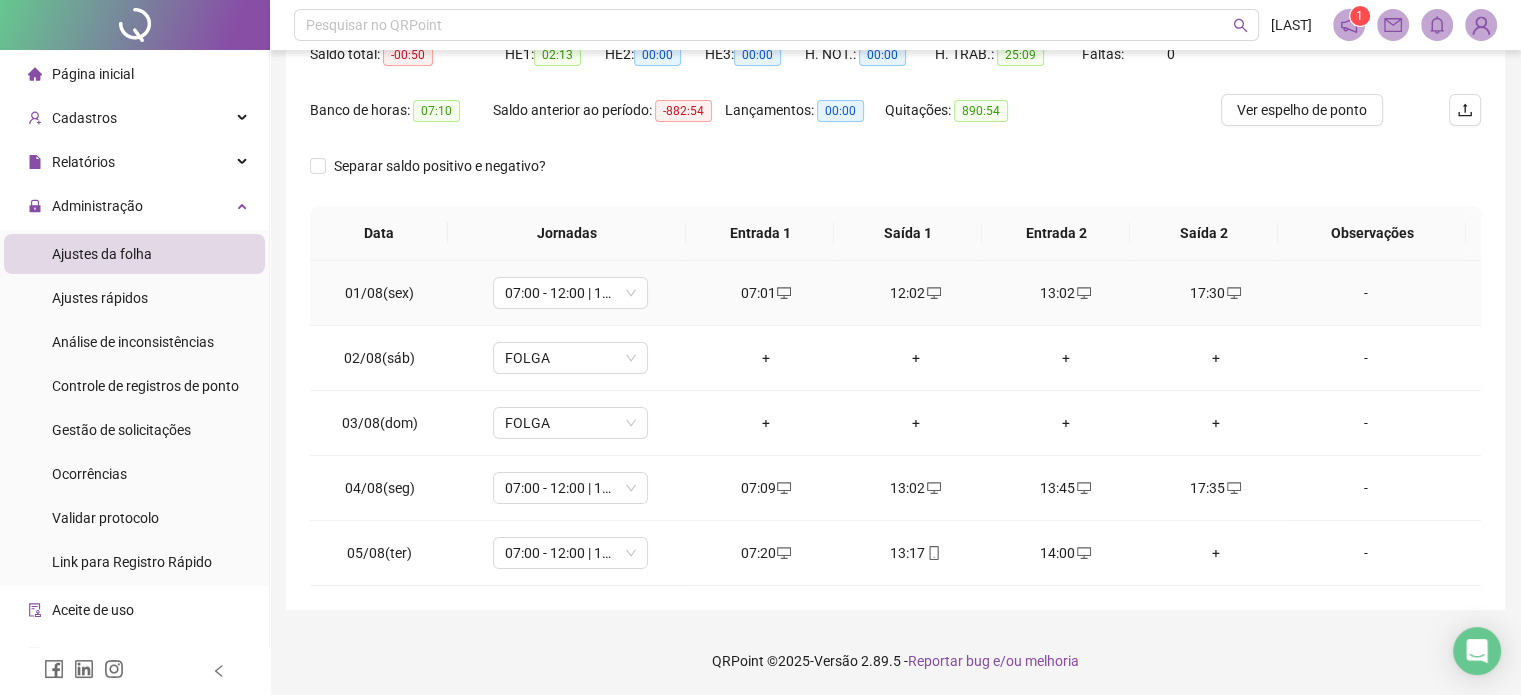 scroll, scrollTop: 0, scrollLeft: 0, axis: both 